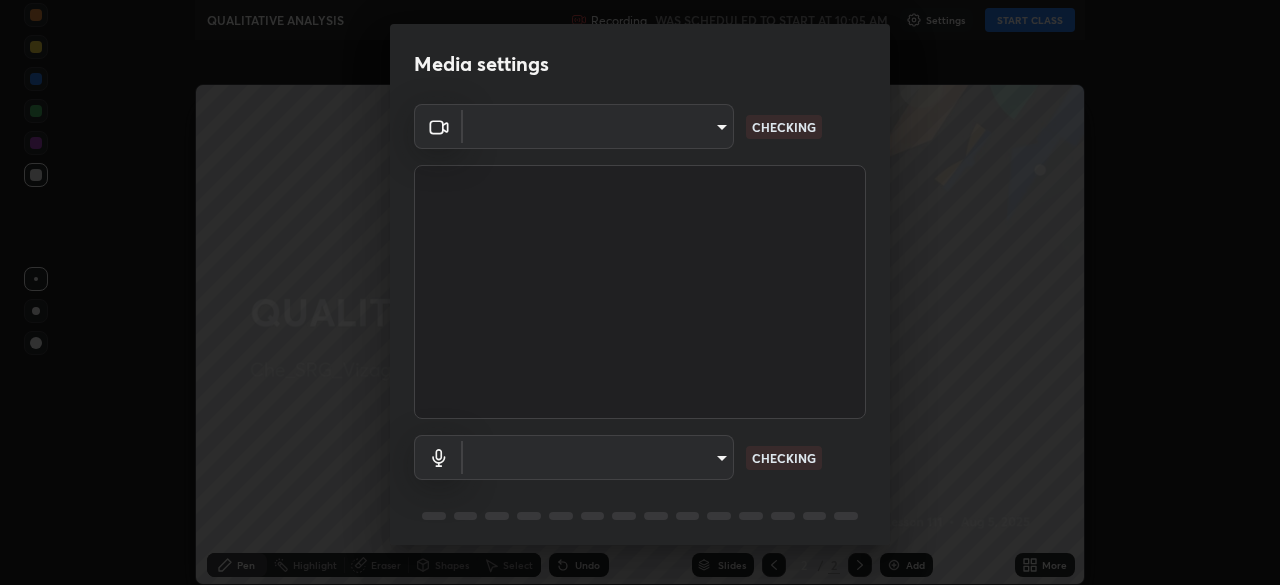 type on "60e4d704cc8f24c1cb46315f93dea7131adeebca537fc4a4d6c1d7a5e743d867" 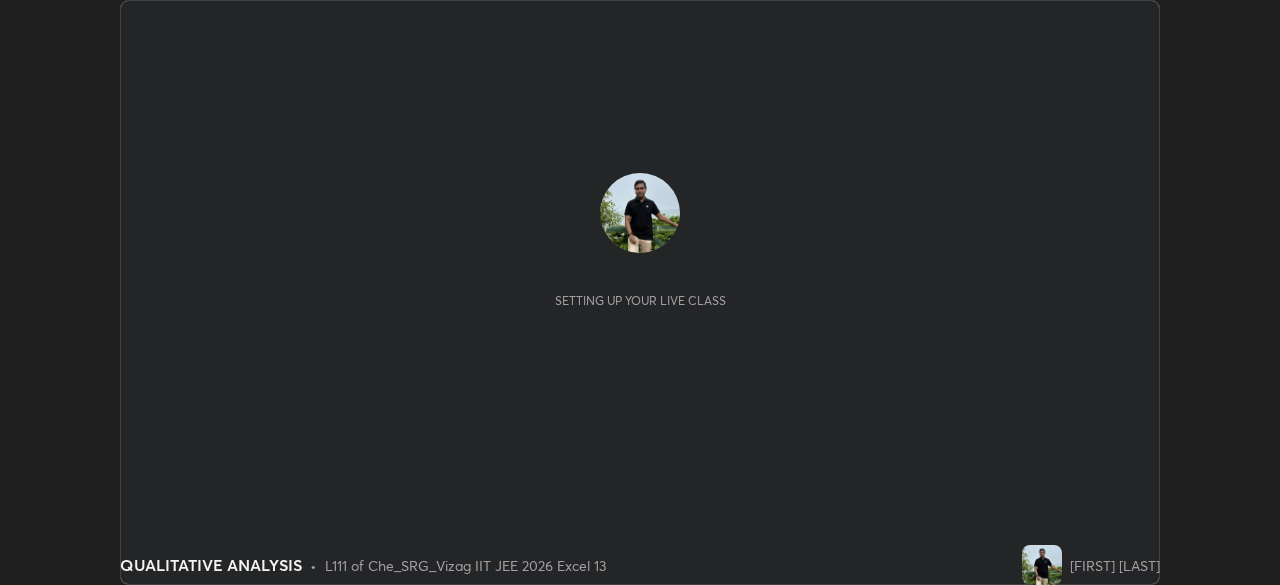 scroll, scrollTop: 0, scrollLeft: 0, axis: both 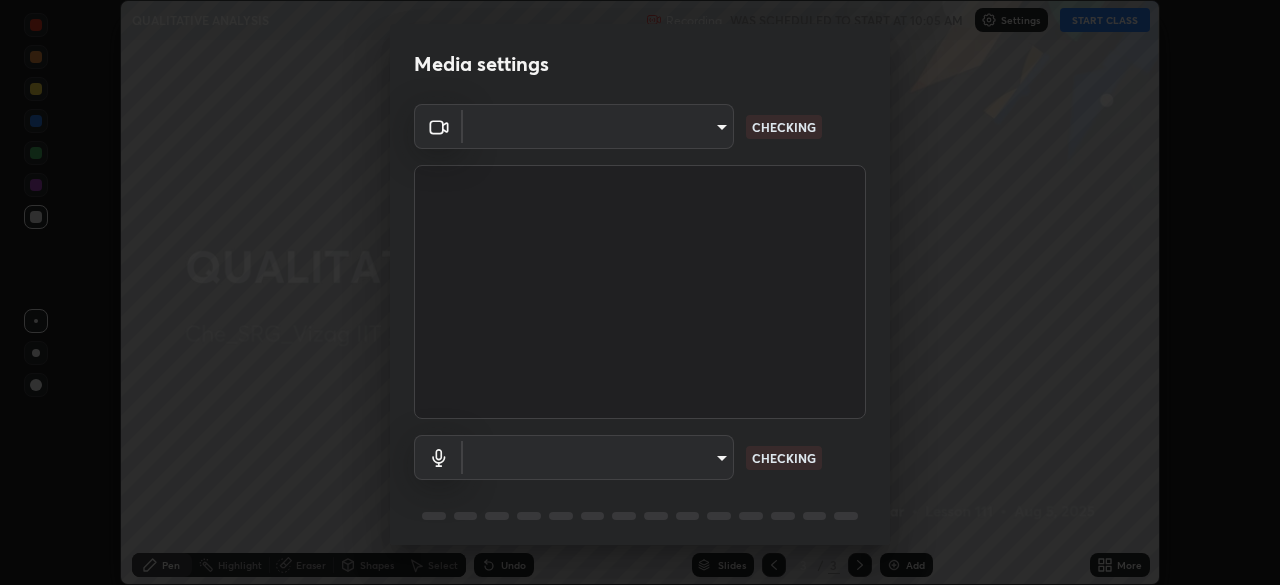 type on "60e4d704cc8f24c1cb46315f93dea7131adeebca537fc4a4d6c1d7a5e743d867" 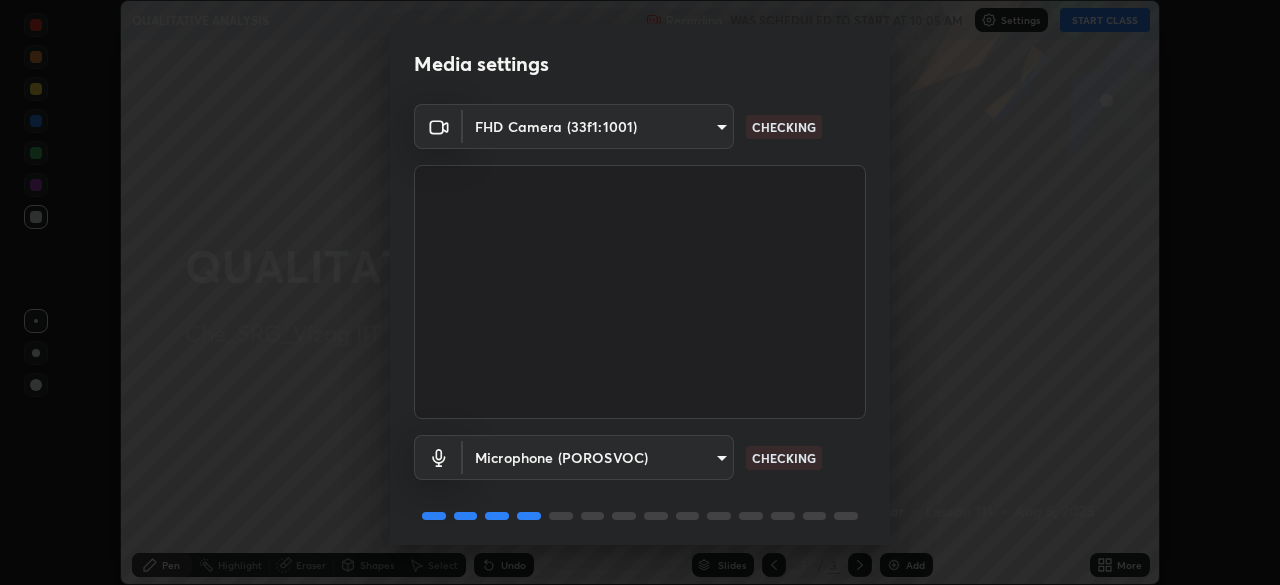 scroll, scrollTop: 71, scrollLeft: 0, axis: vertical 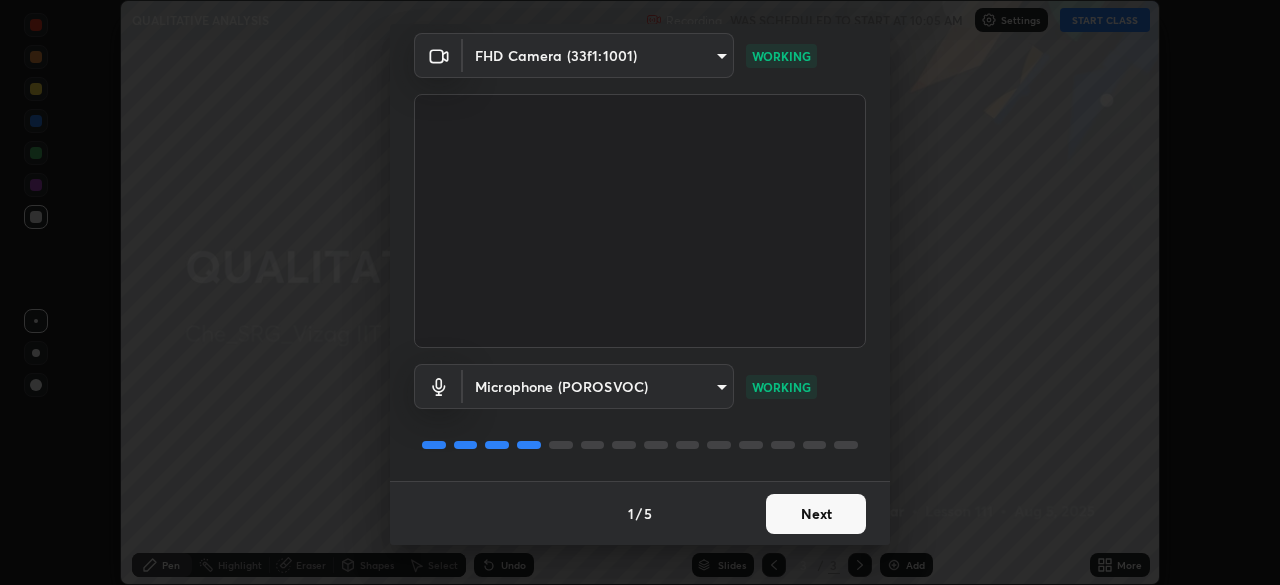 click on "Next" at bounding box center (816, 514) 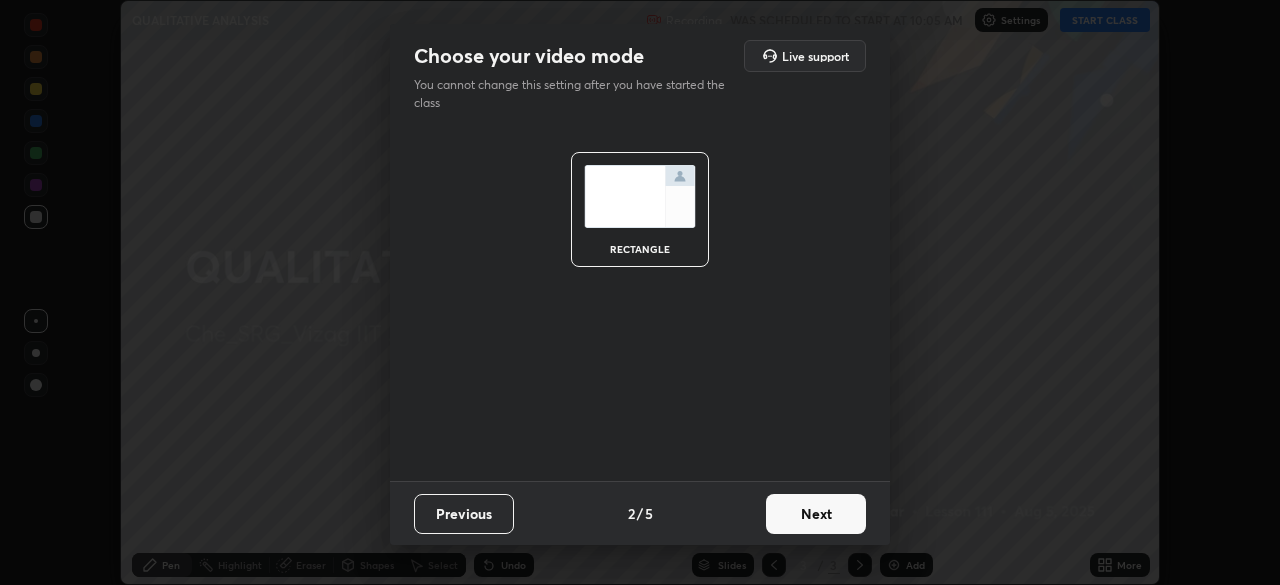 scroll, scrollTop: 0, scrollLeft: 0, axis: both 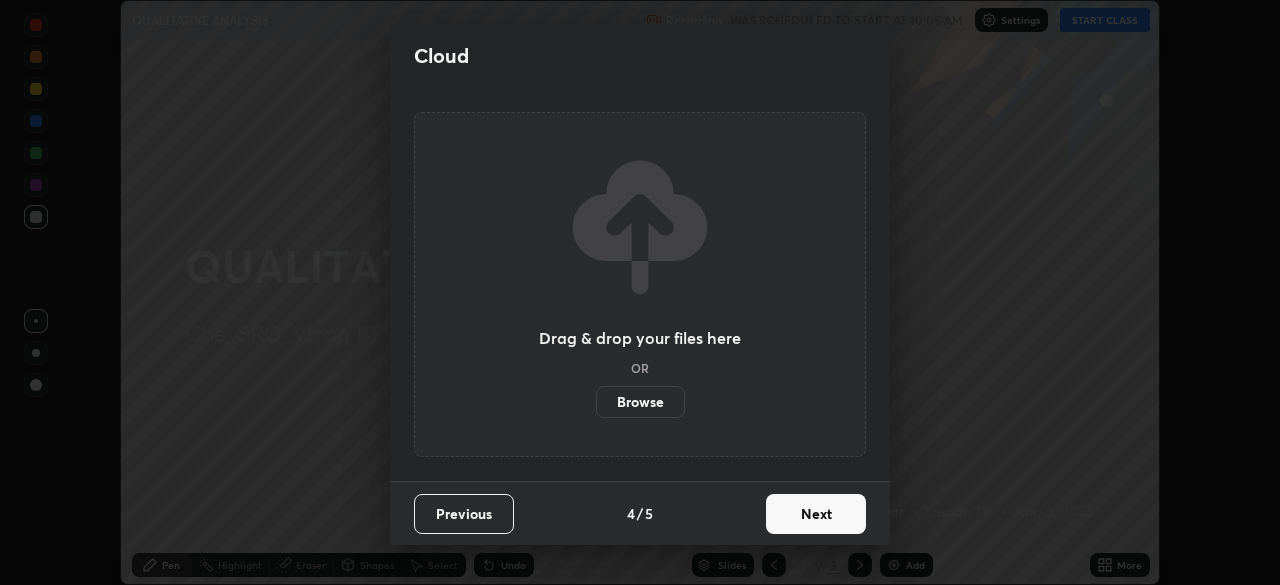click on "Next" at bounding box center [816, 514] 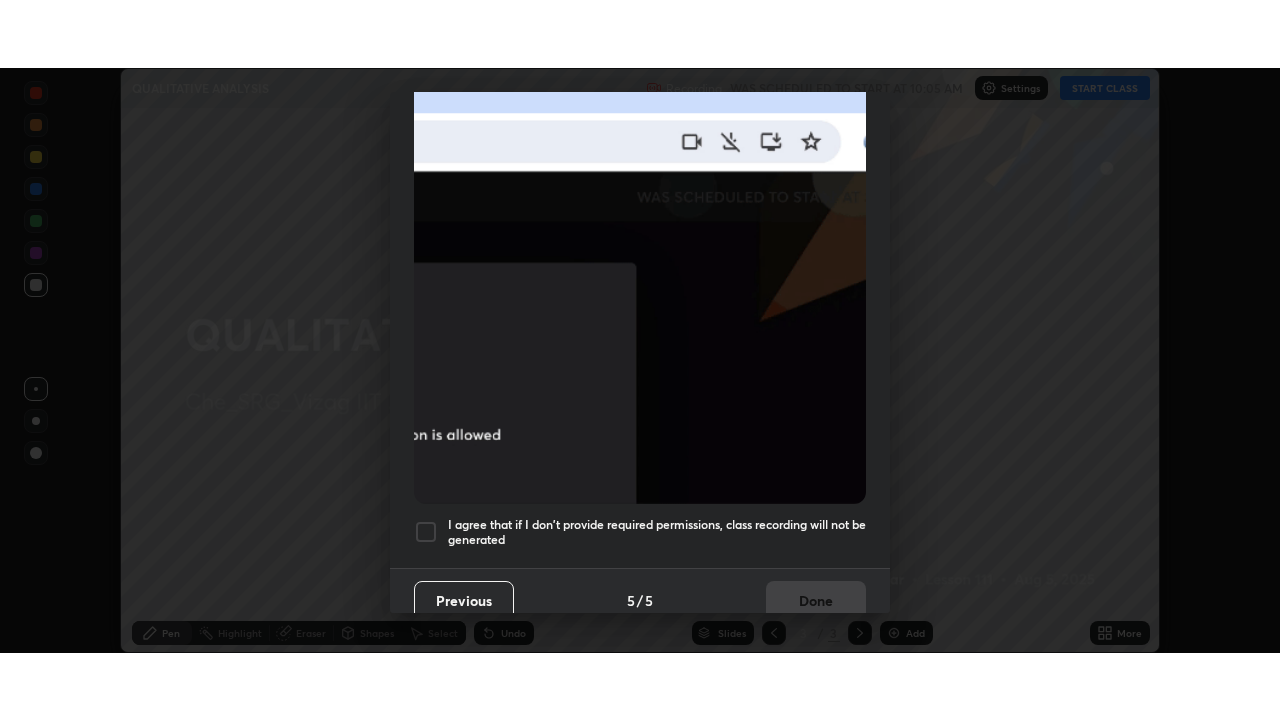 scroll, scrollTop: 479, scrollLeft: 0, axis: vertical 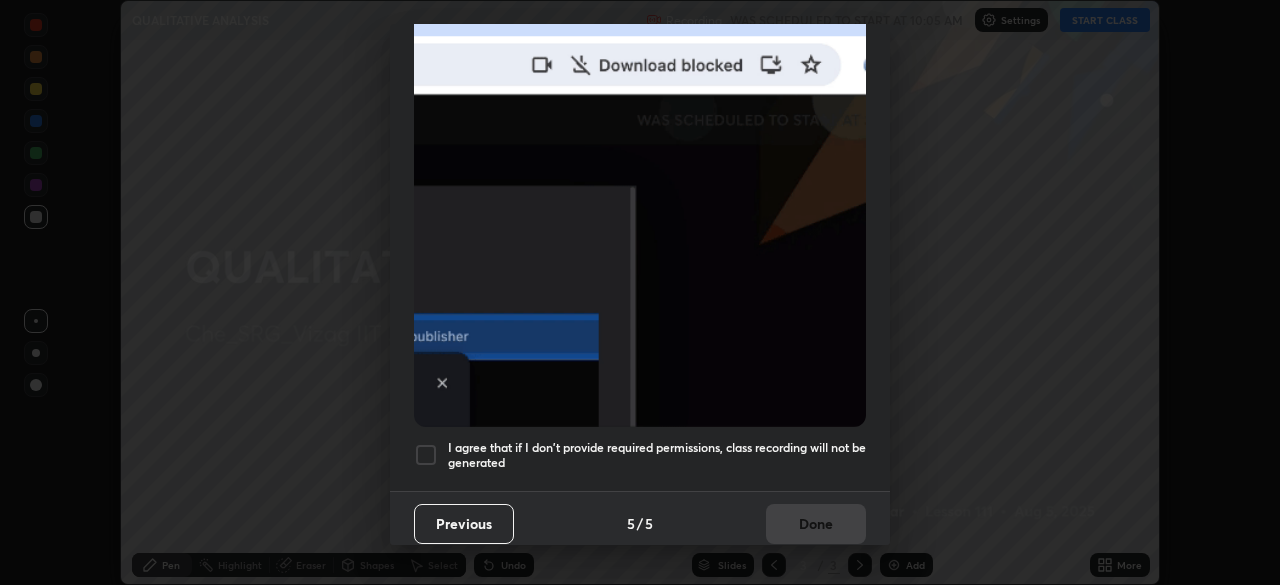 click on "I agree that if I don't provide required permissions, class recording will not be generated" at bounding box center [657, 455] 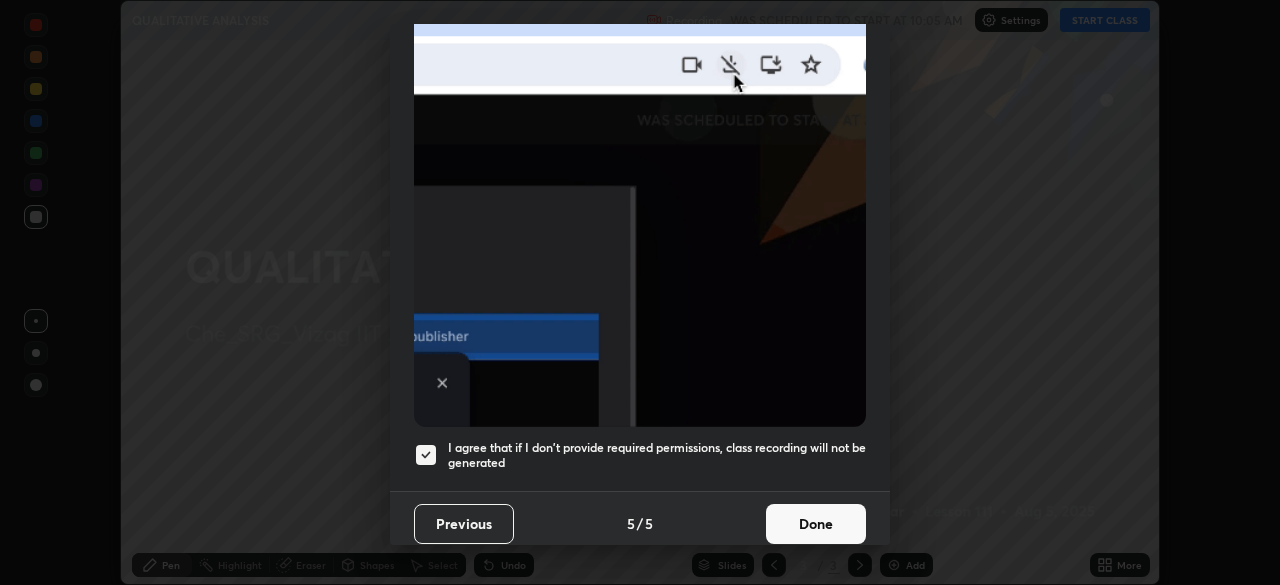 click on "Done" at bounding box center [816, 524] 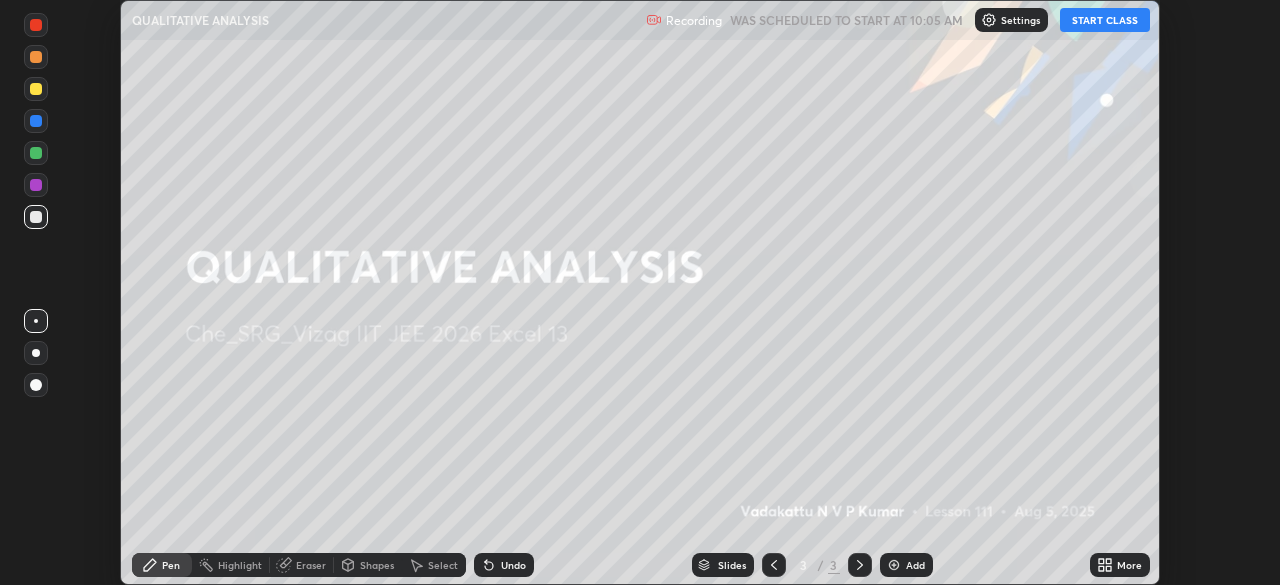 click on "START CLASS" at bounding box center [1105, 20] 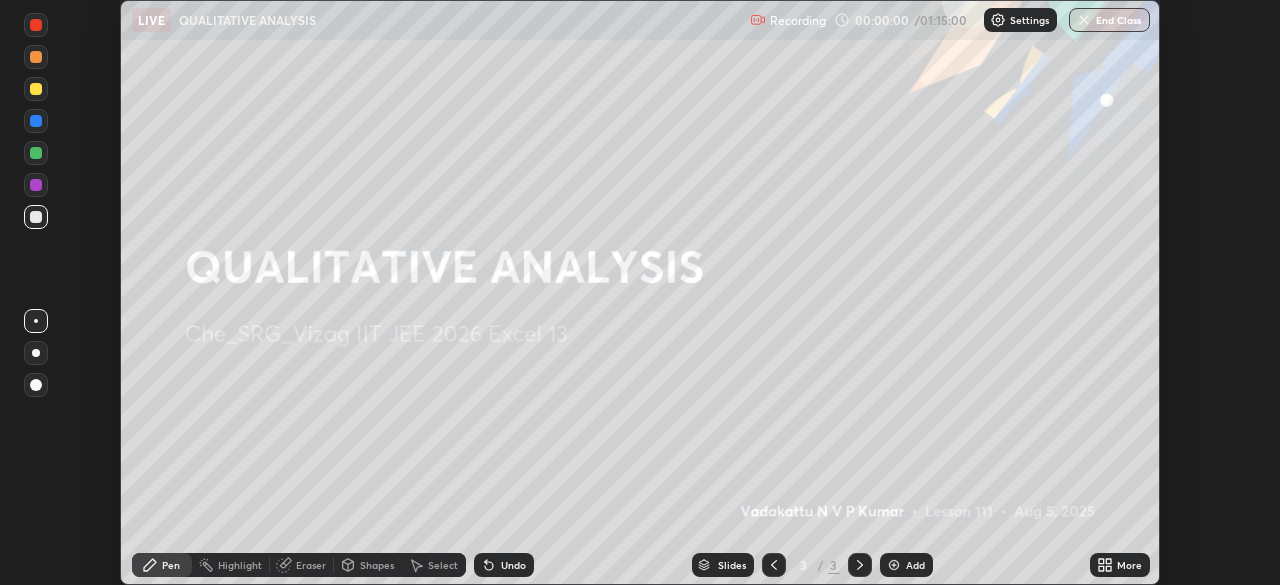 click 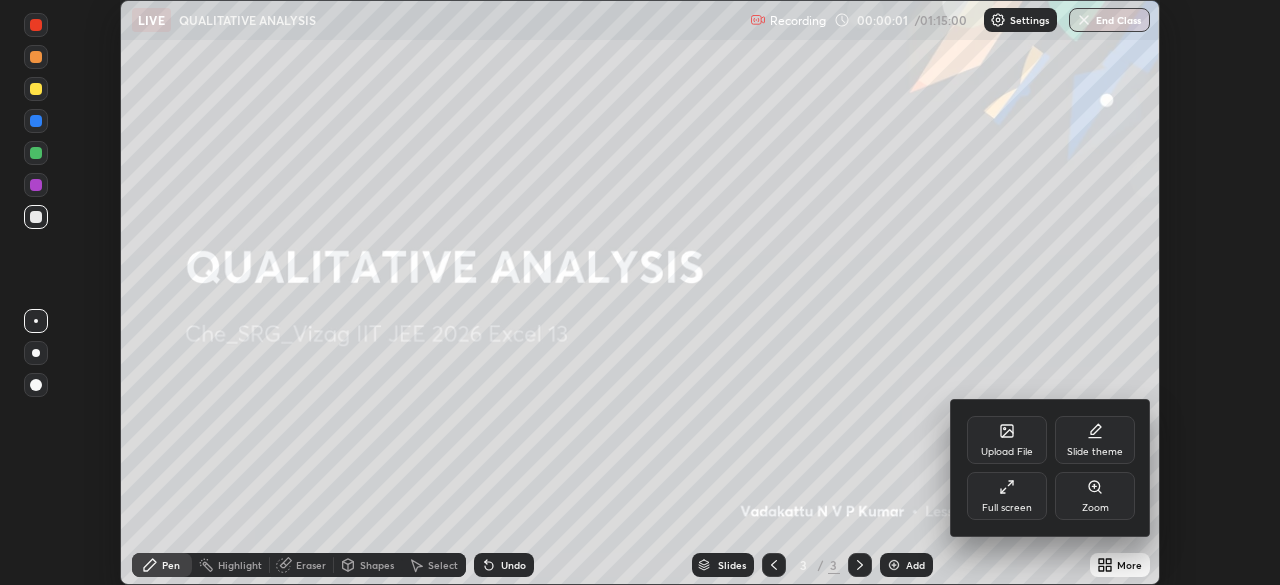 click 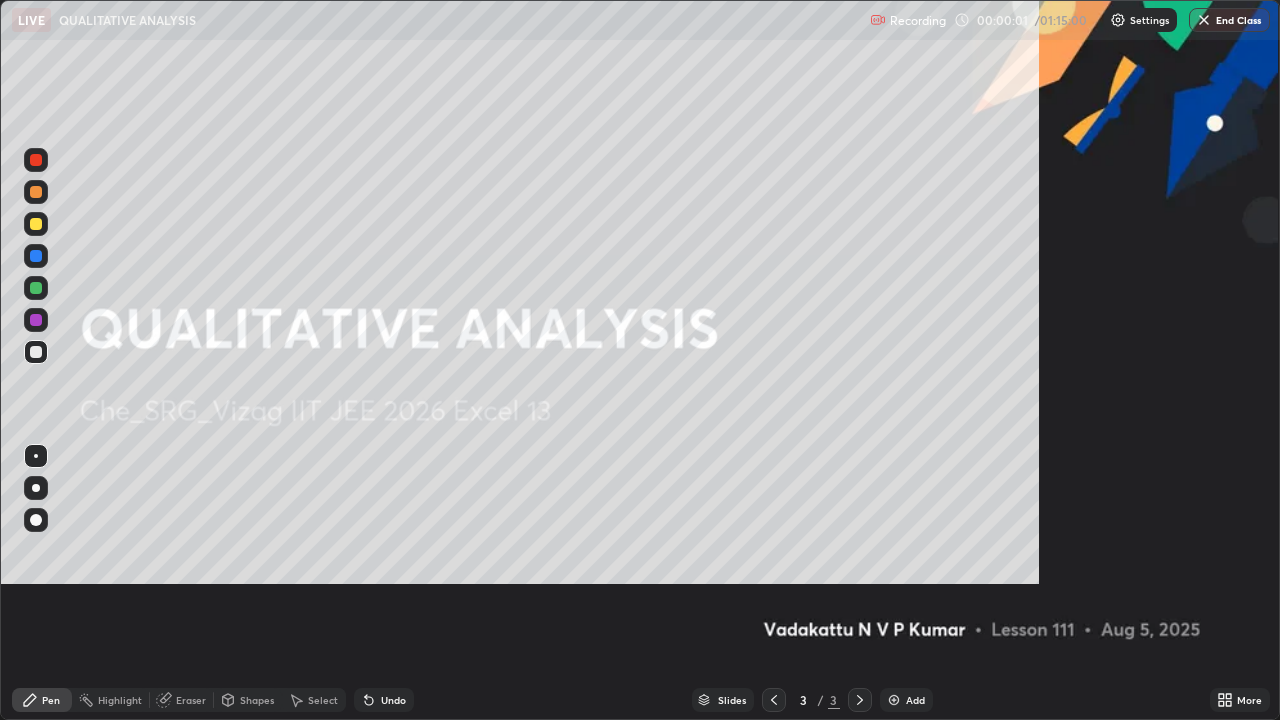 scroll, scrollTop: 99280, scrollLeft: 98720, axis: both 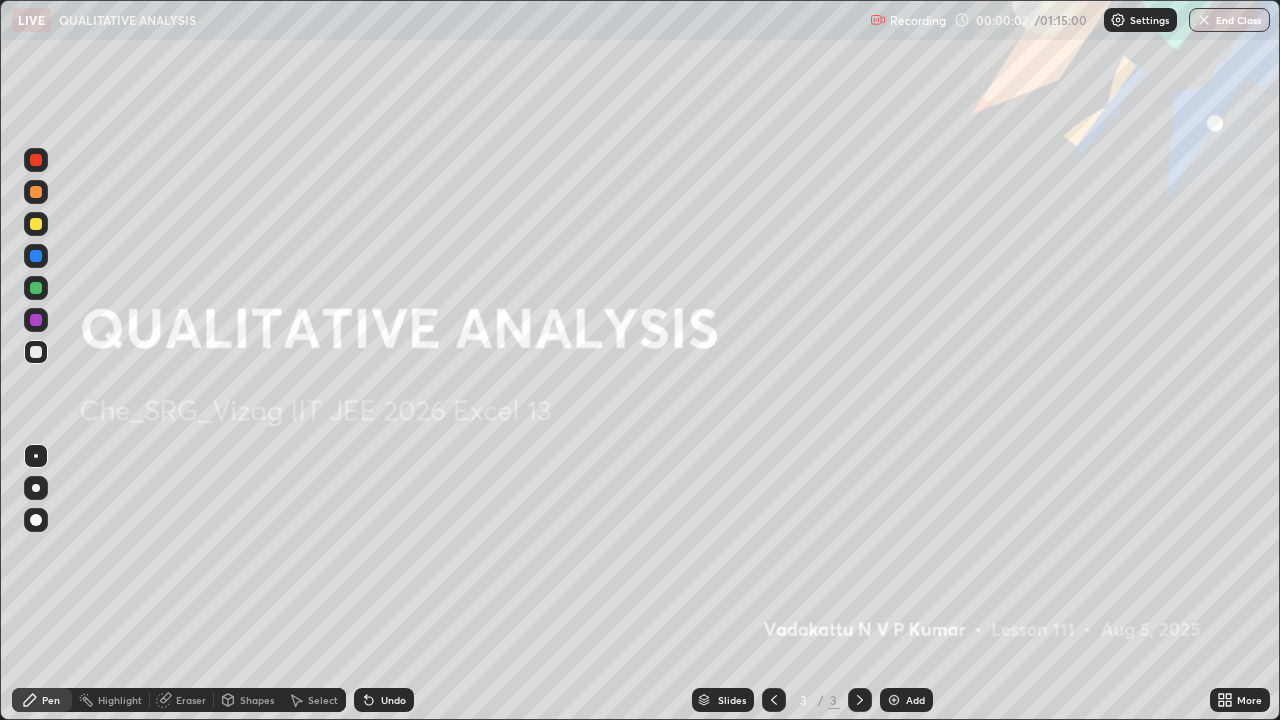 click at bounding box center (894, 700) 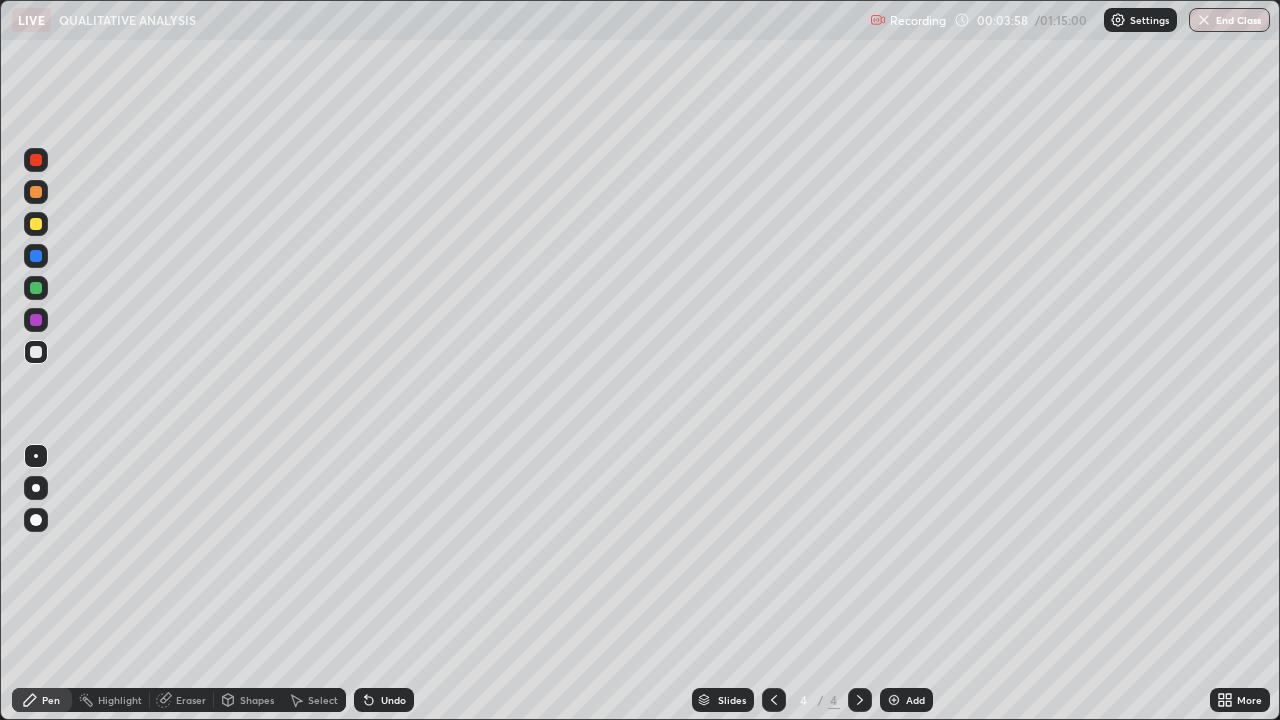 click on "Eraser" at bounding box center (191, 700) 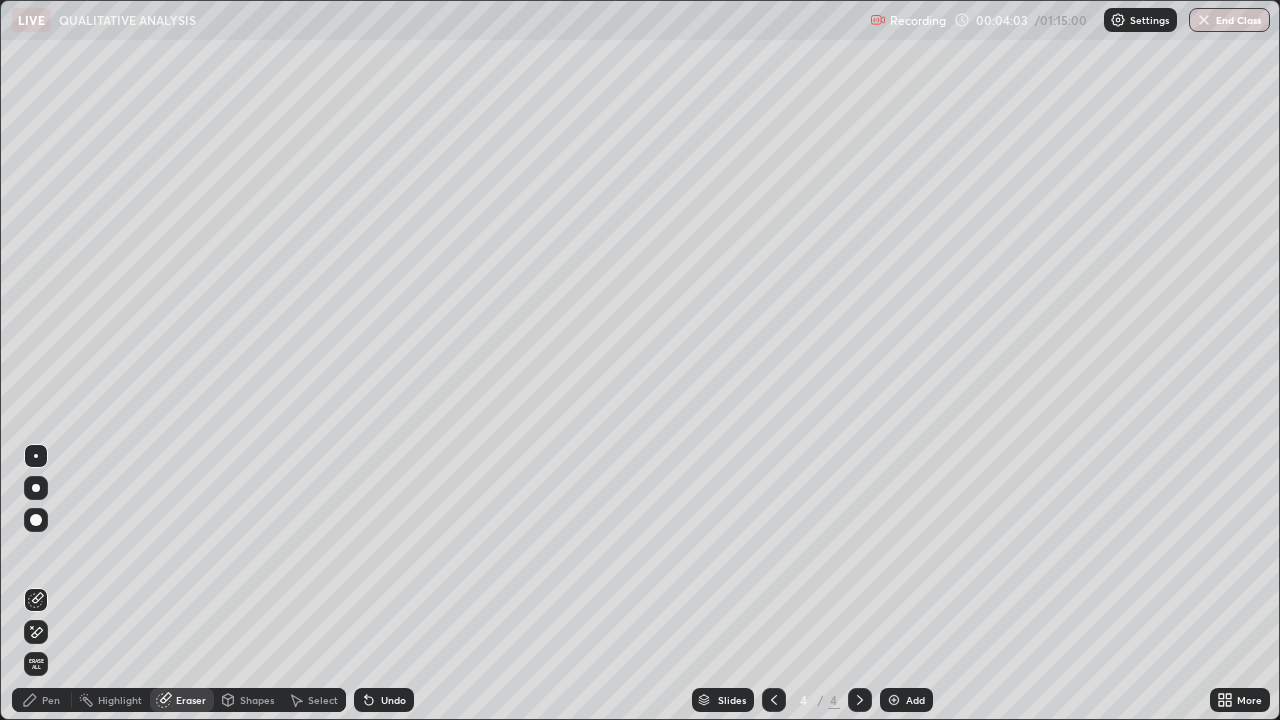 click on "Pen" at bounding box center (51, 700) 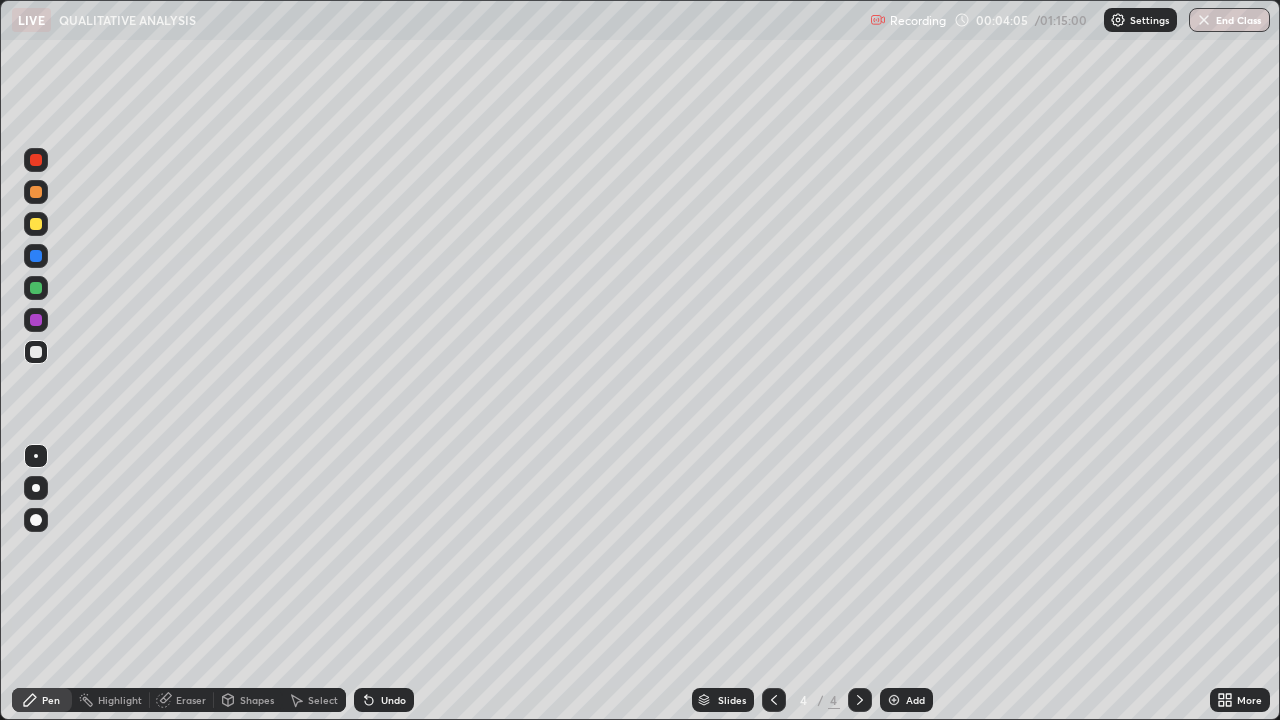 click on "Eraser" at bounding box center [191, 700] 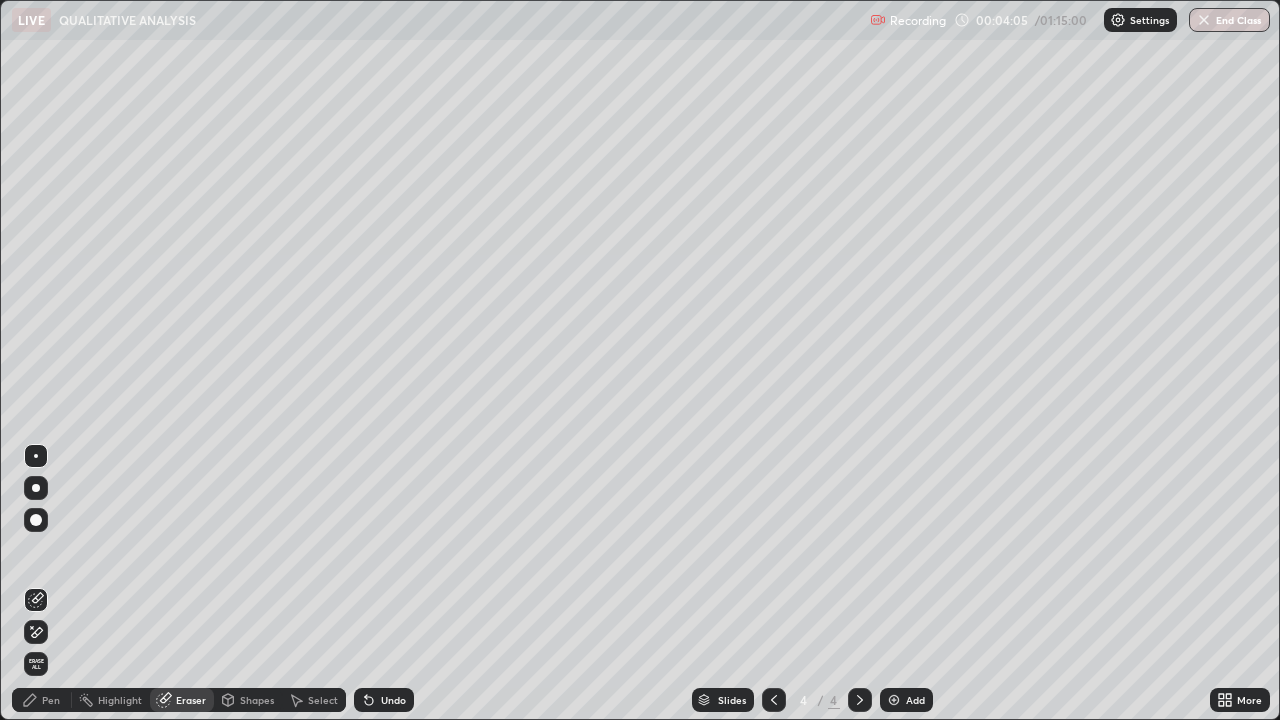 click at bounding box center (36, 520) 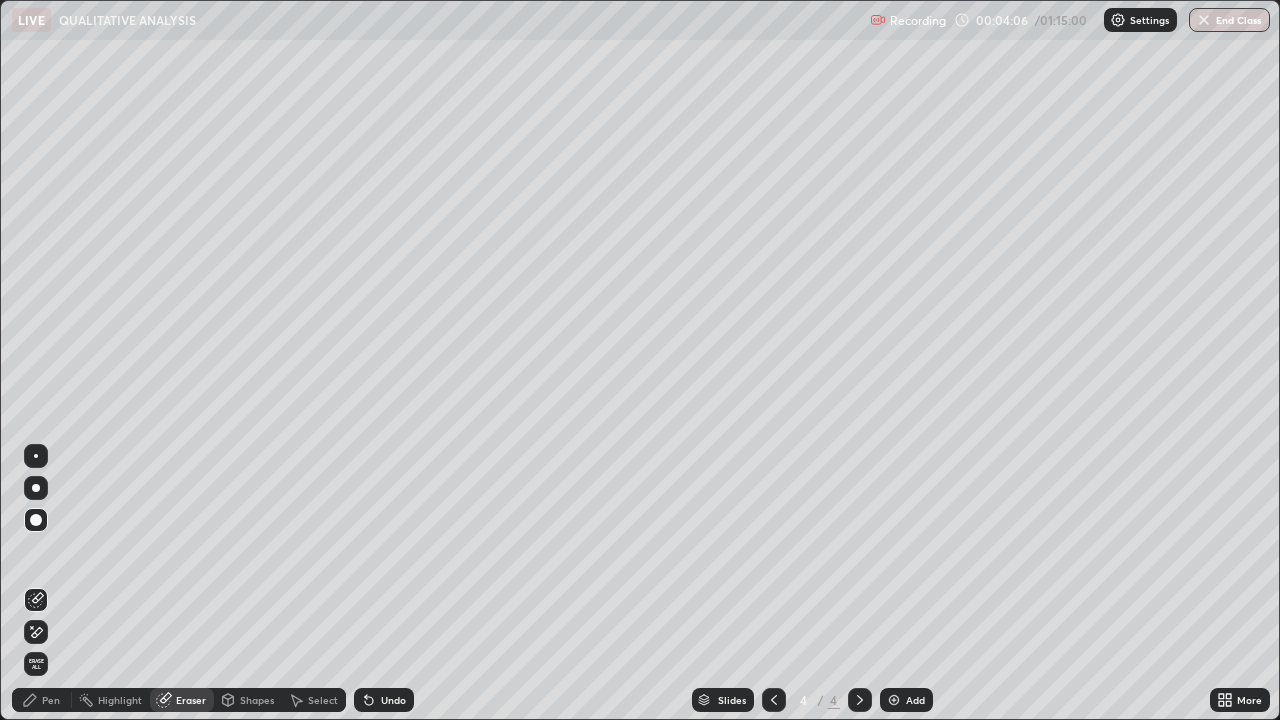 click on "Pen" at bounding box center (51, 700) 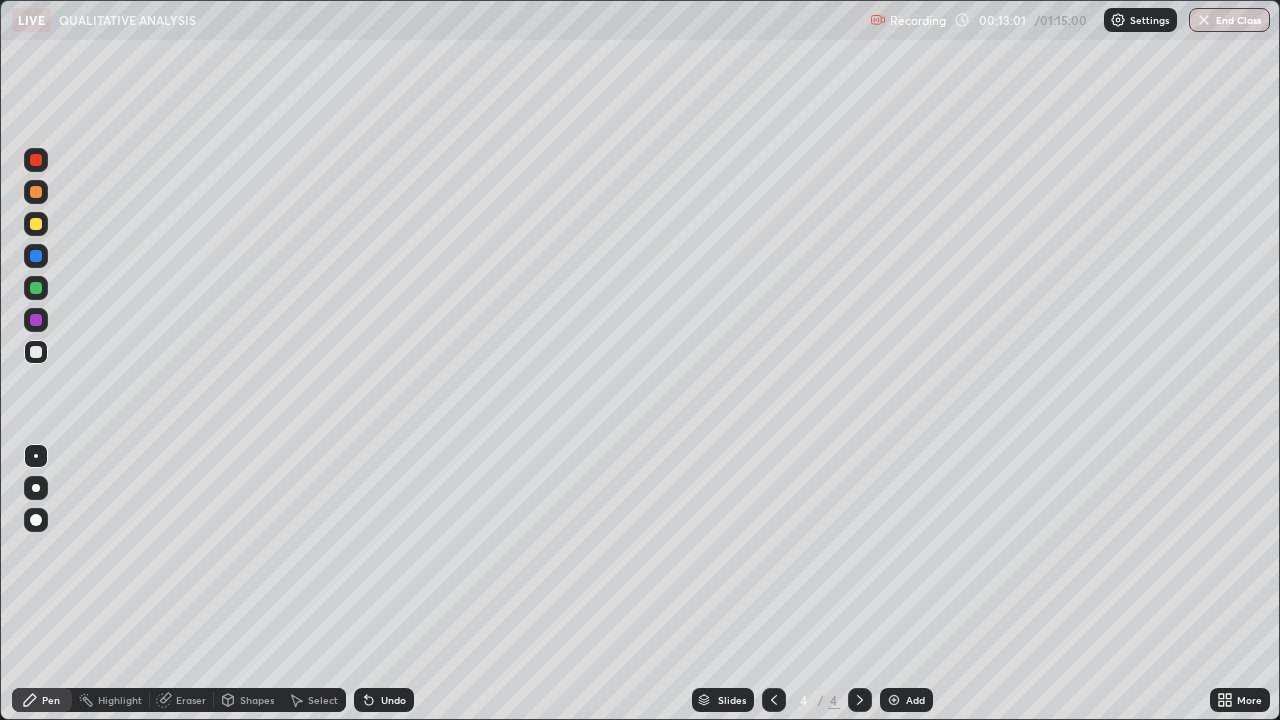 click on "Select" at bounding box center [323, 700] 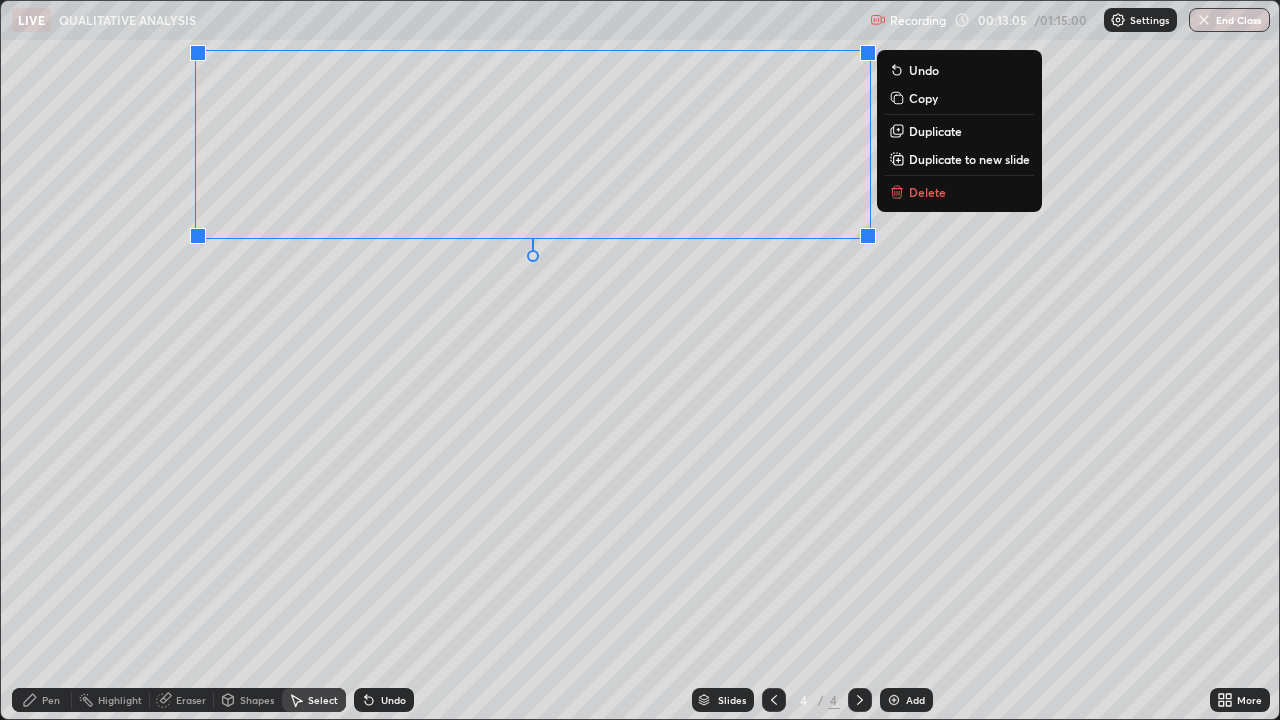 click 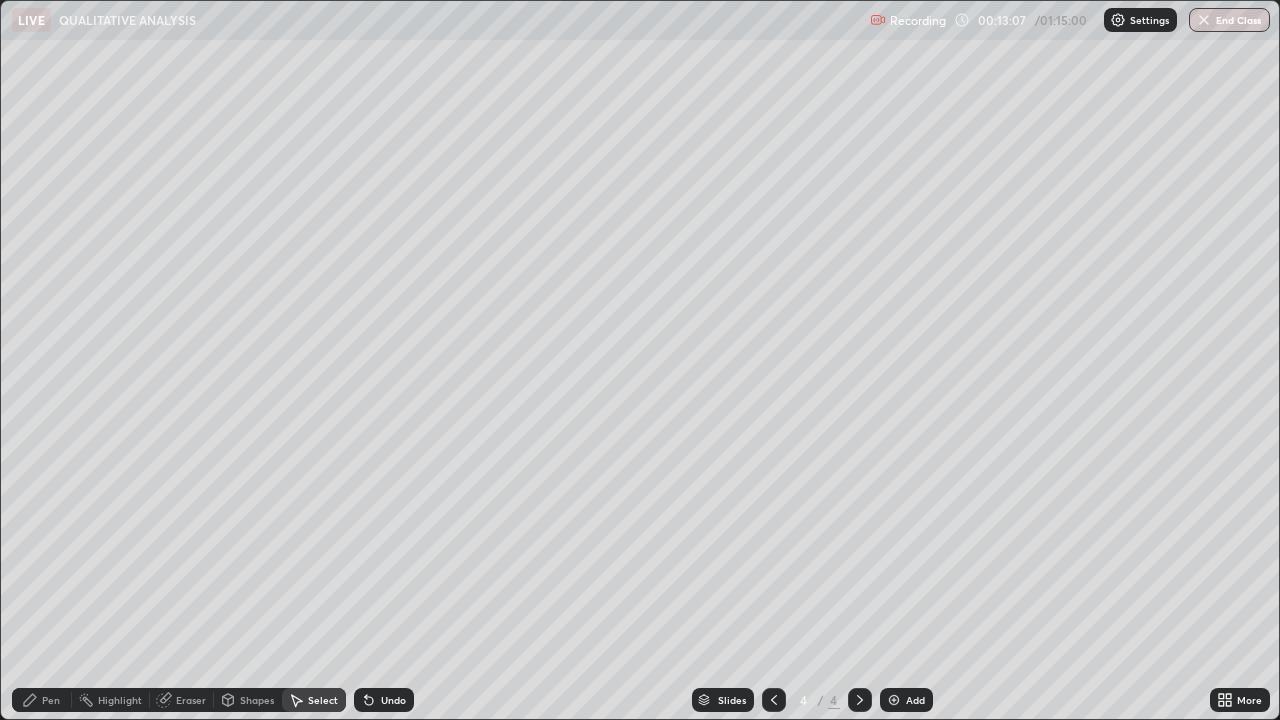 click on "Pen" at bounding box center (51, 700) 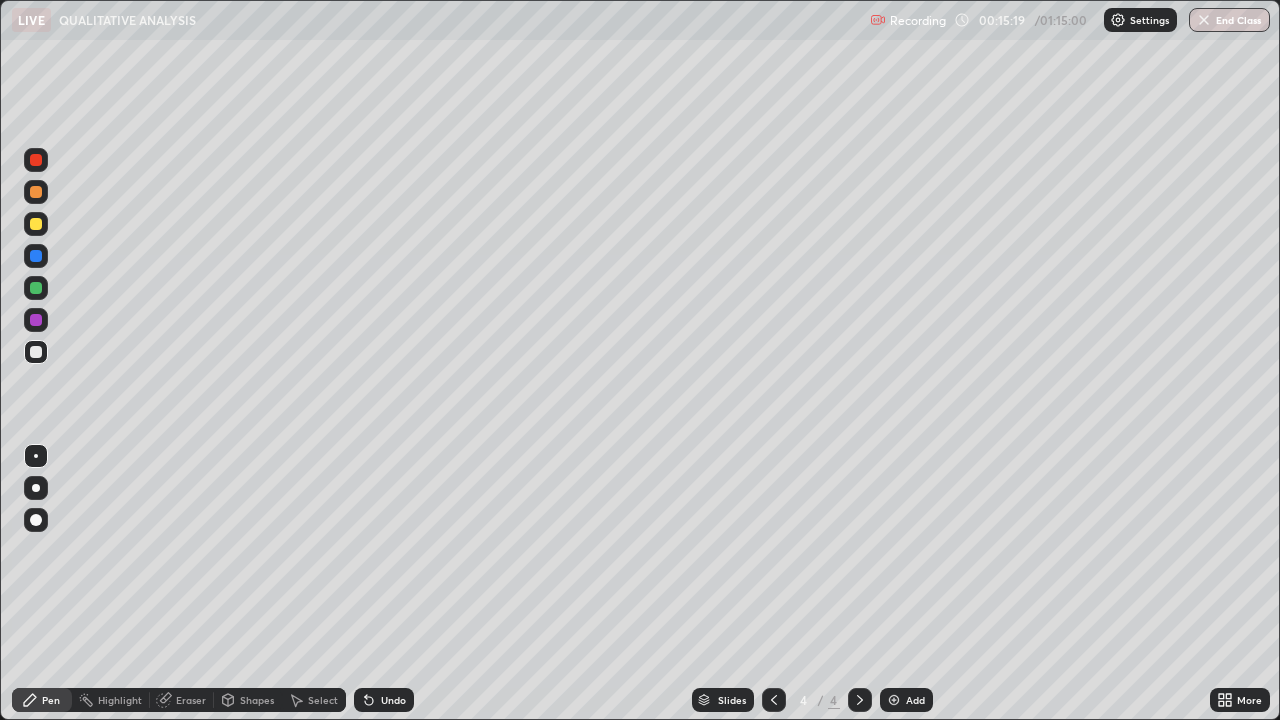 click on "Select" at bounding box center [323, 700] 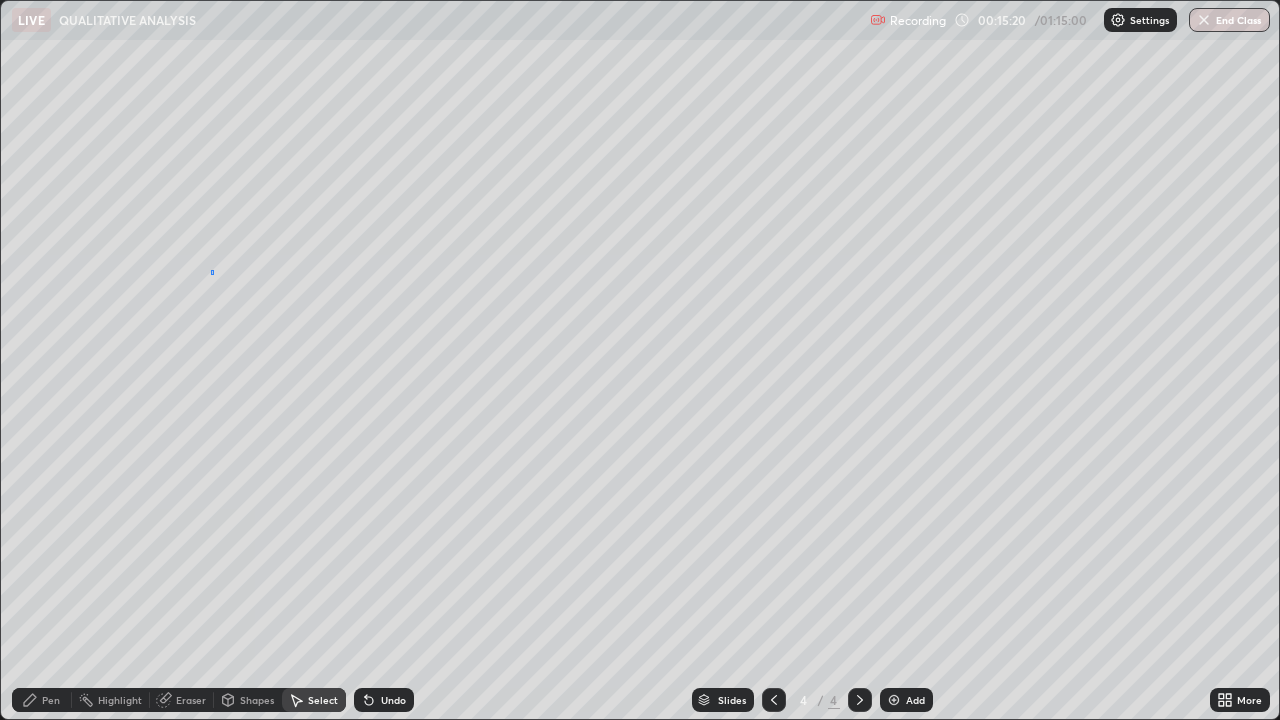 click on "0 ° Undo Copy Duplicate Duplicate to new slide Delete" at bounding box center (640, 360) 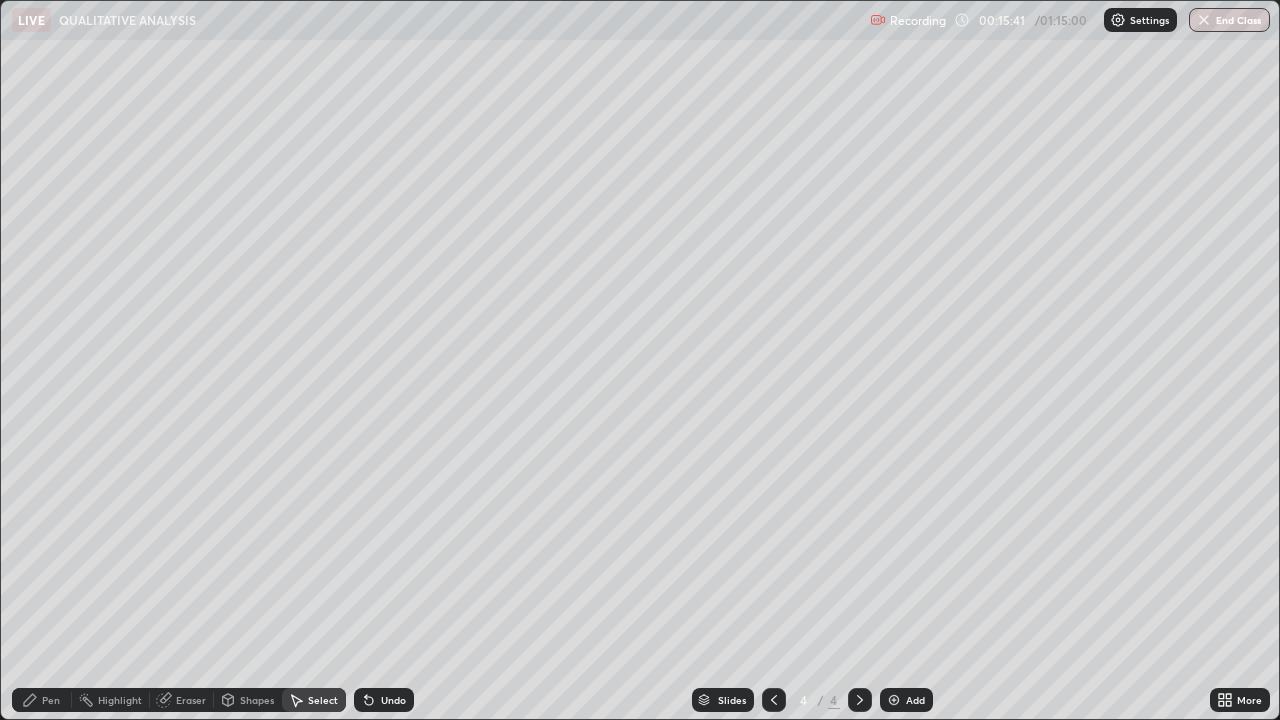click on "Pen" at bounding box center (51, 700) 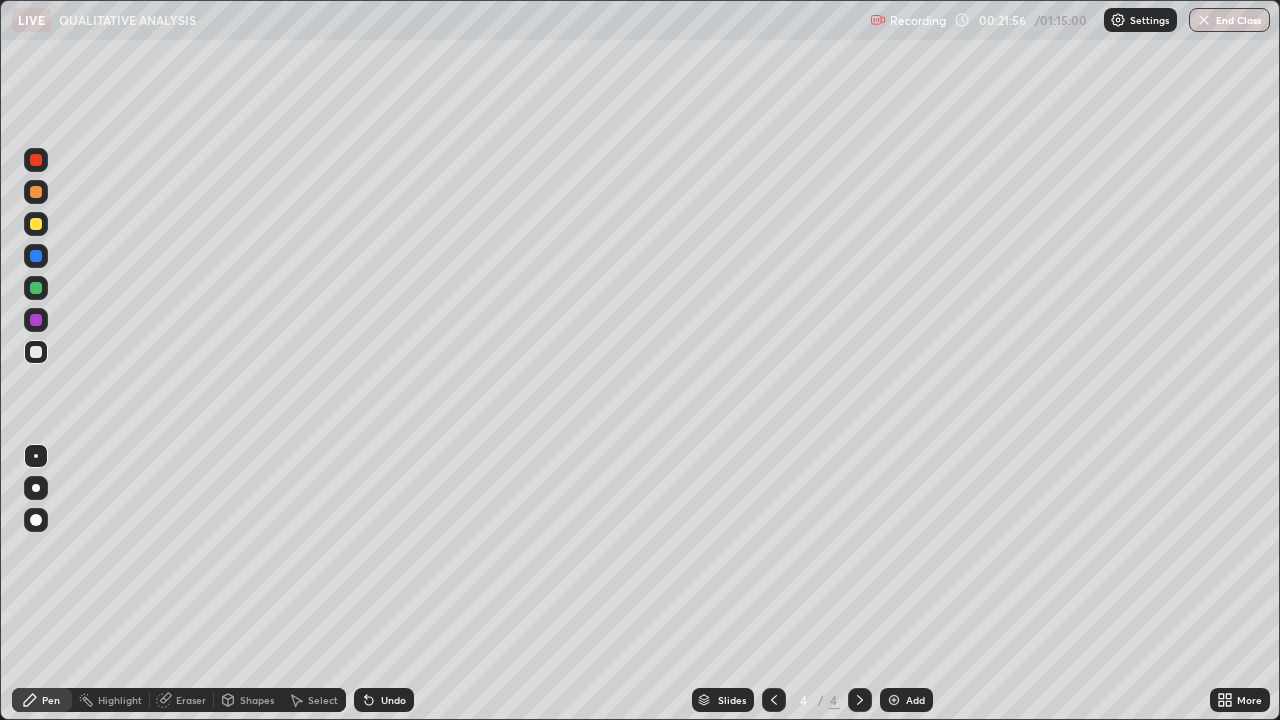 click on "Eraser" at bounding box center [191, 700] 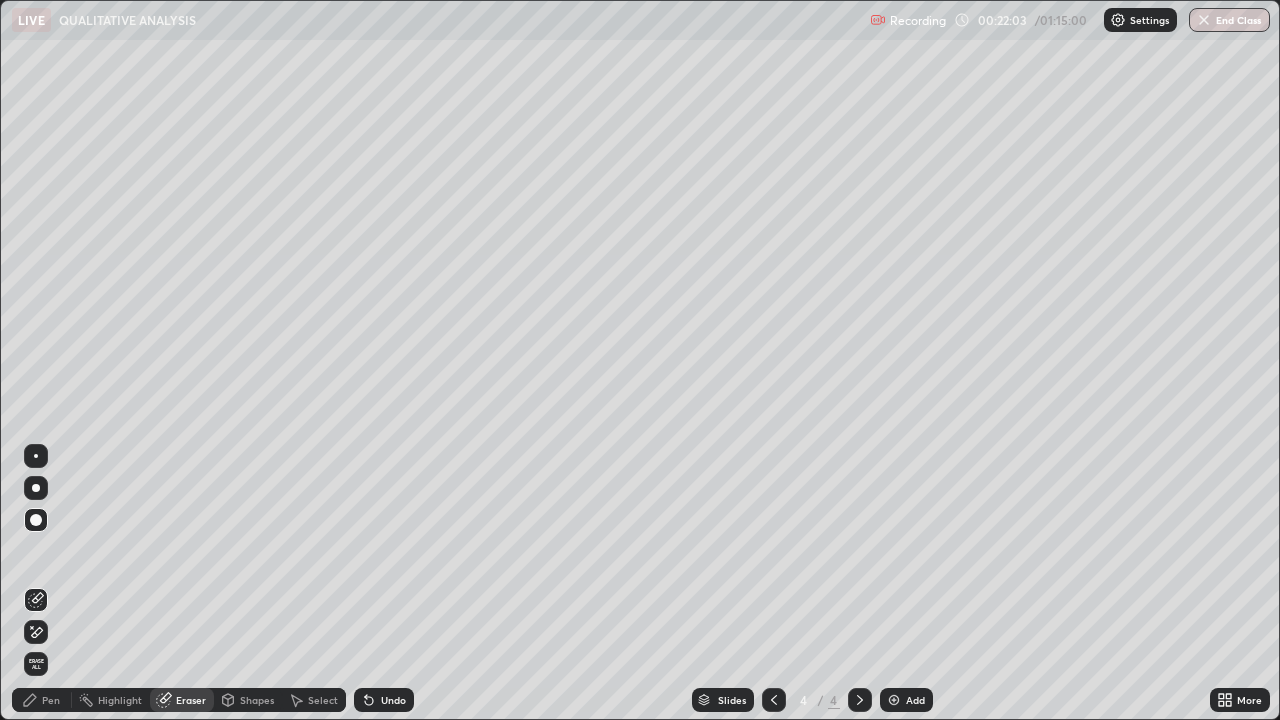 click on "Pen" at bounding box center [51, 700] 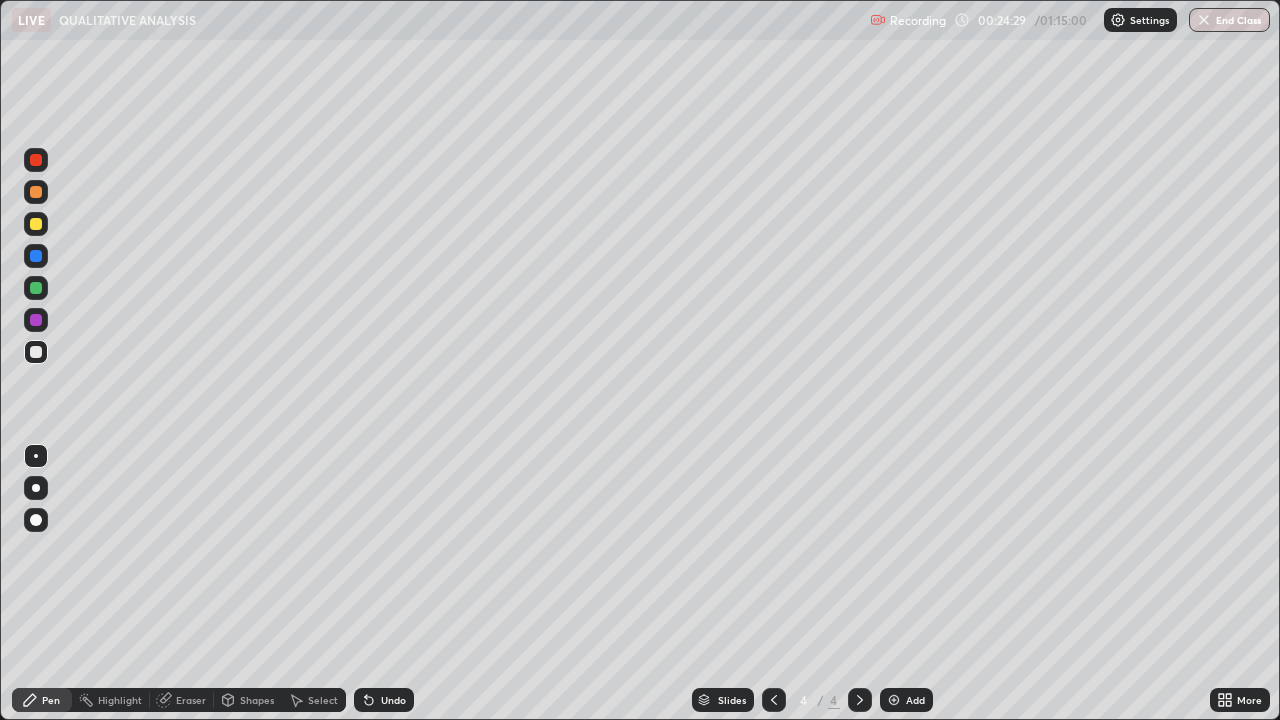 click on "Select" at bounding box center [323, 700] 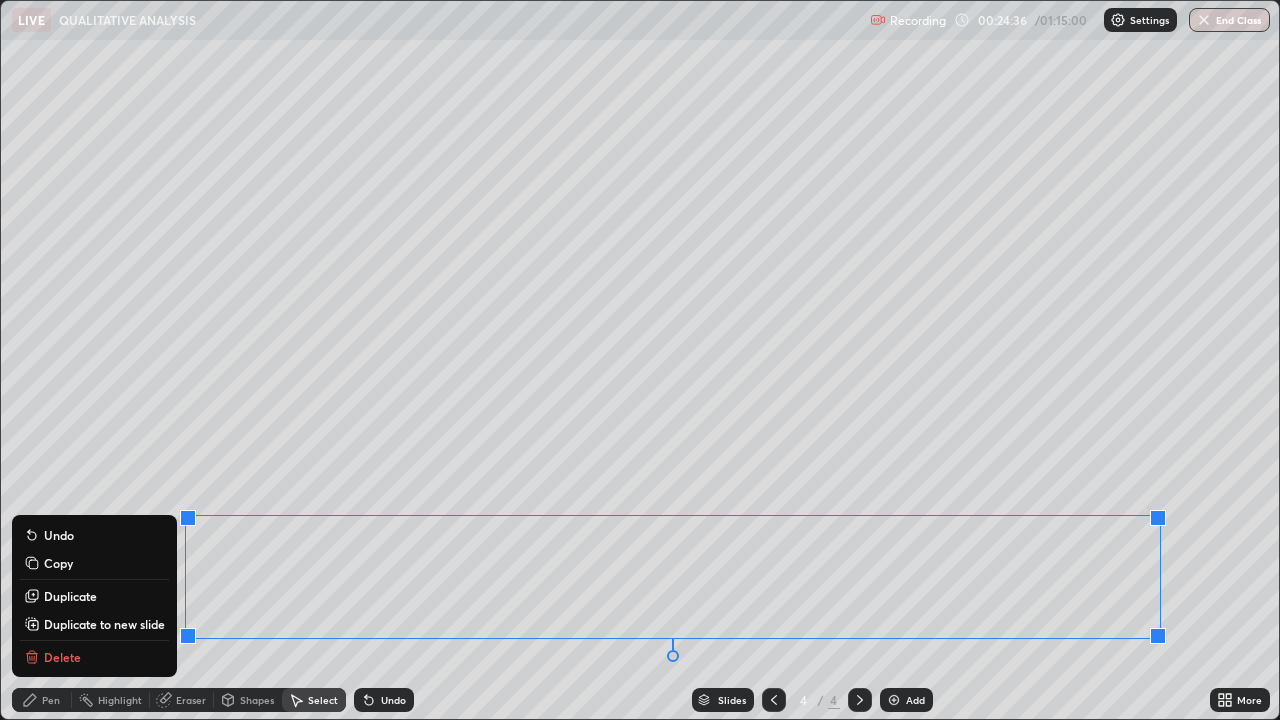 click on "0 ° Undo Copy Duplicate Duplicate to new slide Delete" at bounding box center (640, 360) 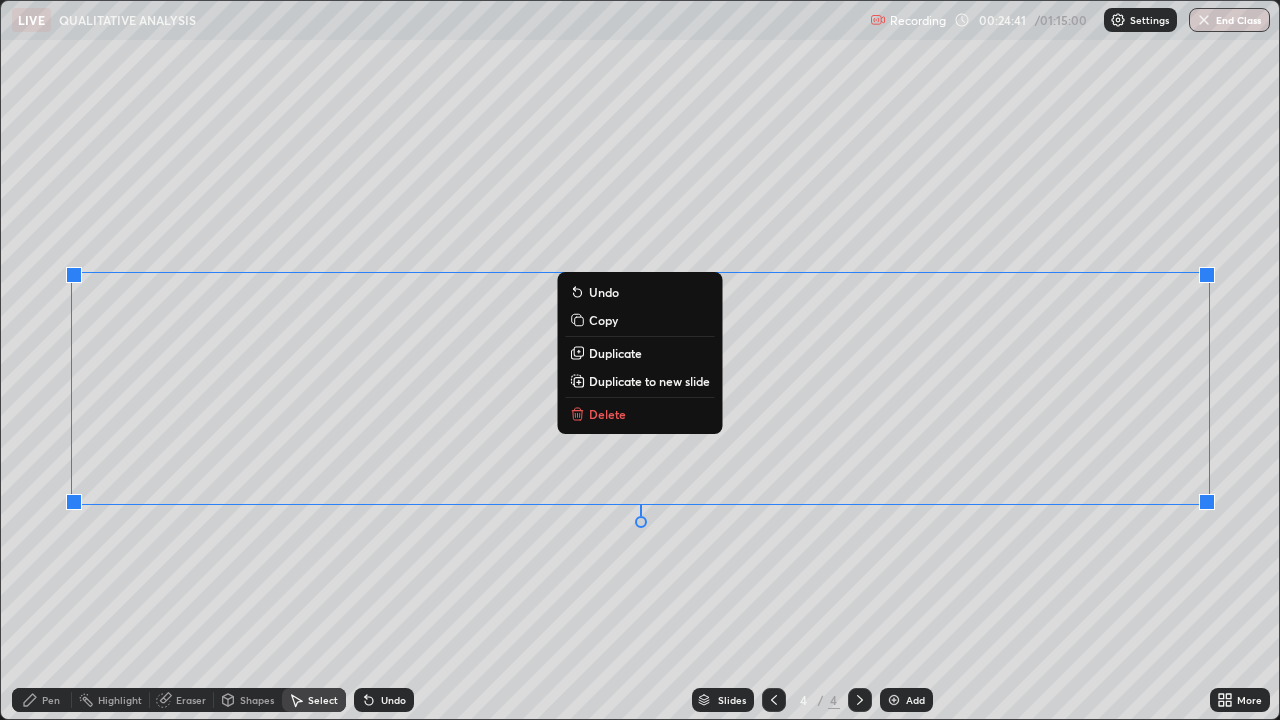 click on "Delete" at bounding box center [607, 414] 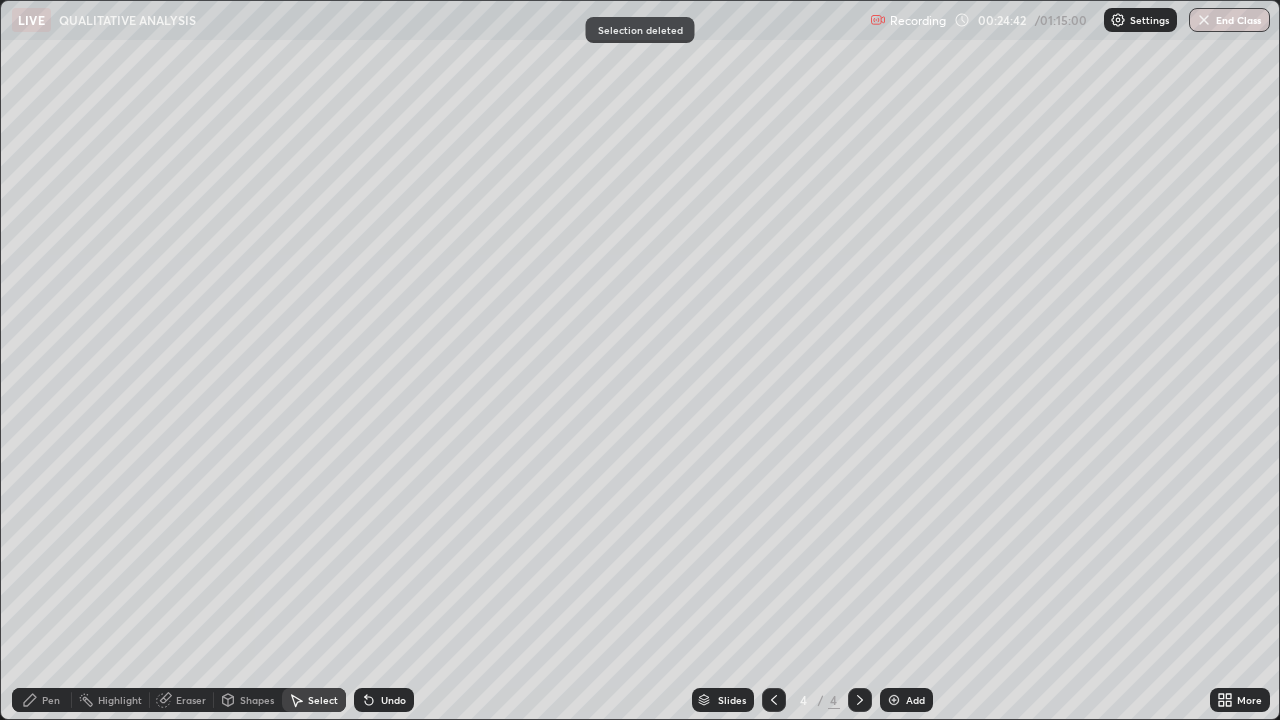 click on "Pen" at bounding box center (42, 700) 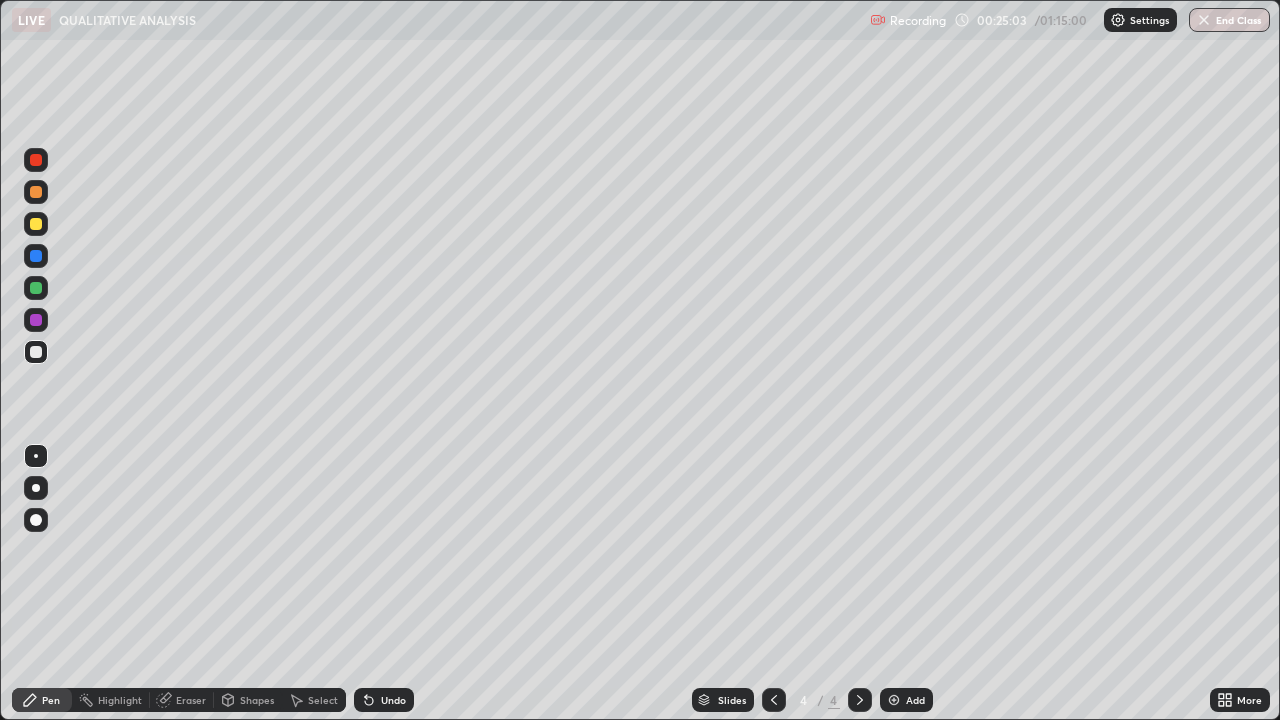 click on "Select" at bounding box center (323, 700) 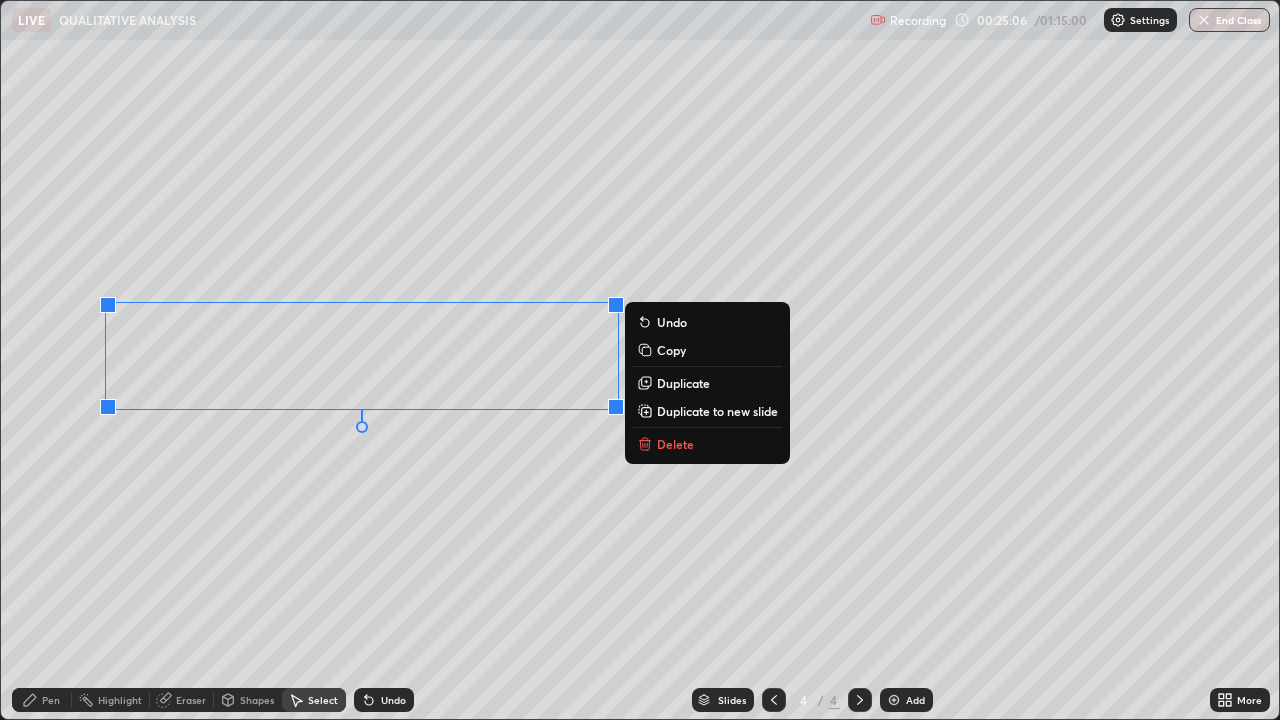 click on "Delete" at bounding box center (675, 444) 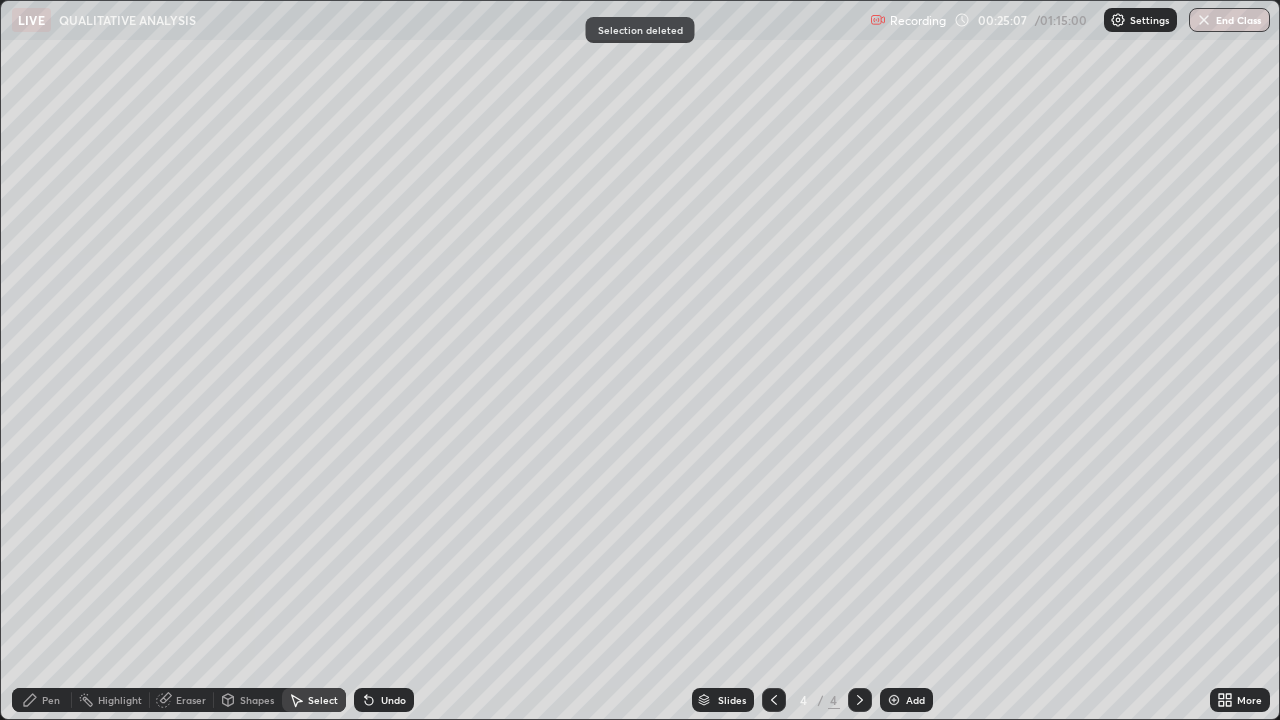 click on "Pen" at bounding box center (51, 700) 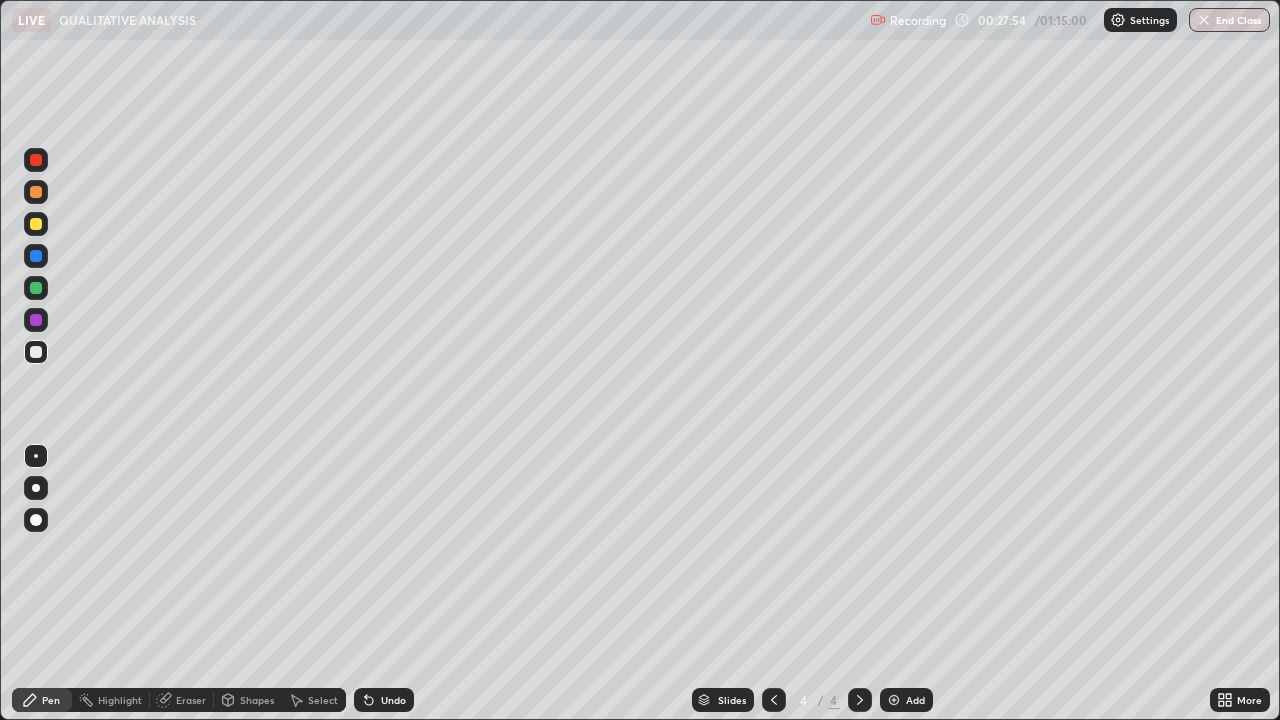 click on "Select" at bounding box center (323, 700) 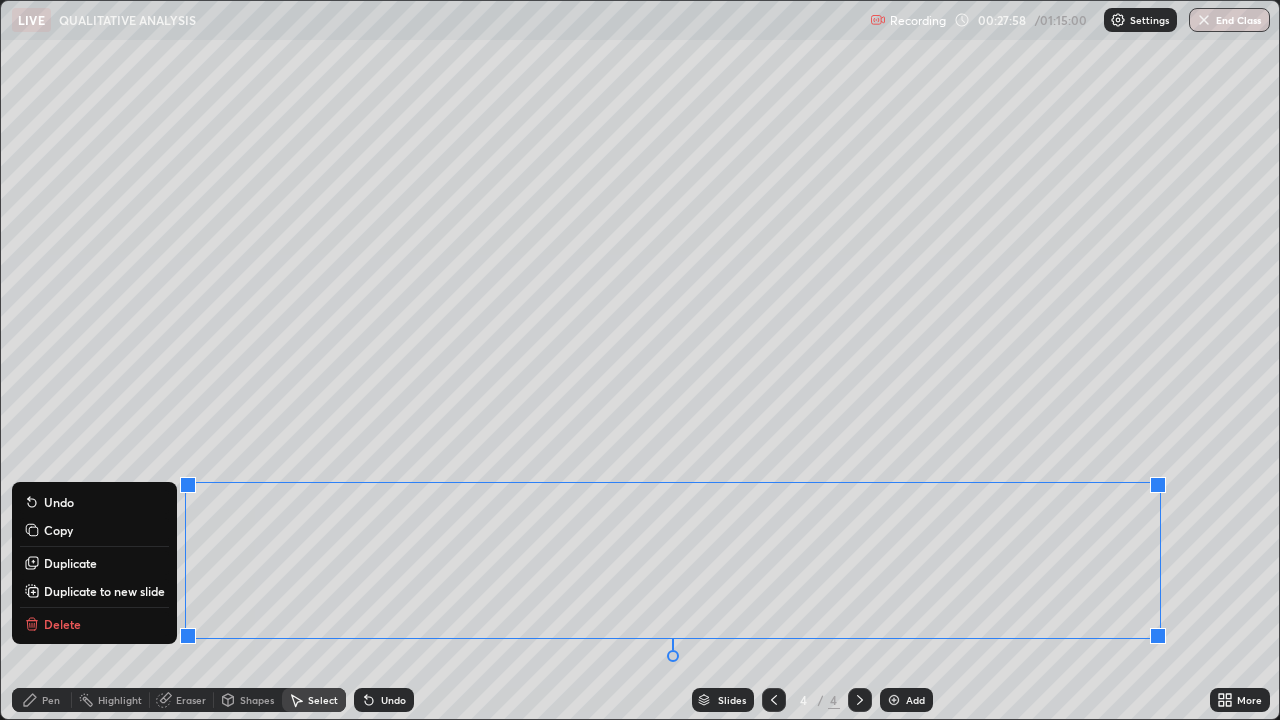 click on "Delete" at bounding box center (94, 624) 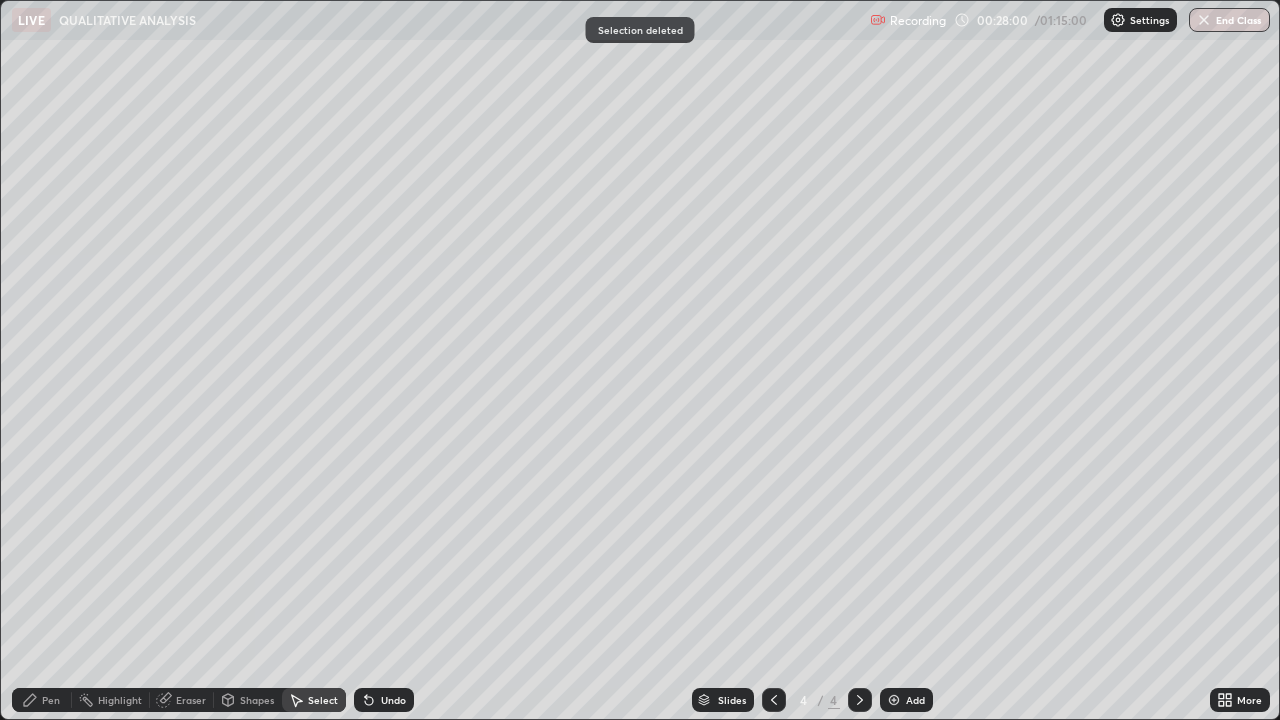 click on "Pen" at bounding box center [51, 700] 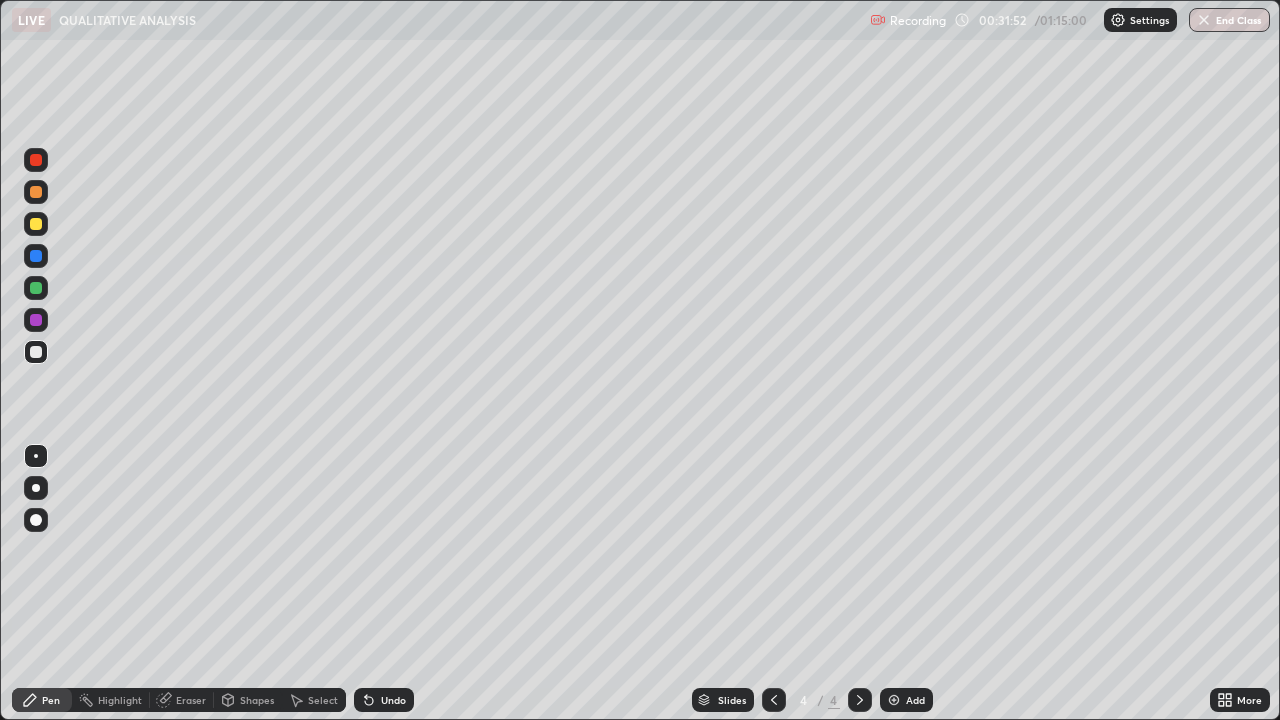 click on "Select" at bounding box center [323, 700] 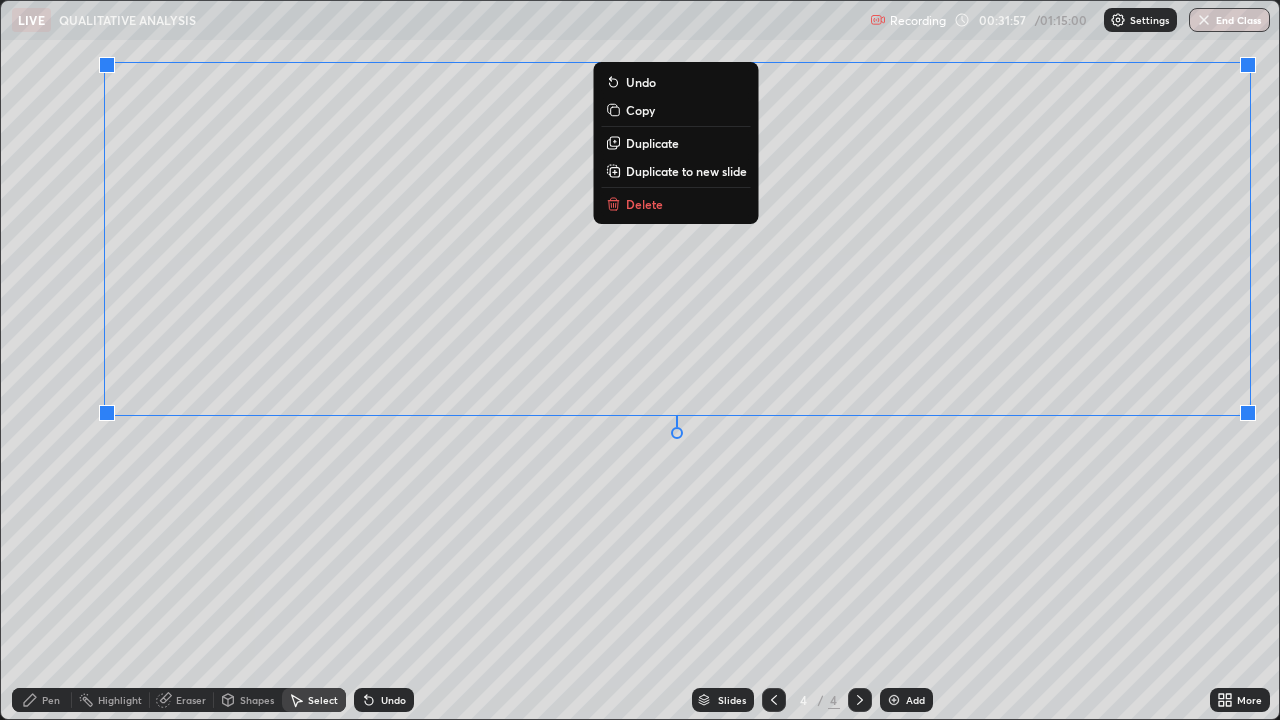 click on "Delete" at bounding box center (644, 204) 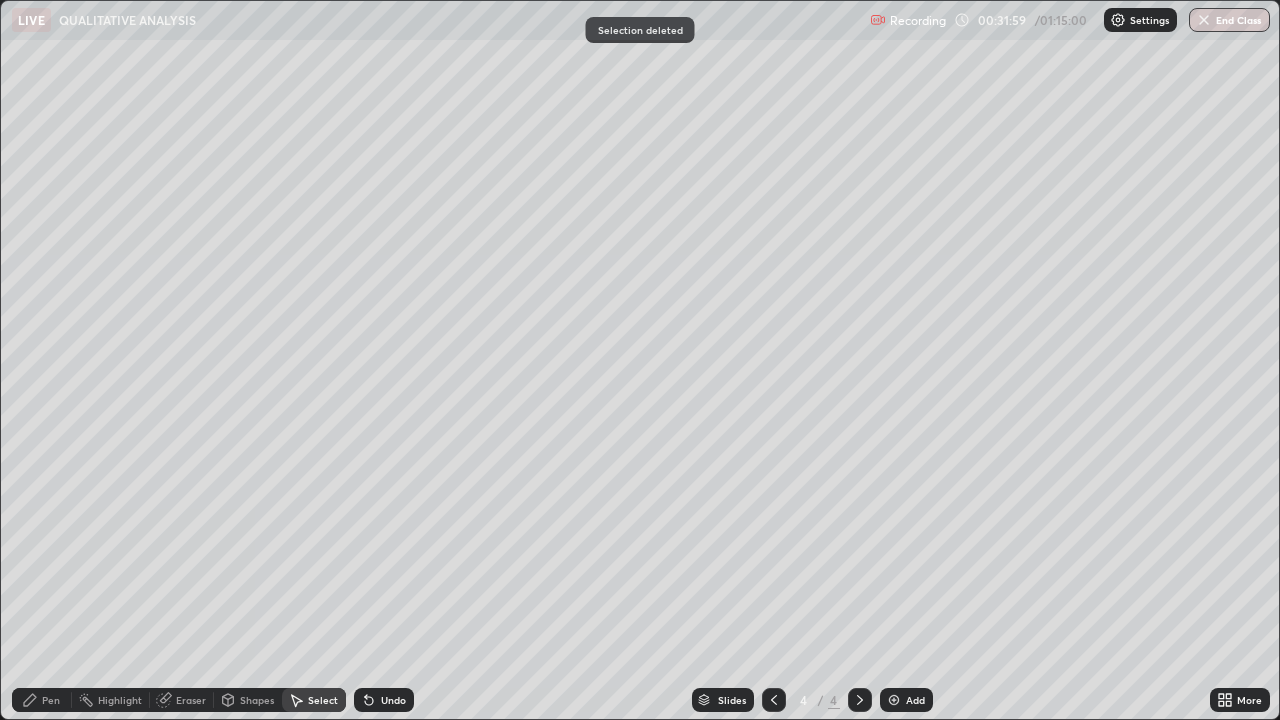 click on "Eraser" at bounding box center [191, 700] 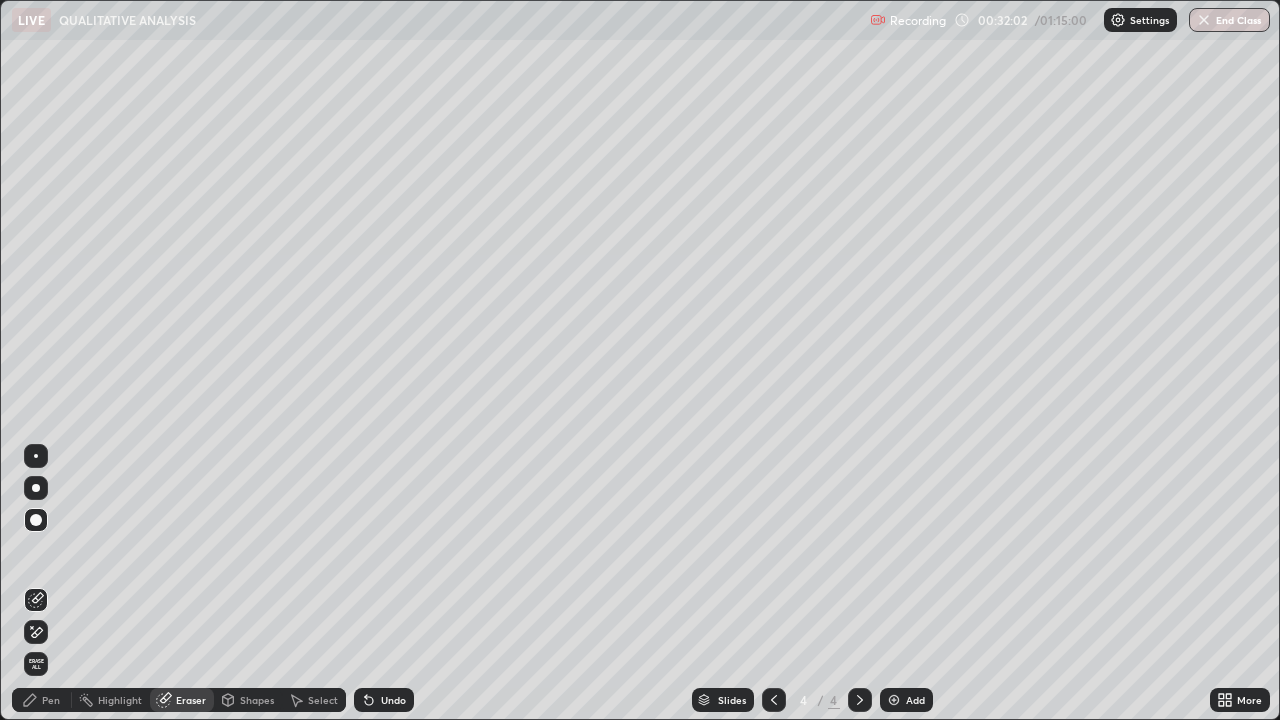 click on "Pen" at bounding box center (51, 700) 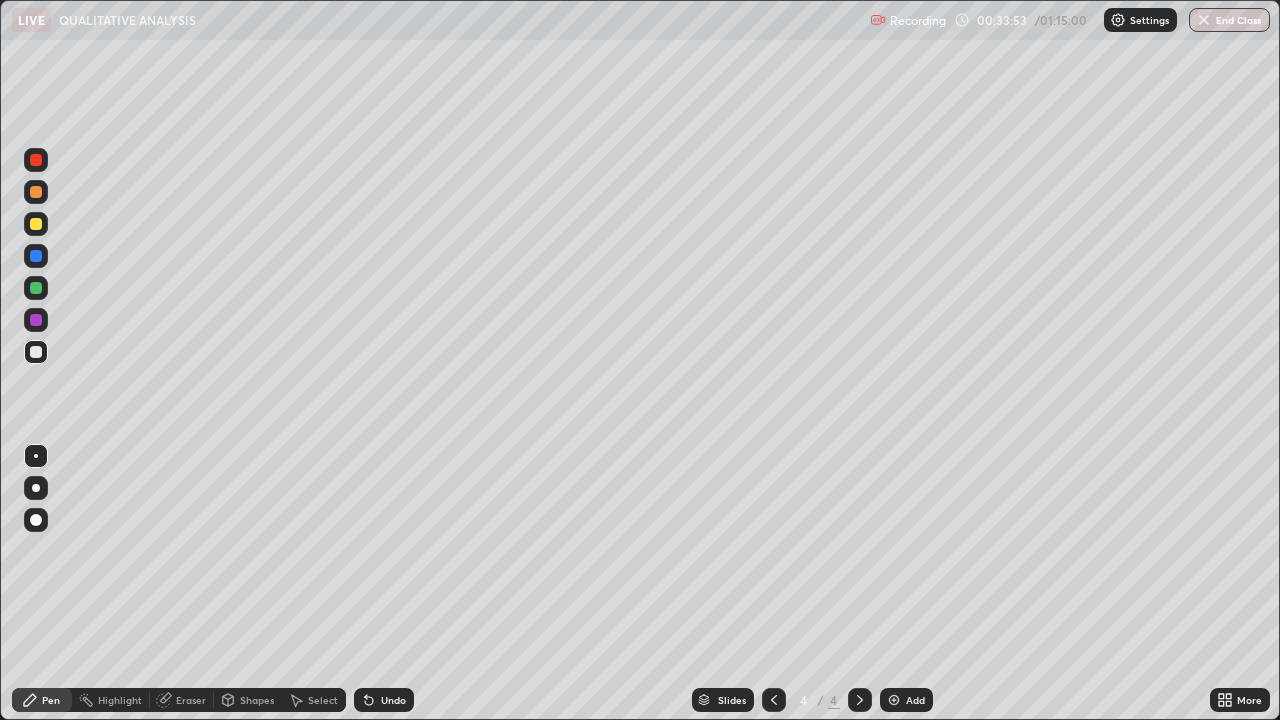 click on "Select" at bounding box center (323, 700) 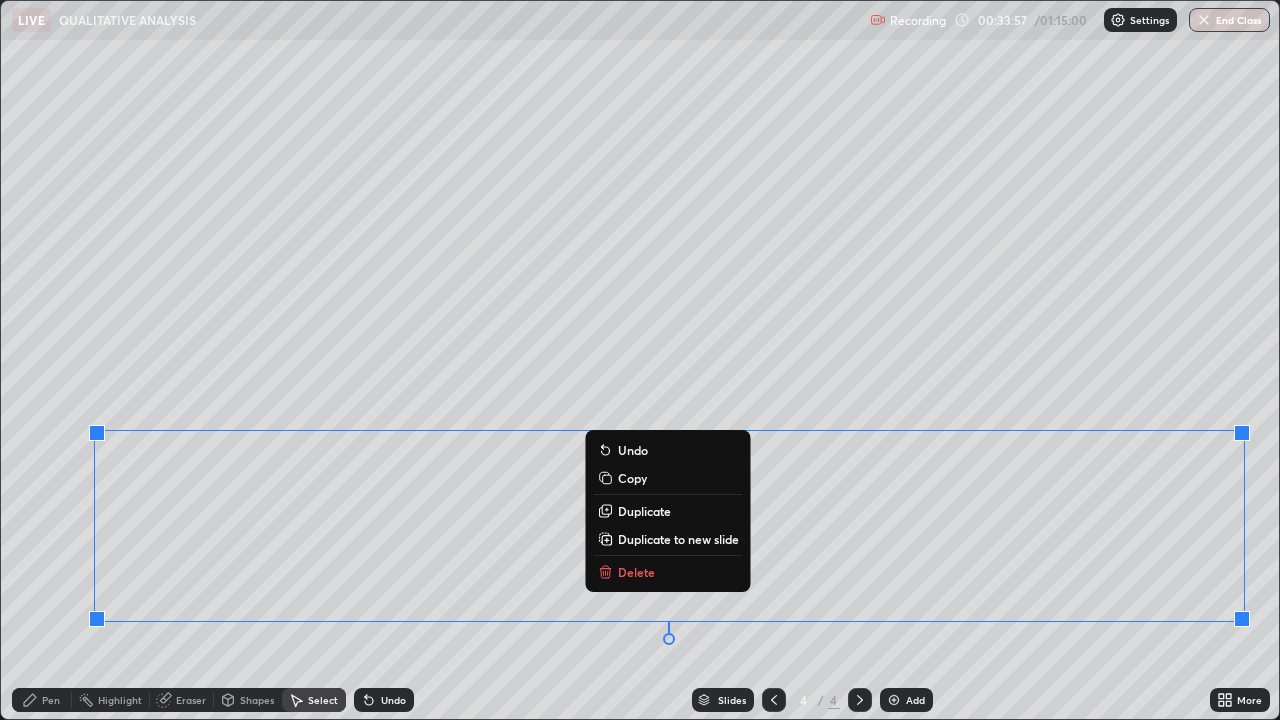 click on "Delete" at bounding box center (636, 572) 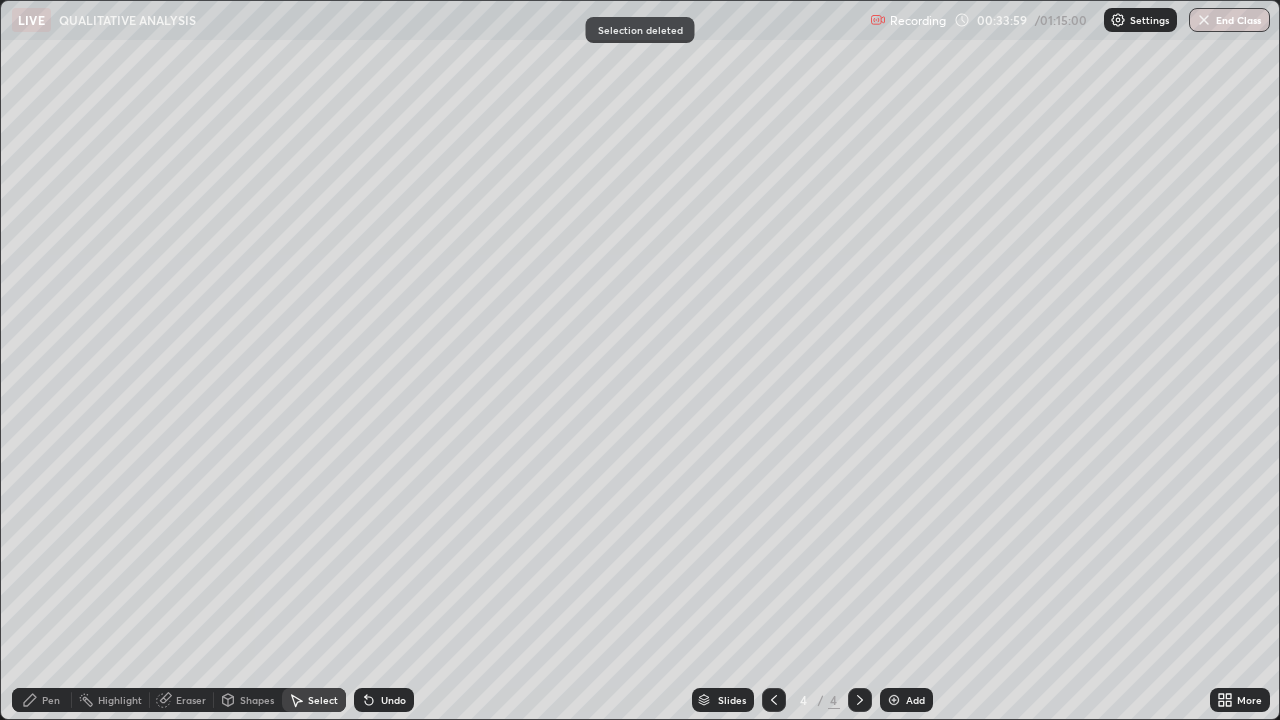click on "Pen" at bounding box center (42, 700) 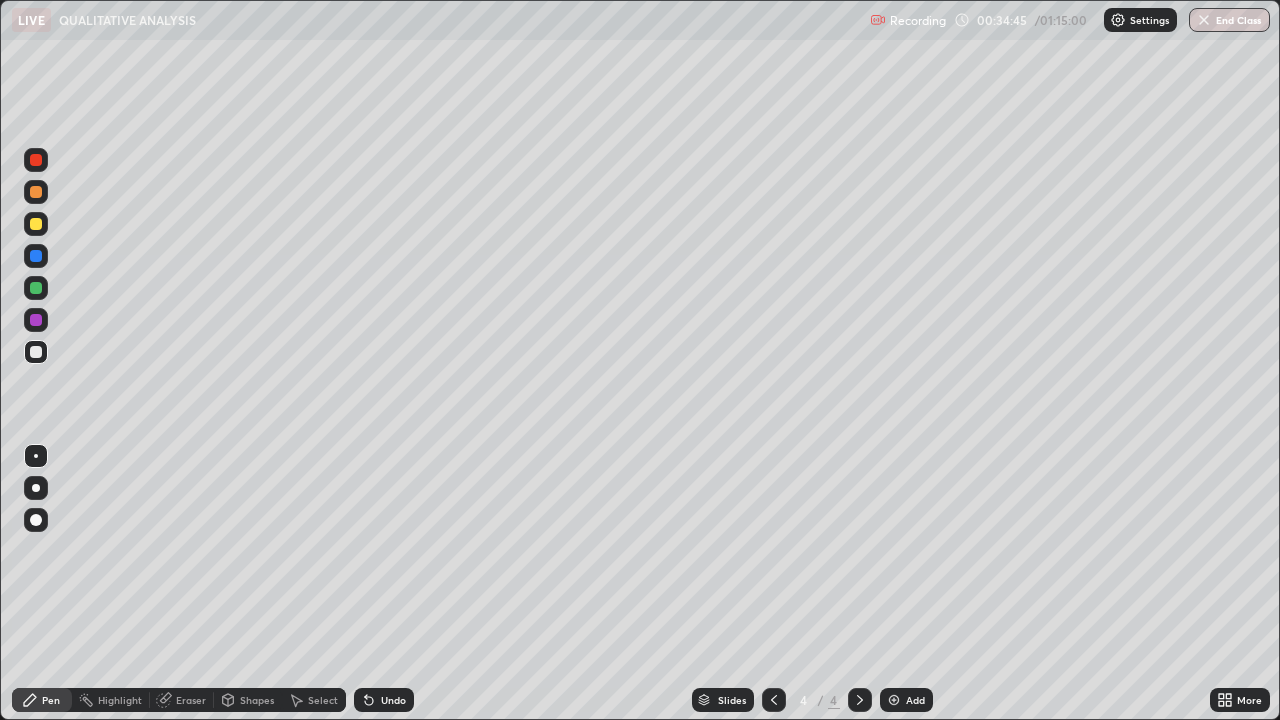 click on "Eraser" at bounding box center [191, 700] 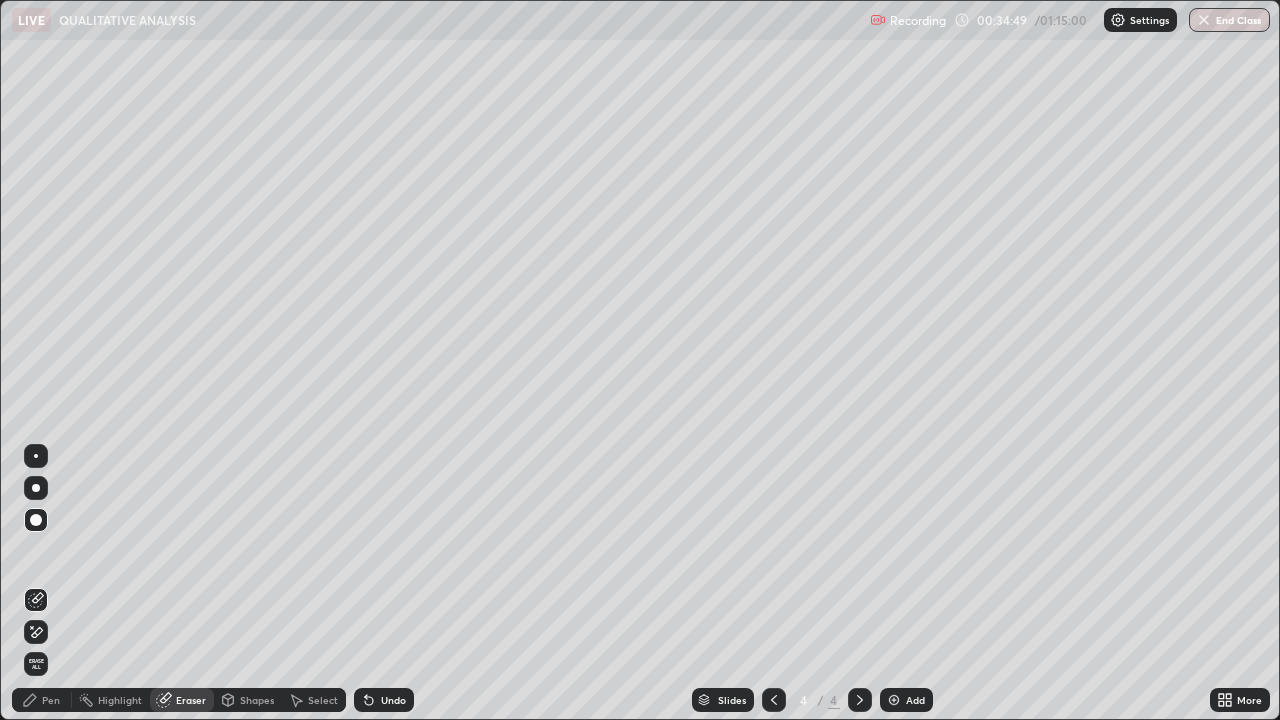 click on "Pen" at bounding box center [42, 700] 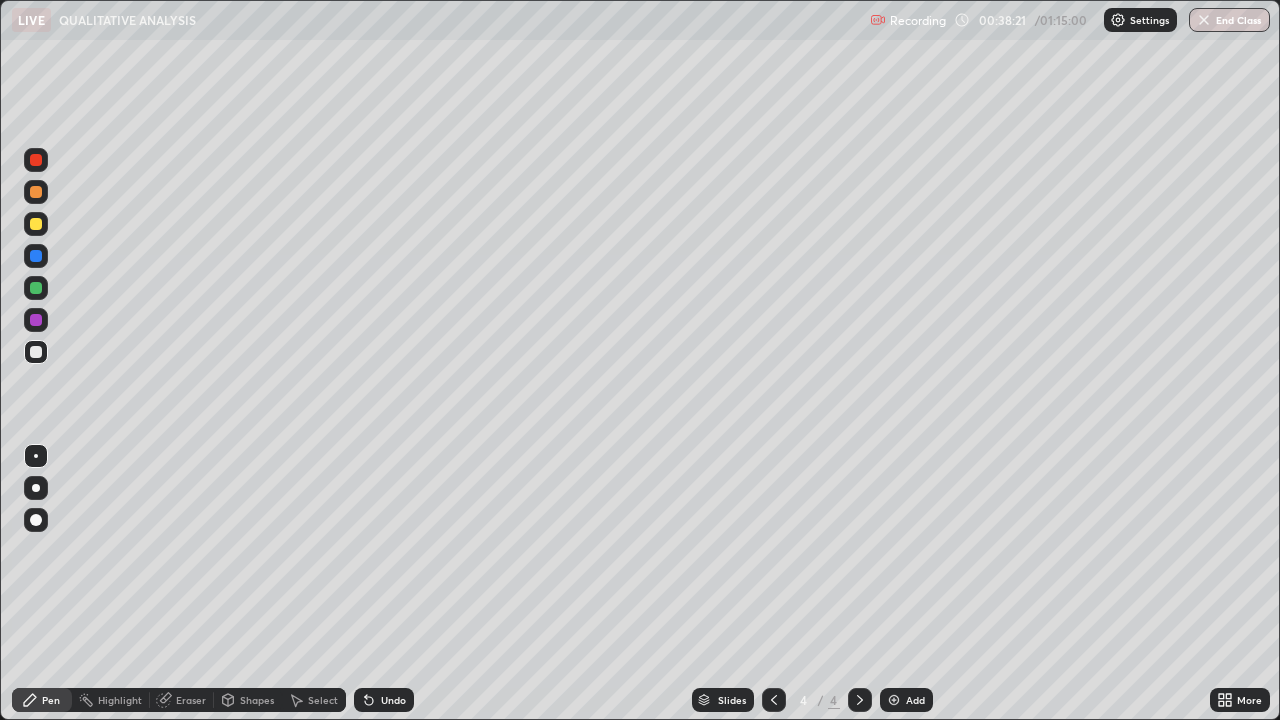 click at bounding box center (894, 700) 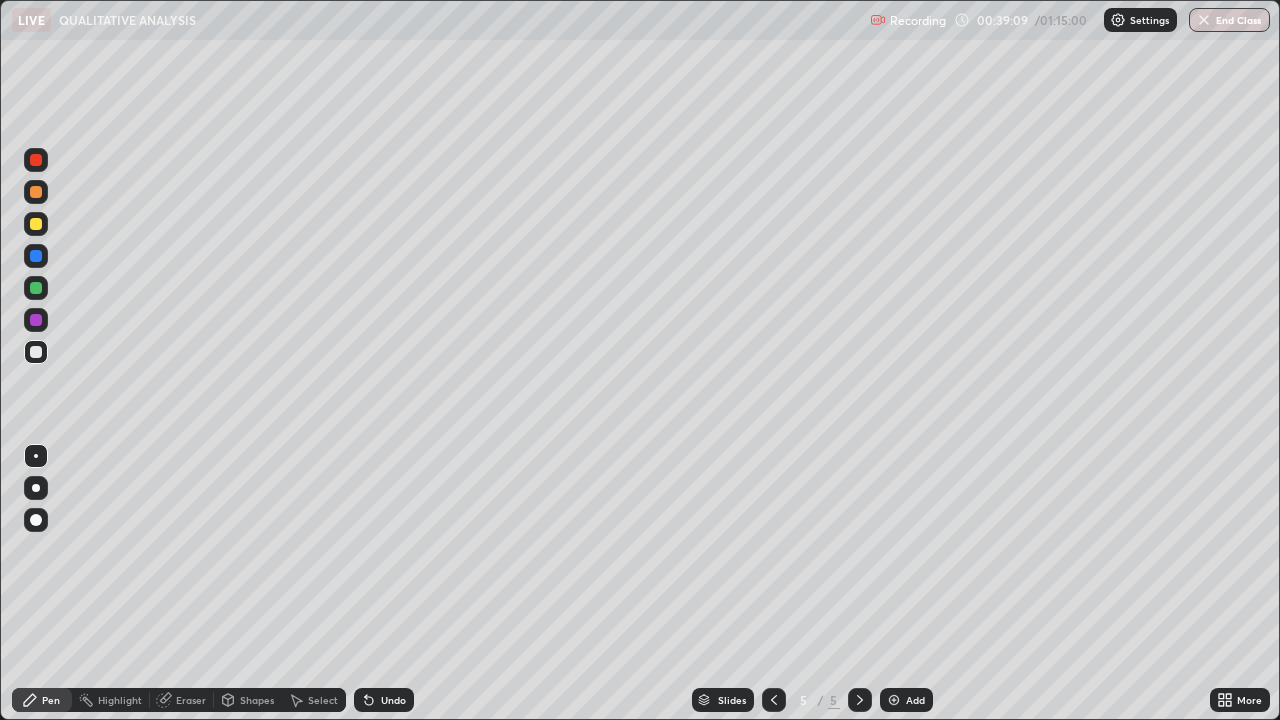 click on "Eraser" at bounding box center [191, 700] 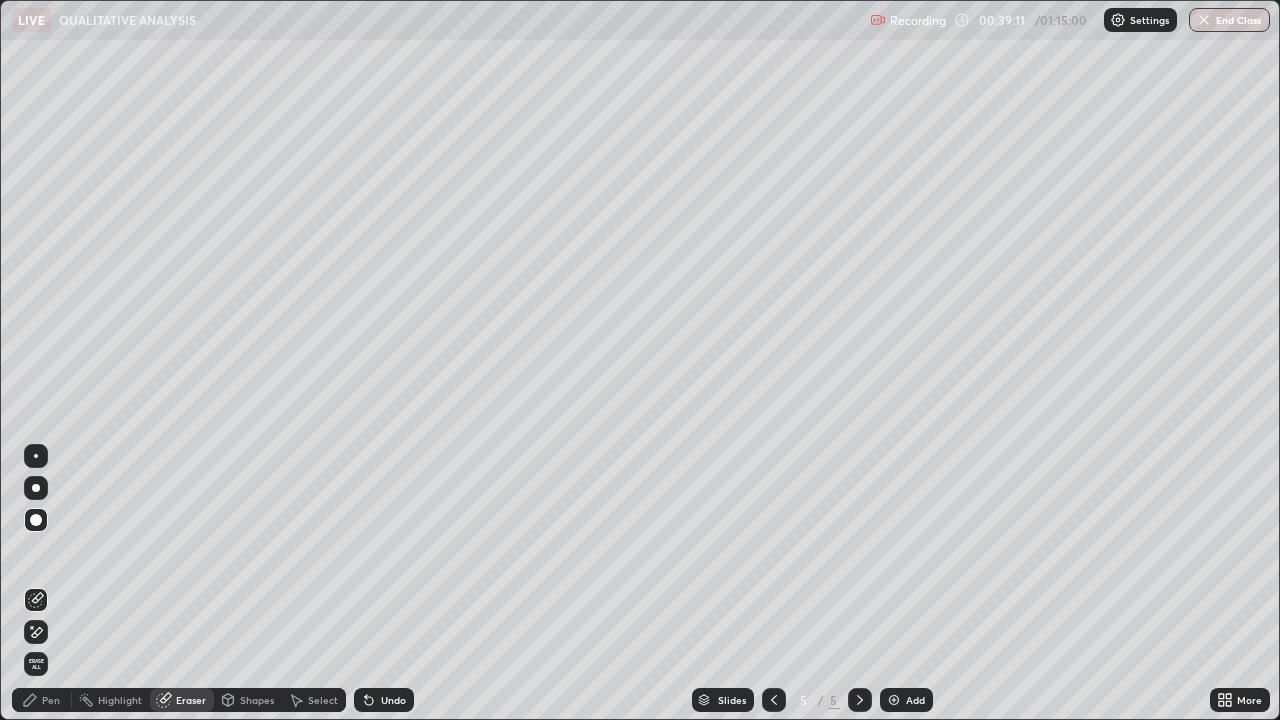 click on "Pen" at bounding box center [51, 700] 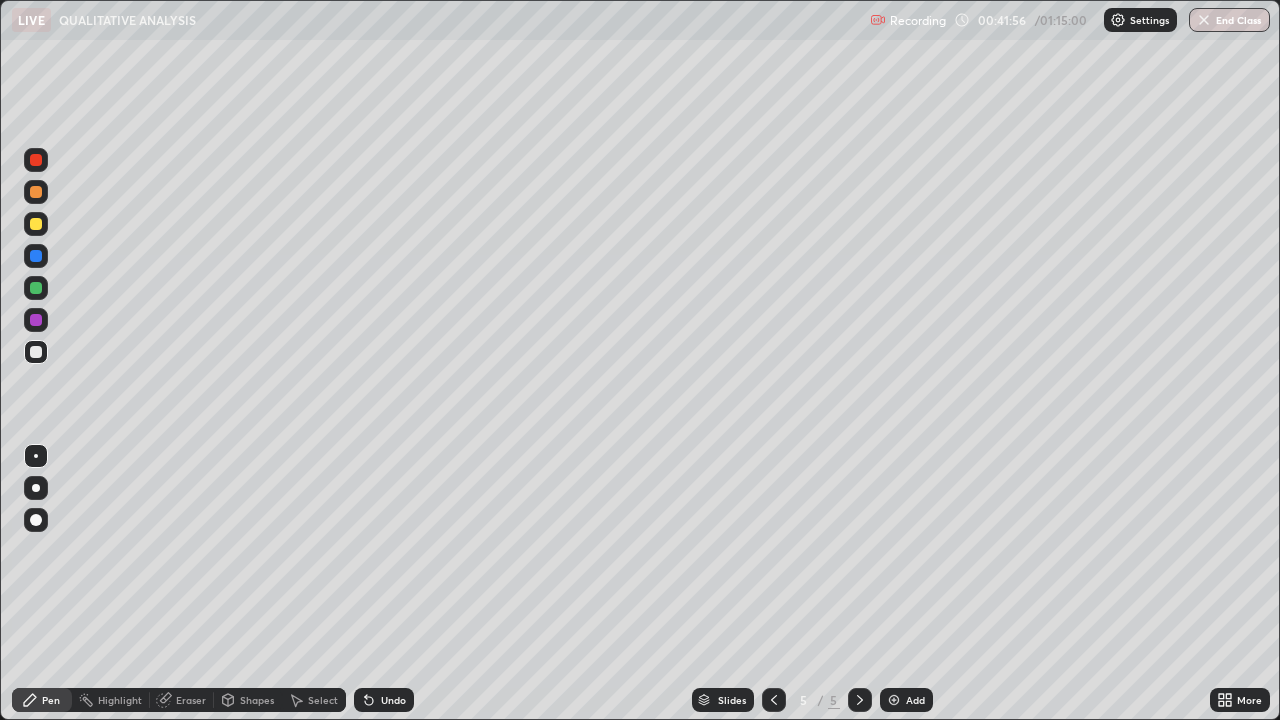 click on "Slides 5 / 5 Add" at bounding box center (812, 700) 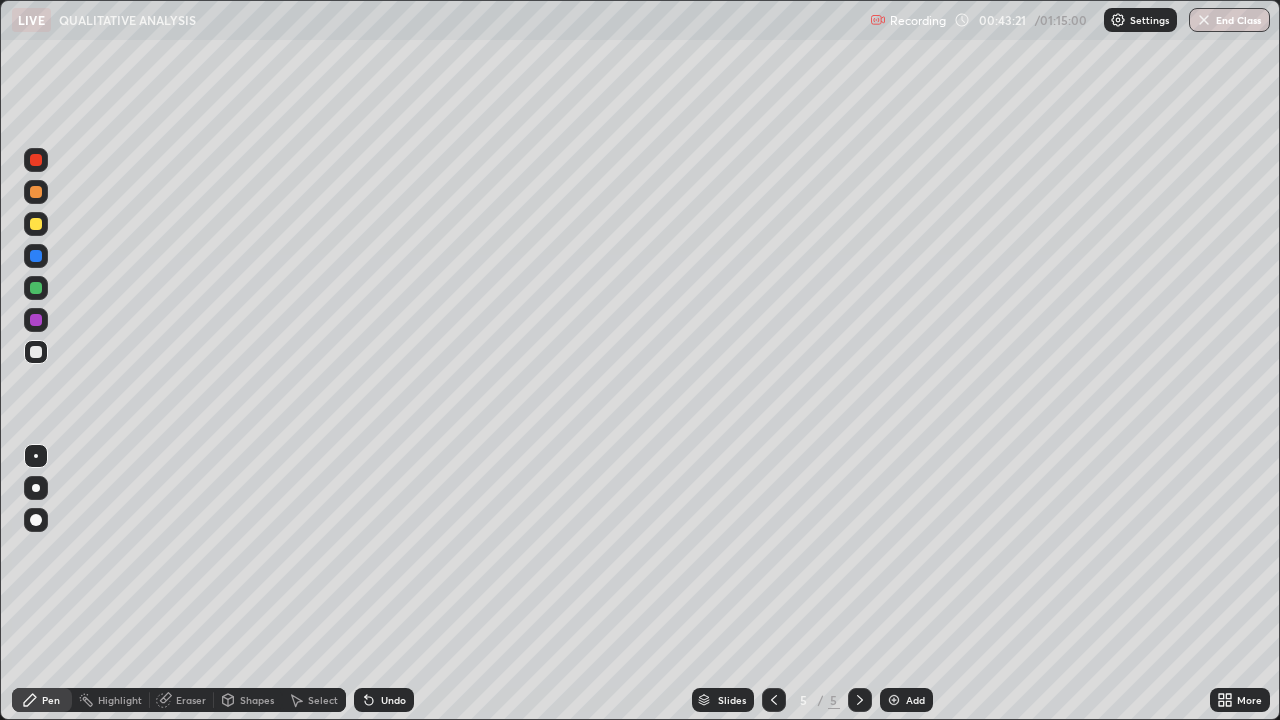 click 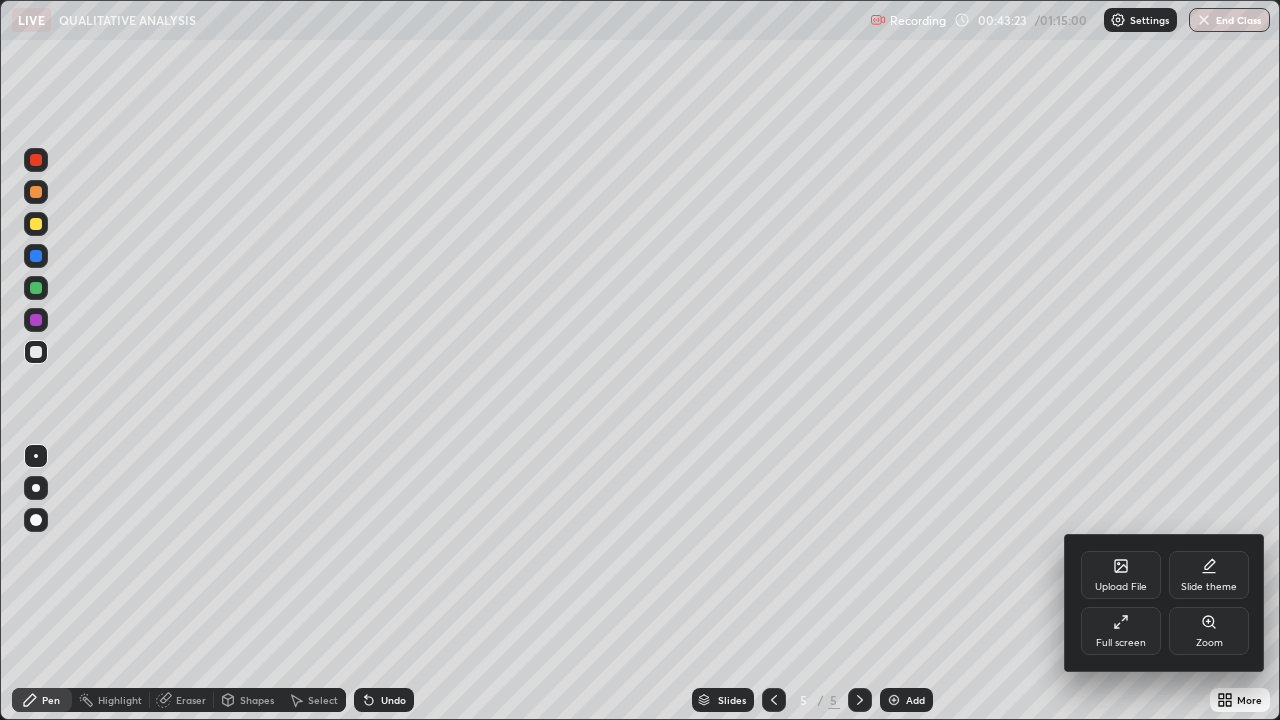 click on "Full screen" at bounding box center (1121, 631) 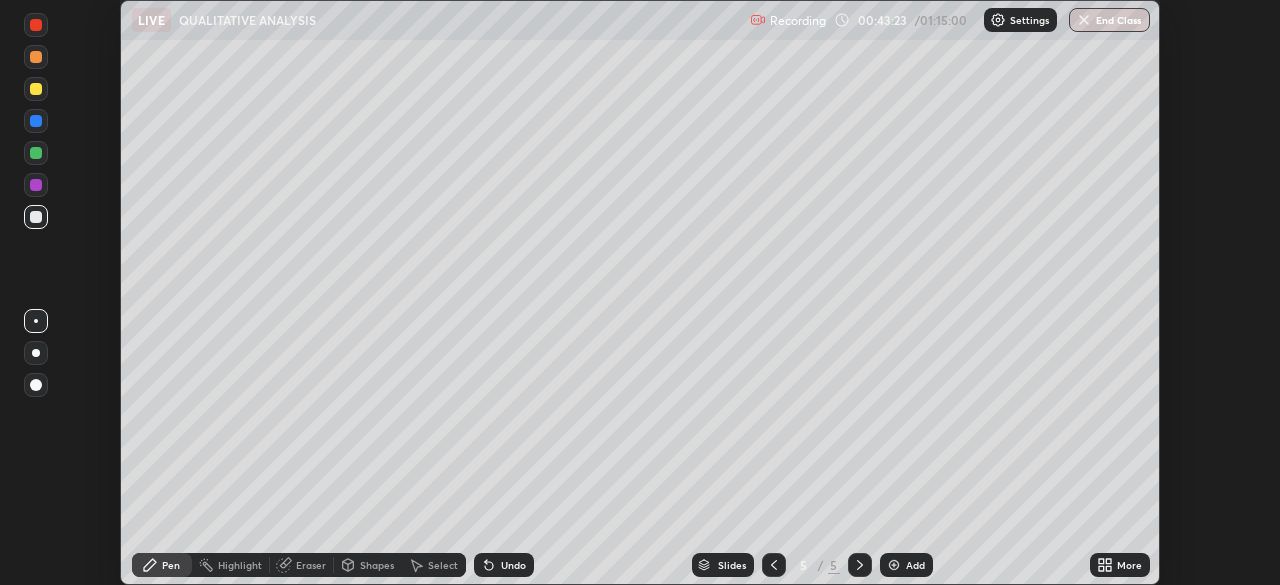 scroll, scrollTop: 585, scrollLeft: 1280, axis: both 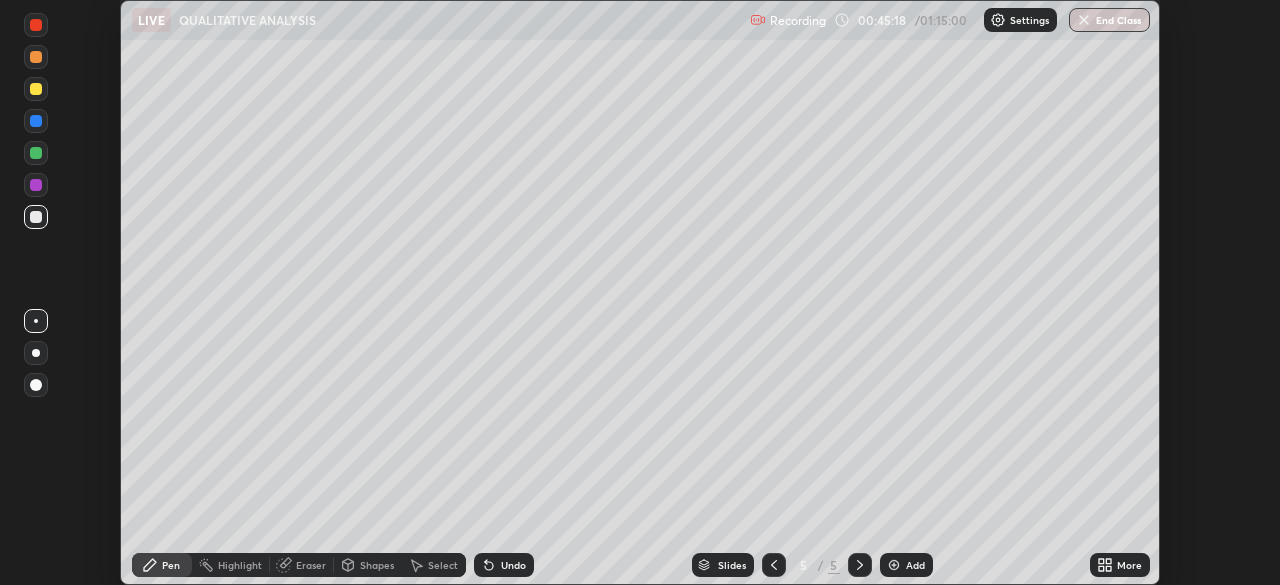click 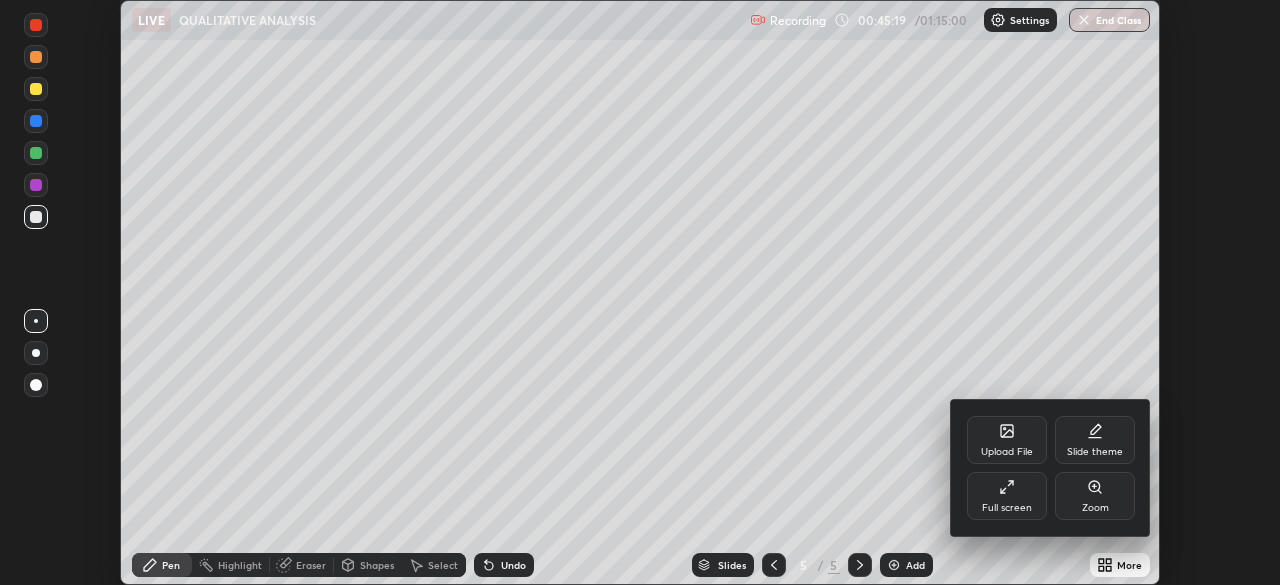click 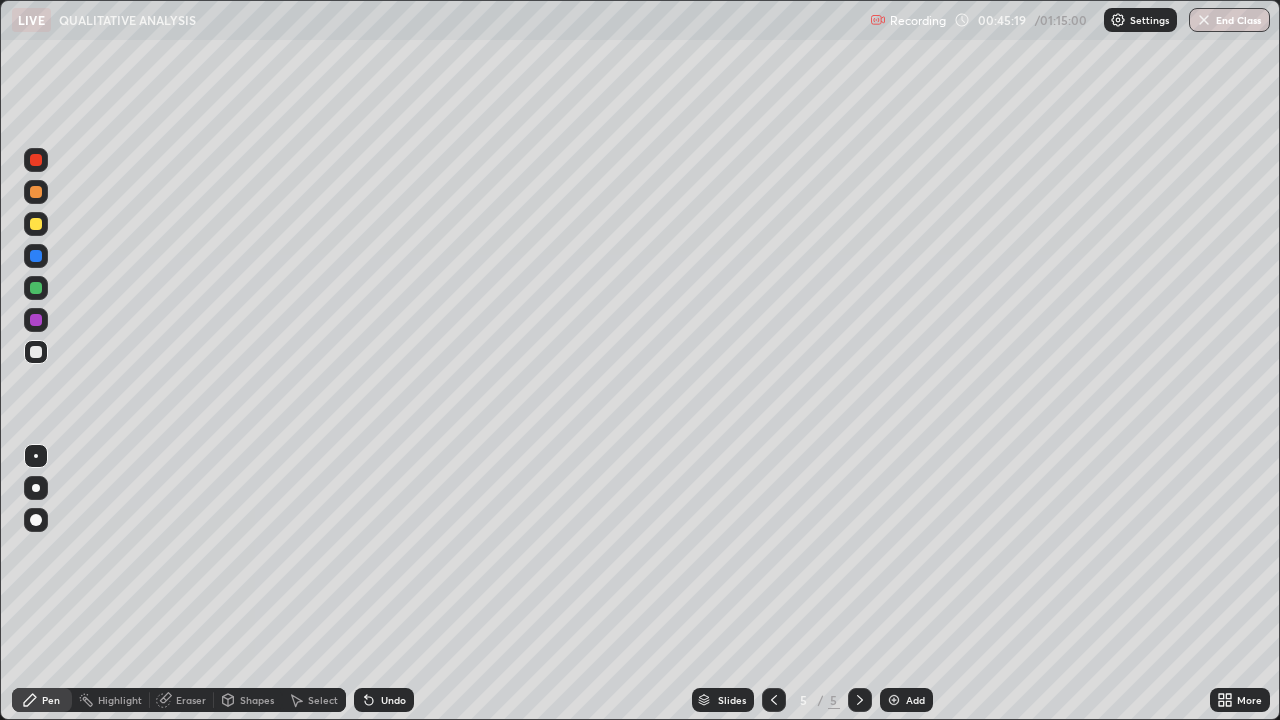 scroll, scrollTop: 99280, scrollLeft: 98720, axis: both 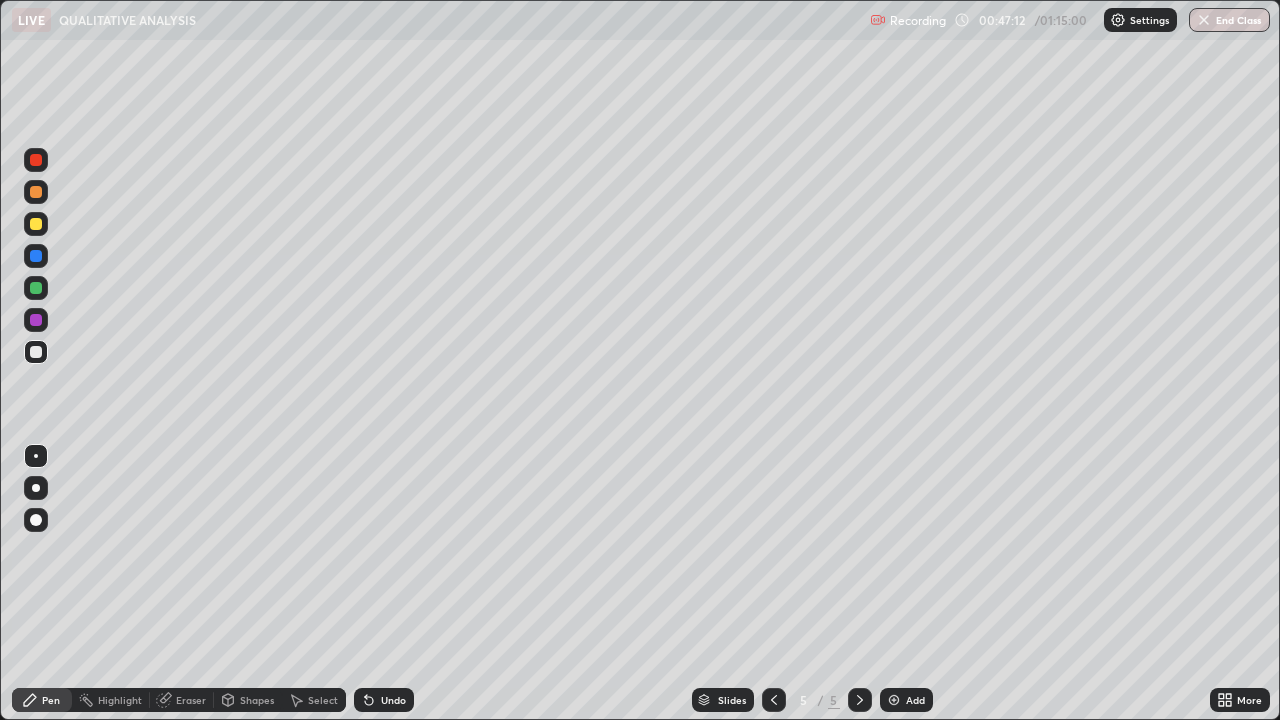 click on "Eraser" at bounding box center [191, 700] 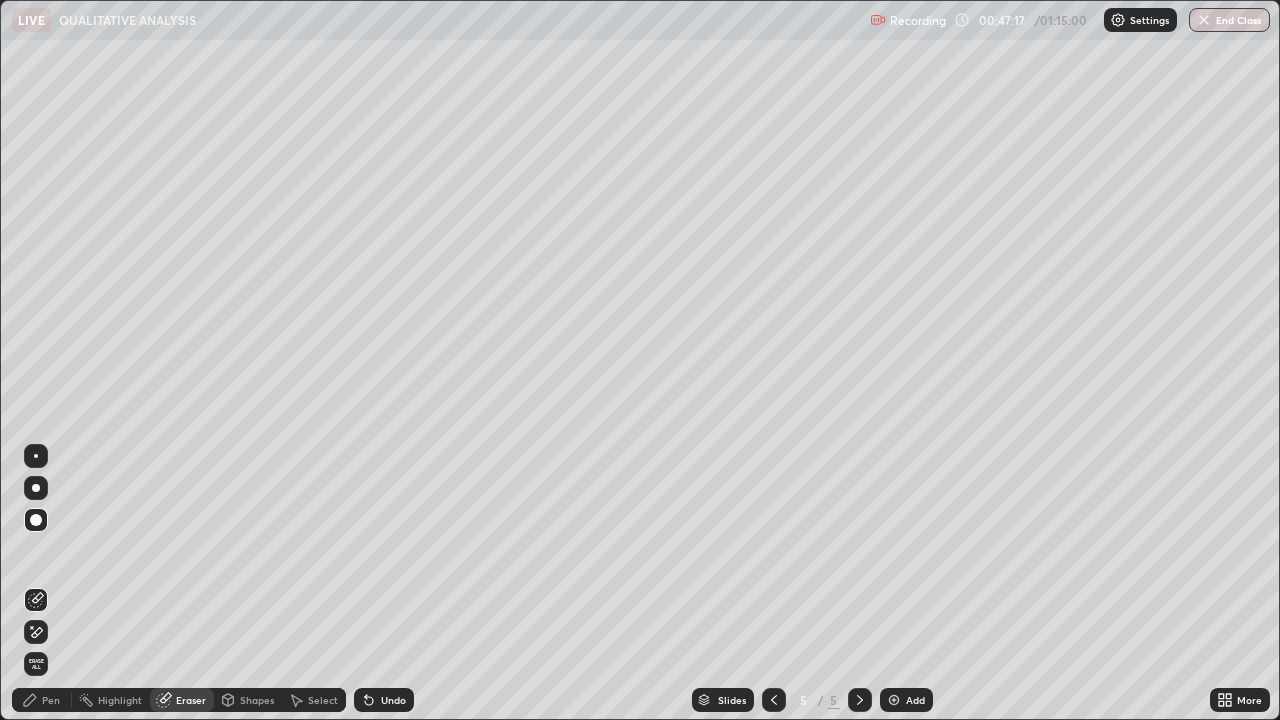 click on "Pen" at bounding box center [51, 700] 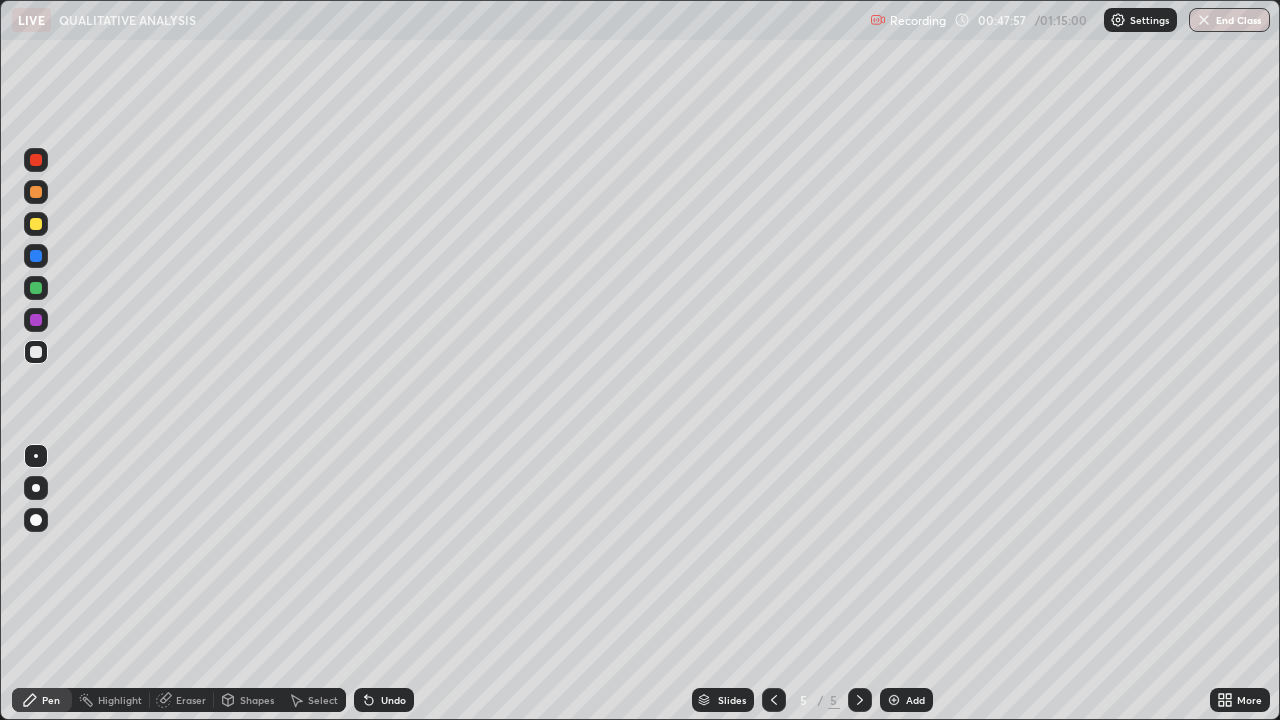 click on "Eraser" at bounding box center (191, 700) 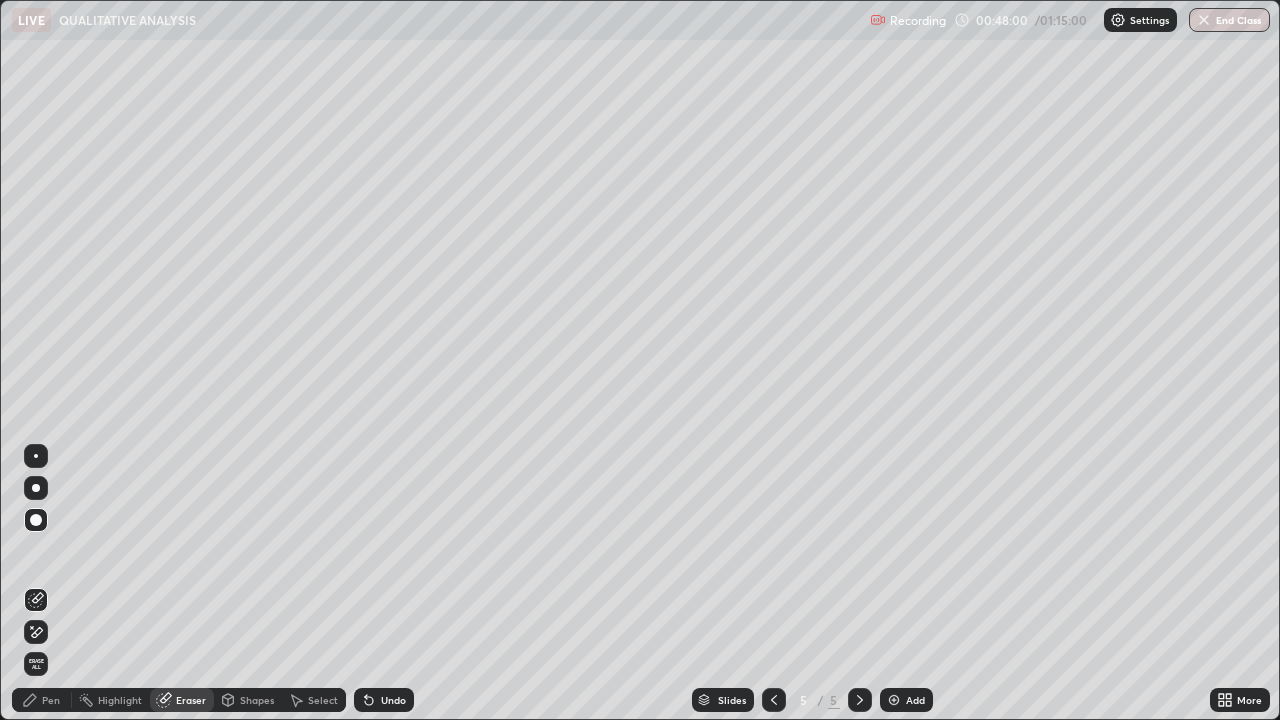 click on "Pen" at bounding box center [51, 700] 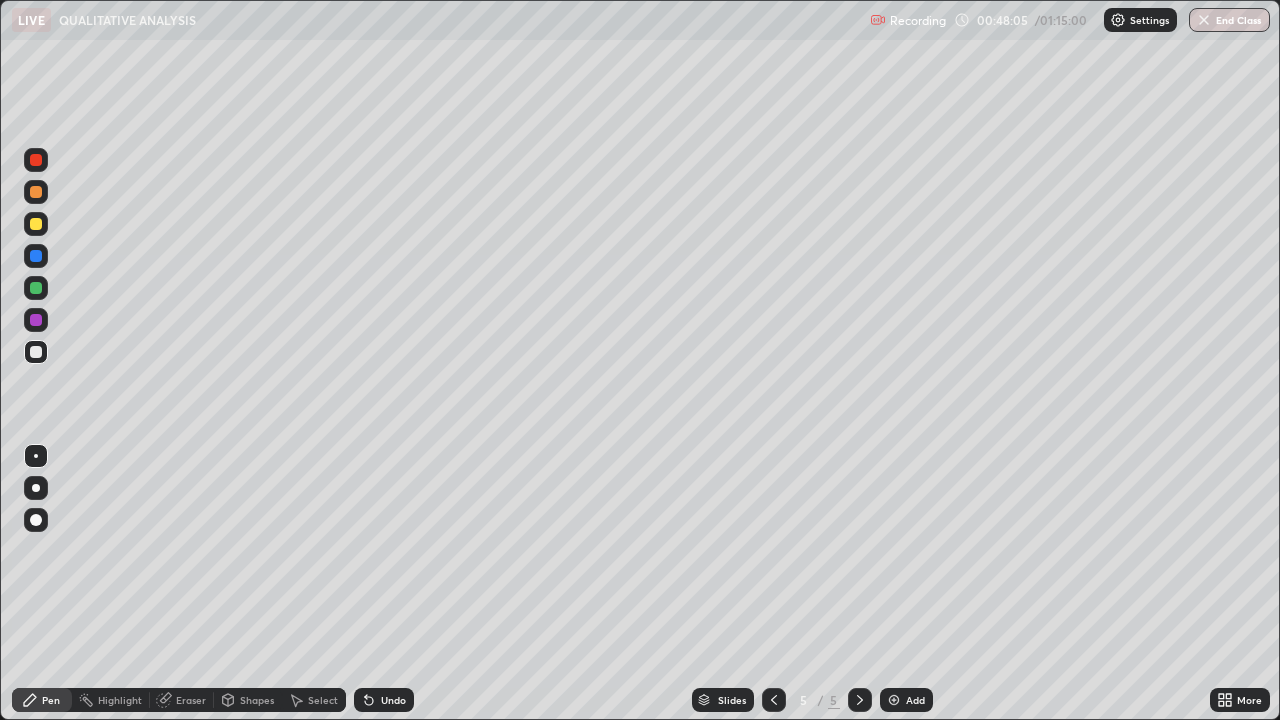 click on "Select" at bounding box center [323, 700] 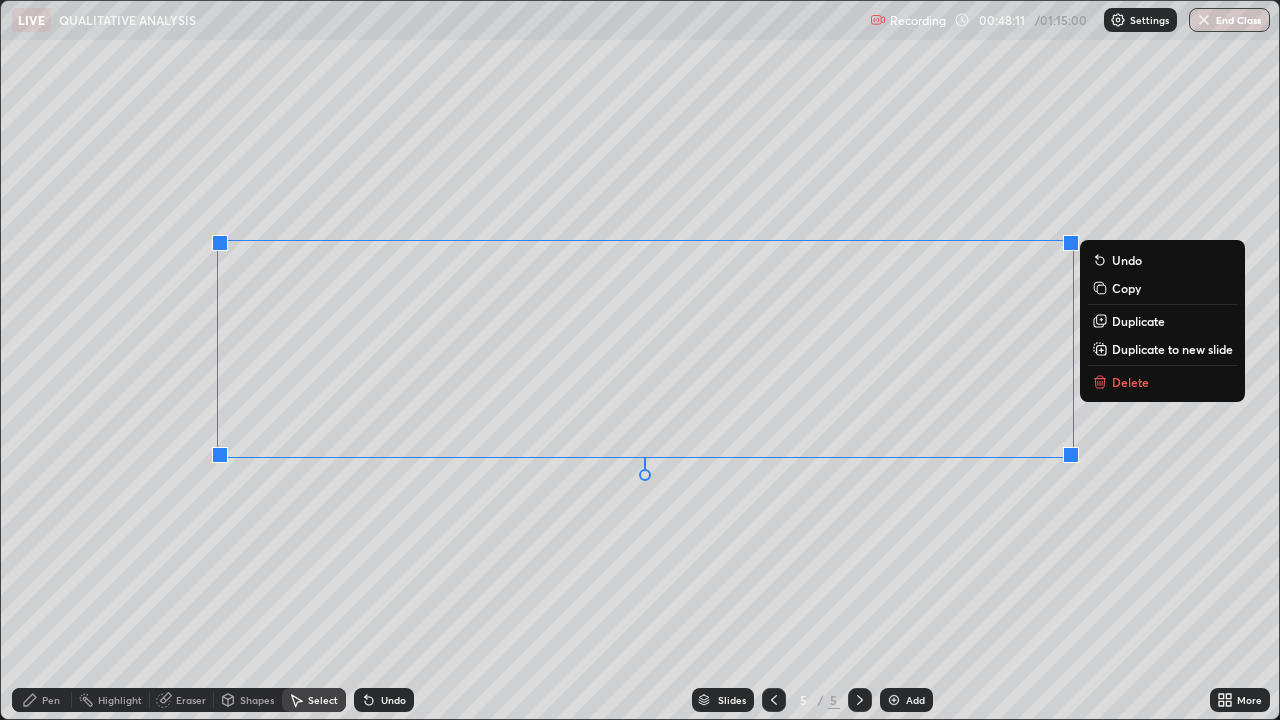 click 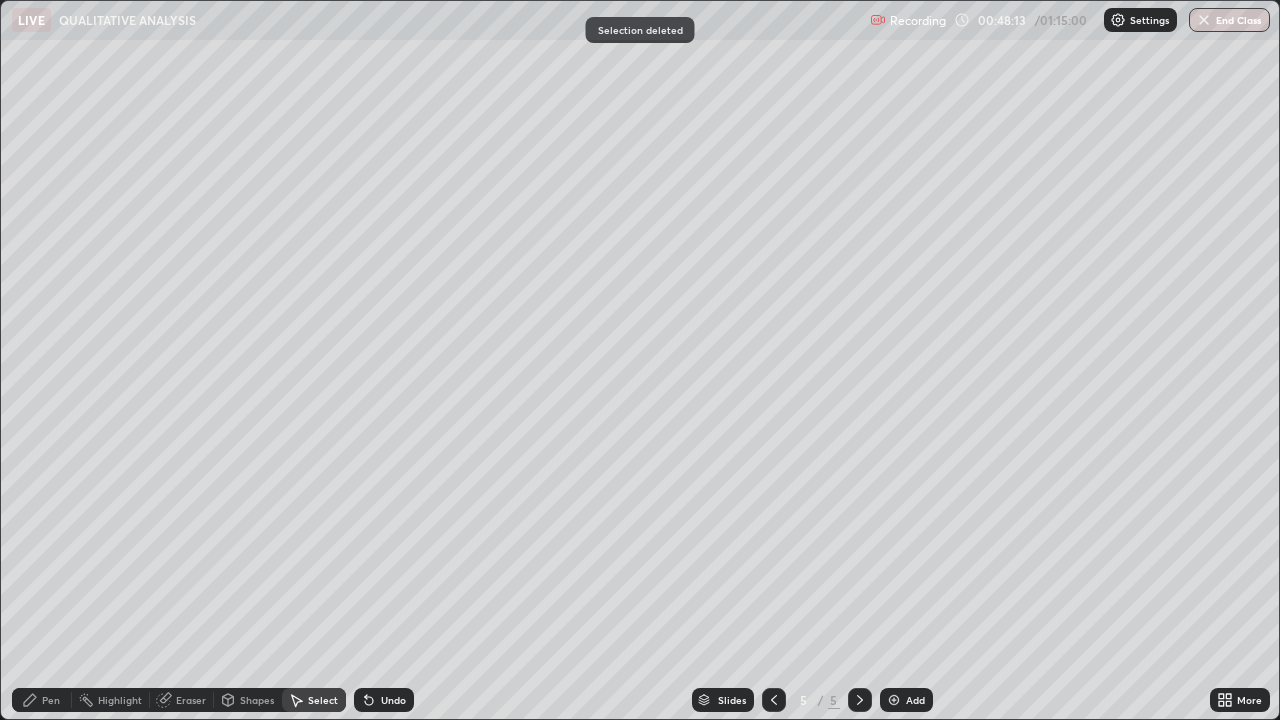 click on "Pen" at bounding box center (51, 700) 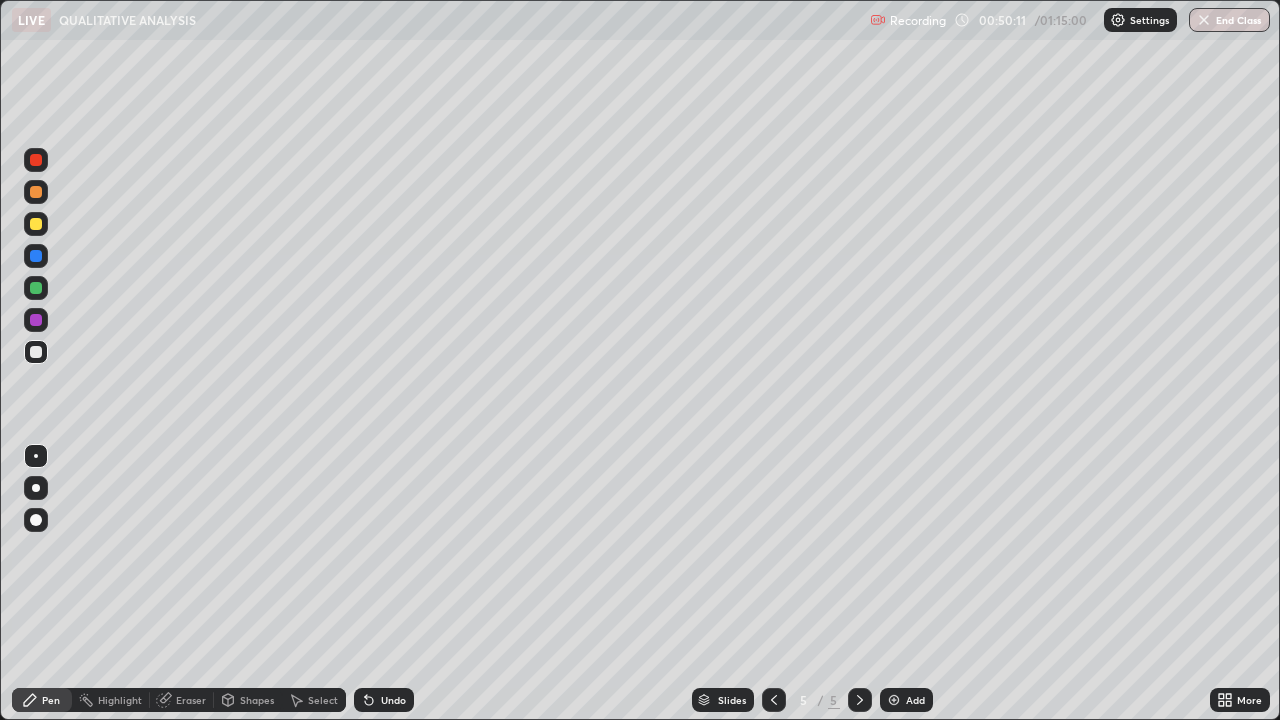 click on "Select" at bounding box center (323, 700) 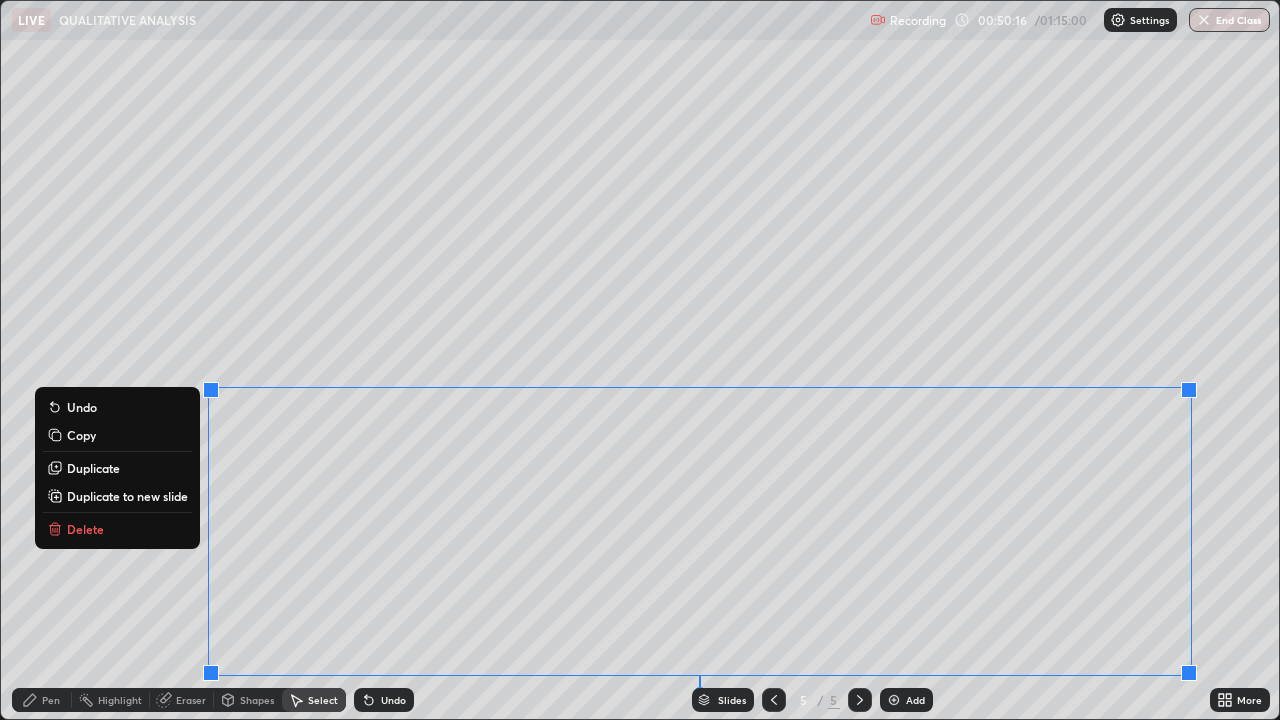 click on "Delete" at bounding box center [85, 529] 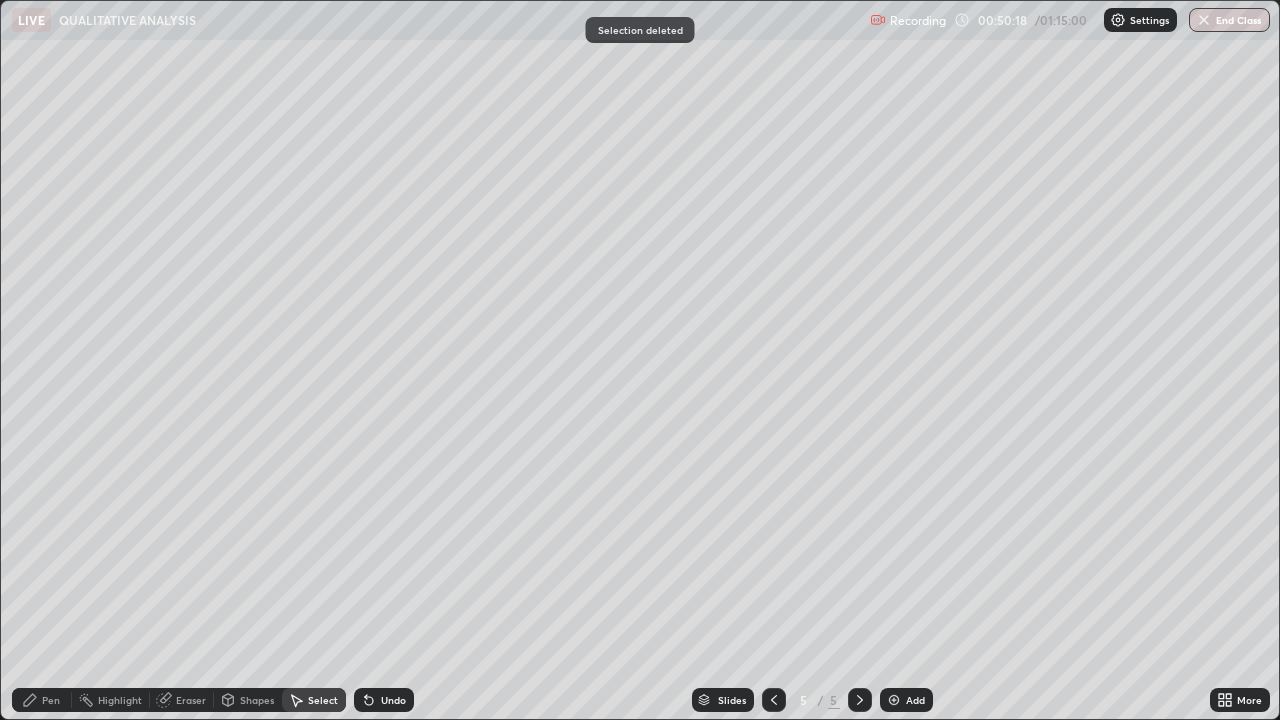 click on "Eraser" at bounding box center (191, 700) 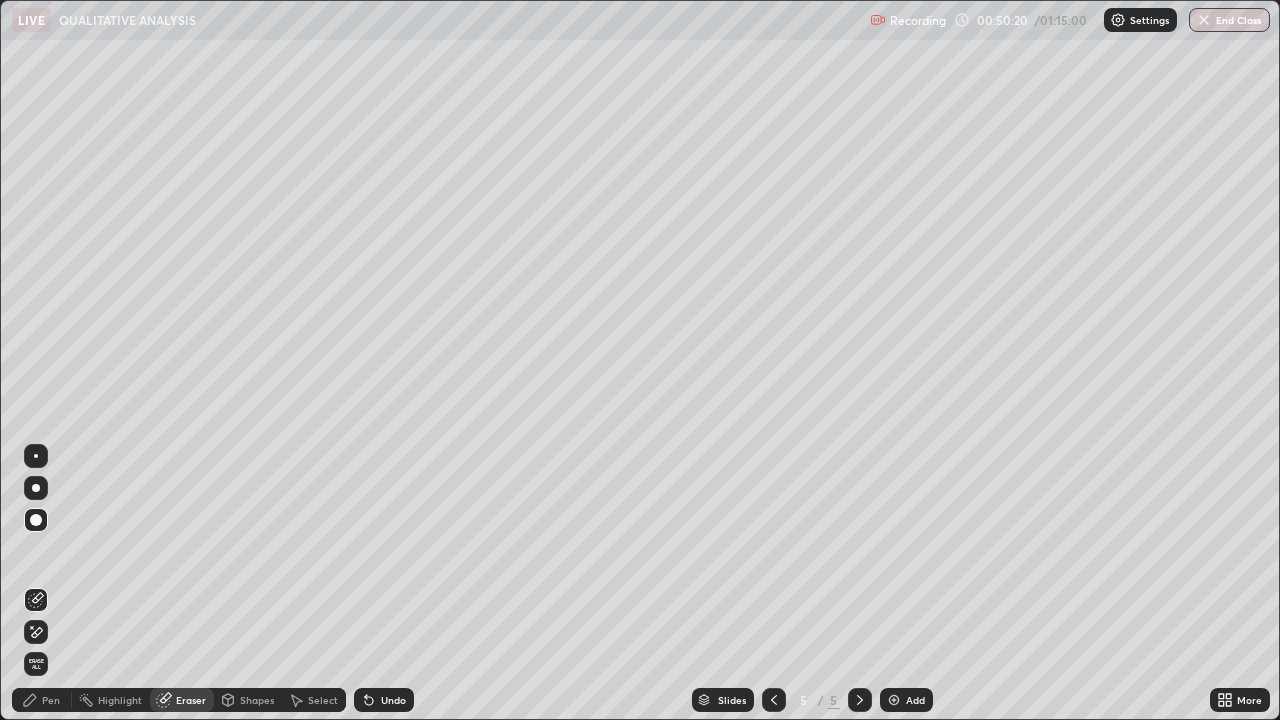 click on "Pen" at bounding box center (42, 700) 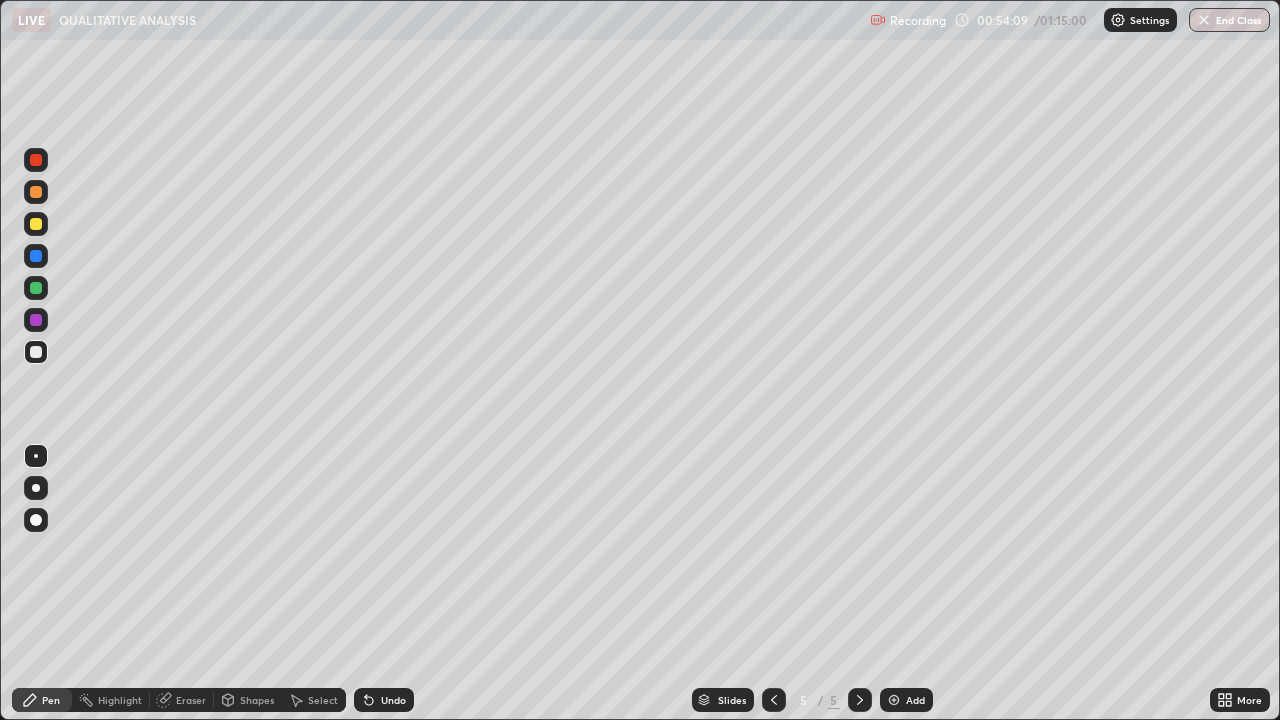 click on "Select" at bounding box center [323, 700] 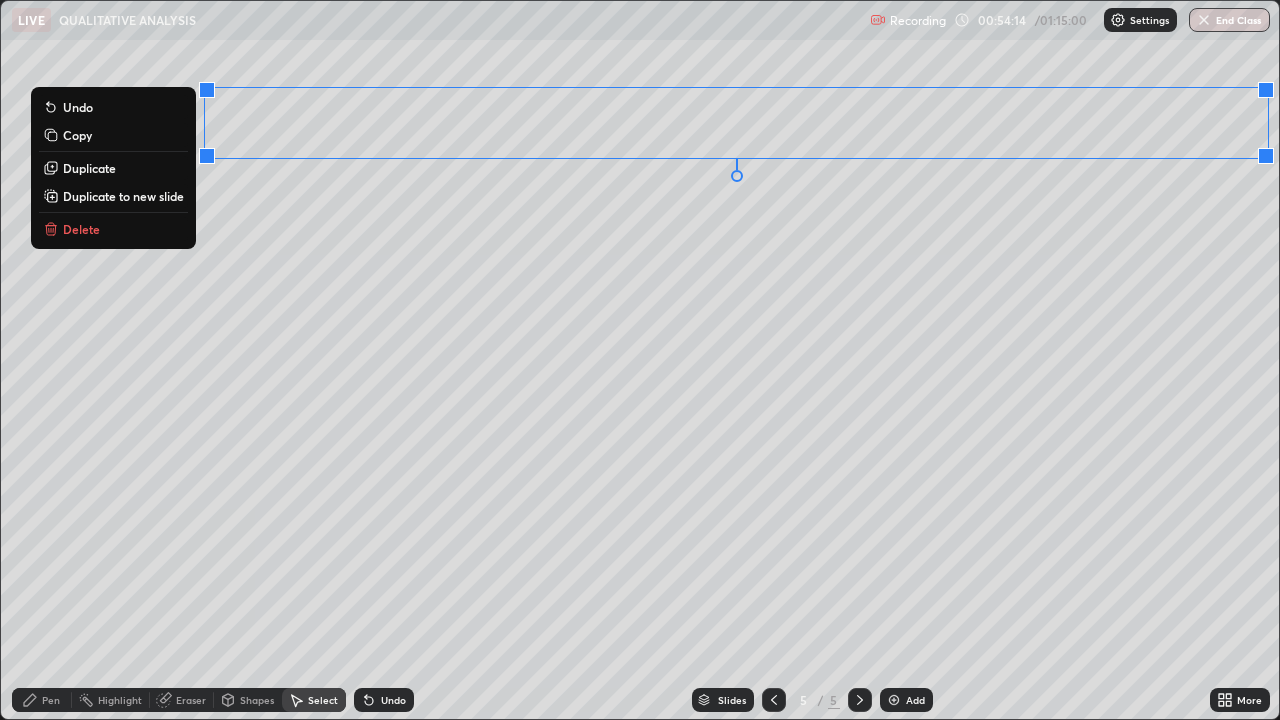 click on "Delete" at bounding box center (81, 229) 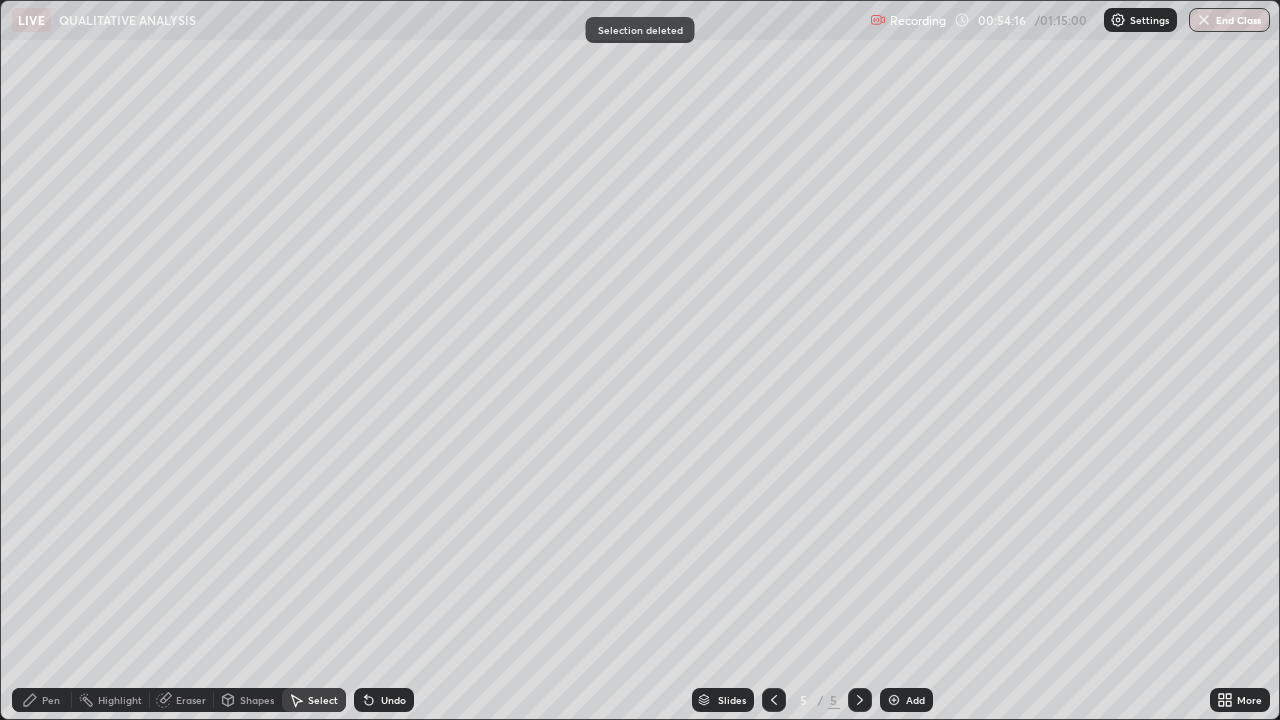 click on "Pen" at bounding box center (51, 700) 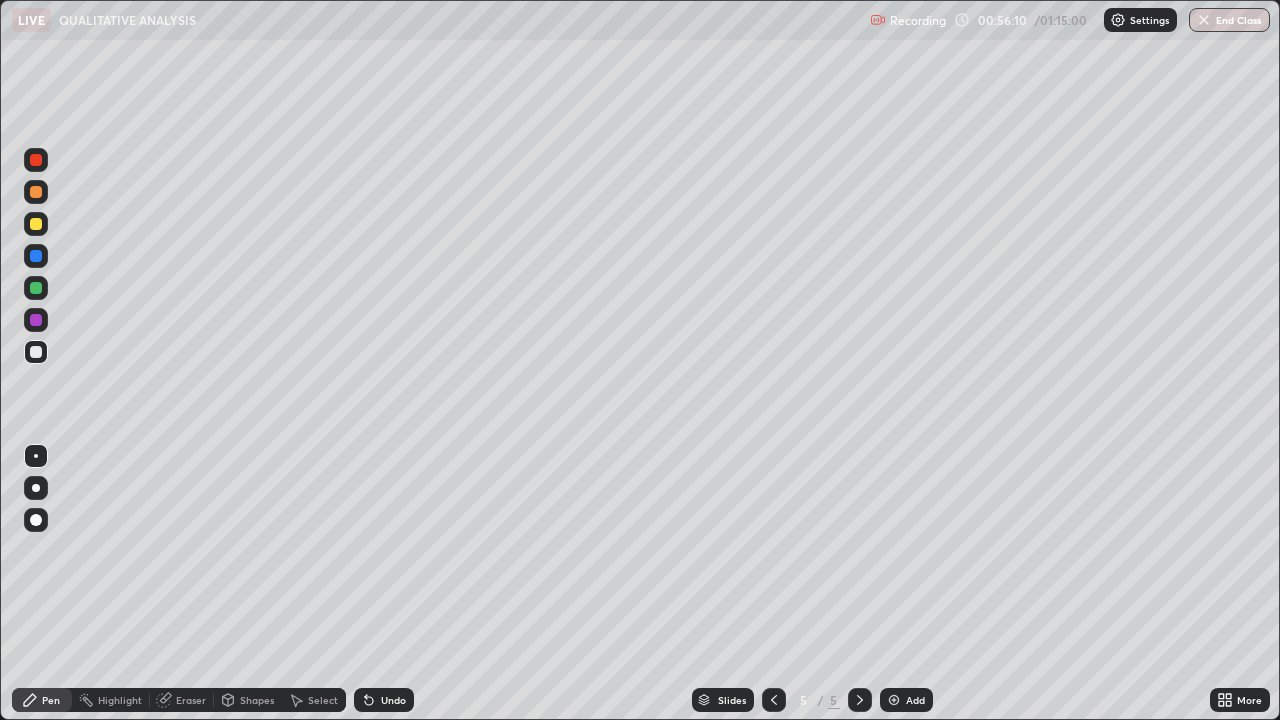 click at bounding box center [894, 700] 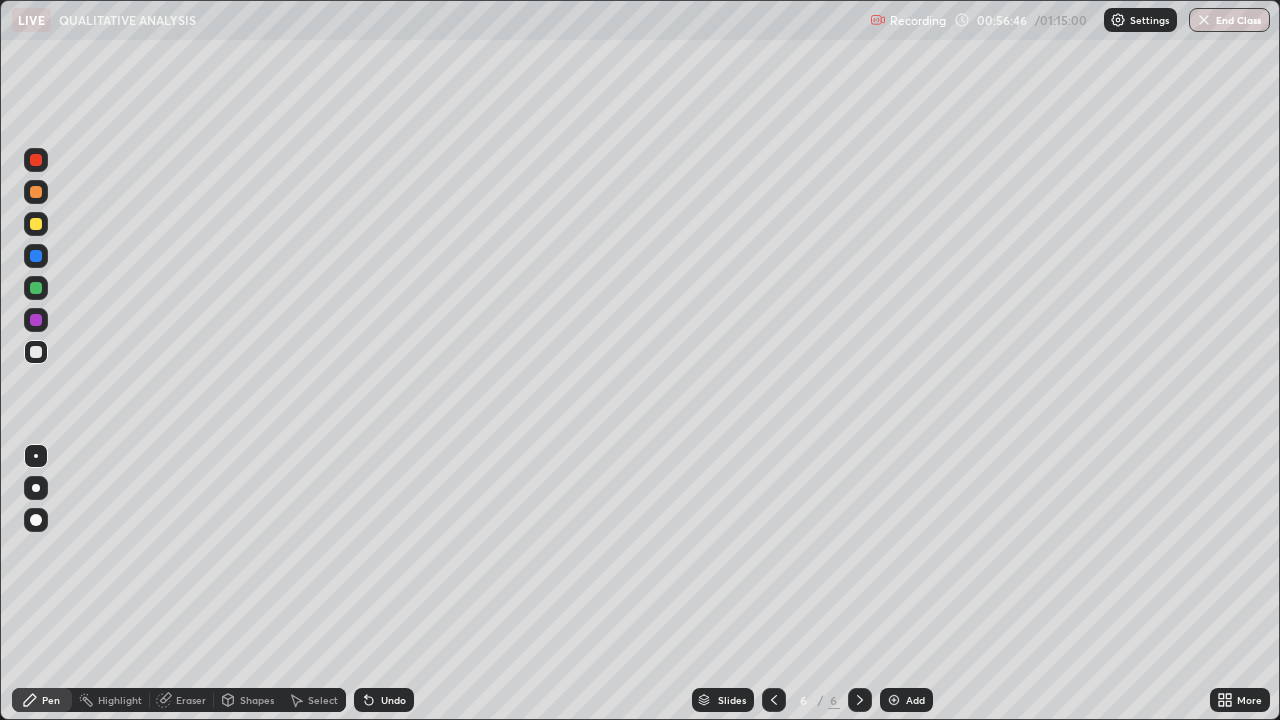 click on "Eraser" at bounding box center (191, 700) 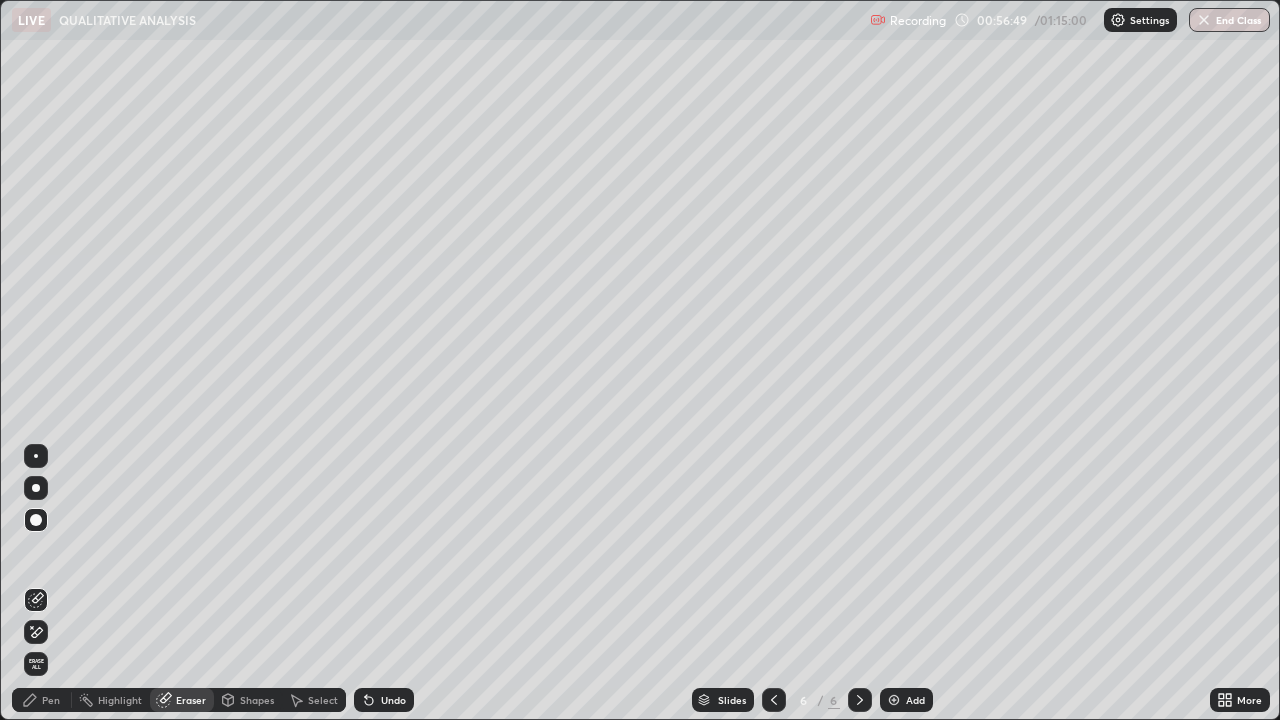 click on "Pen" at bounding box center [51, 700] 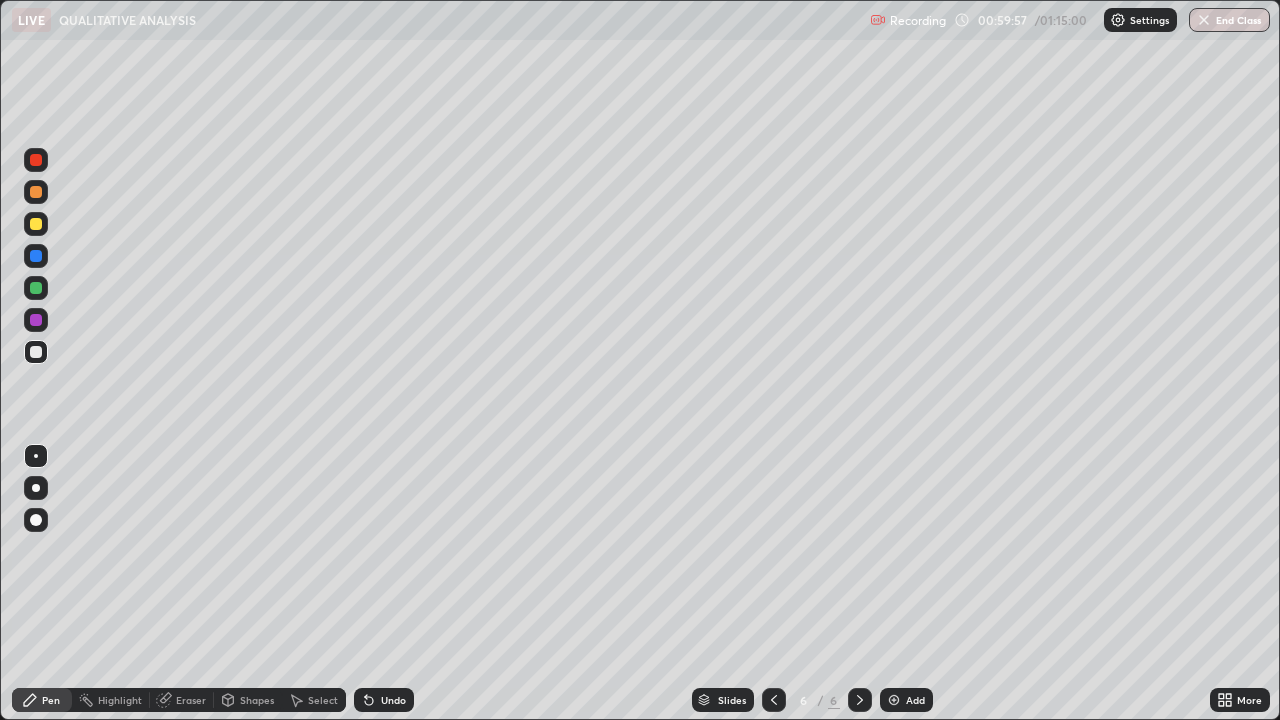 click on "Eraser" at bounding box center [191, 700] 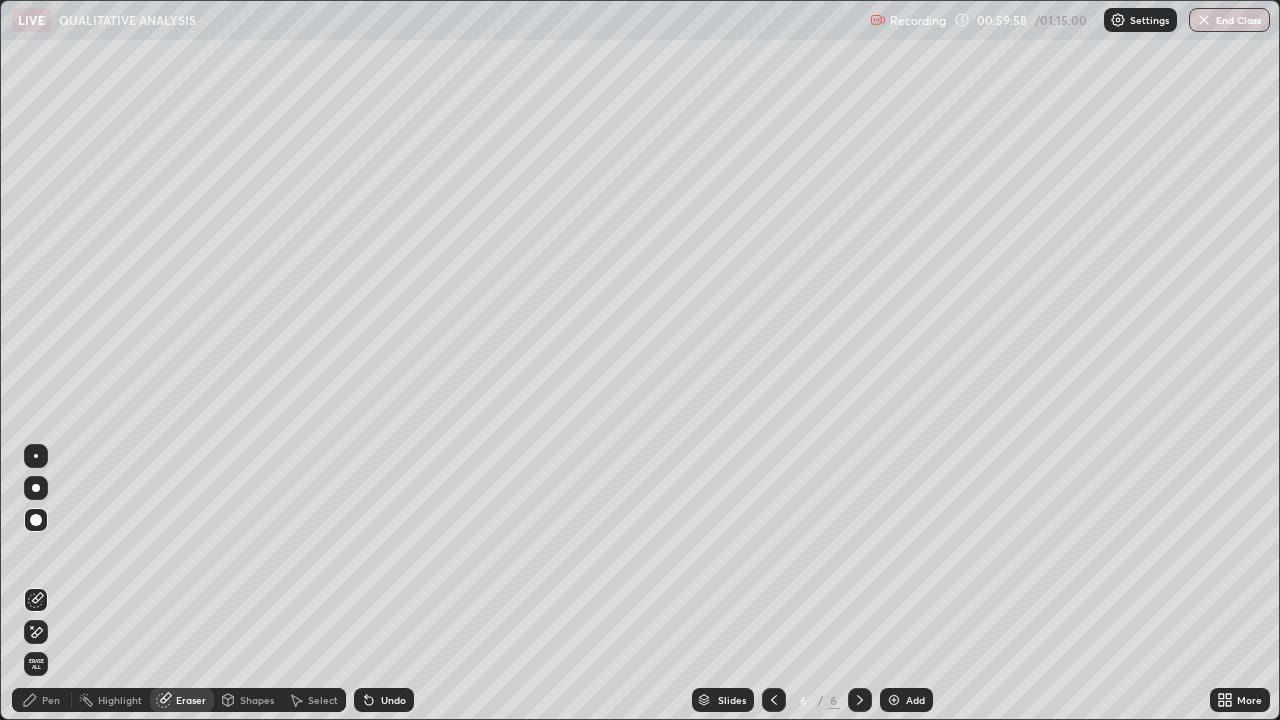 click on "Pen" at bounding box center (51, 700) 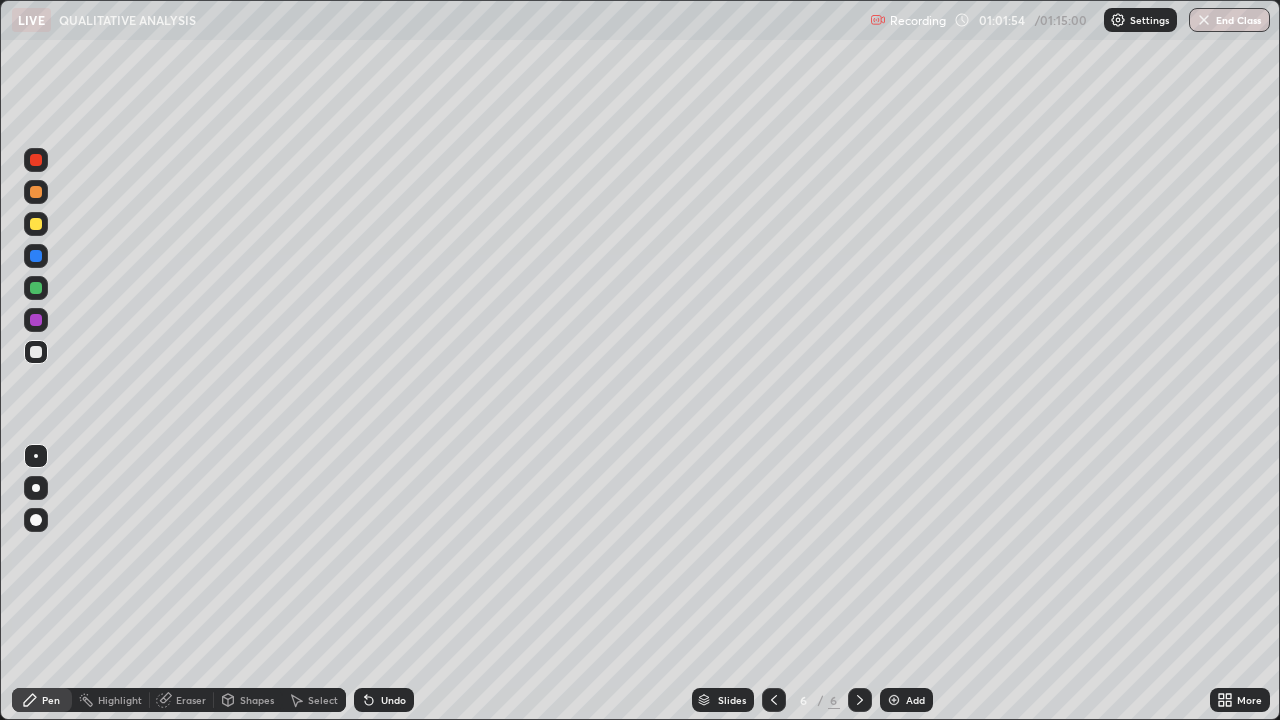 click on "Select" at bounding box center (314, 700) 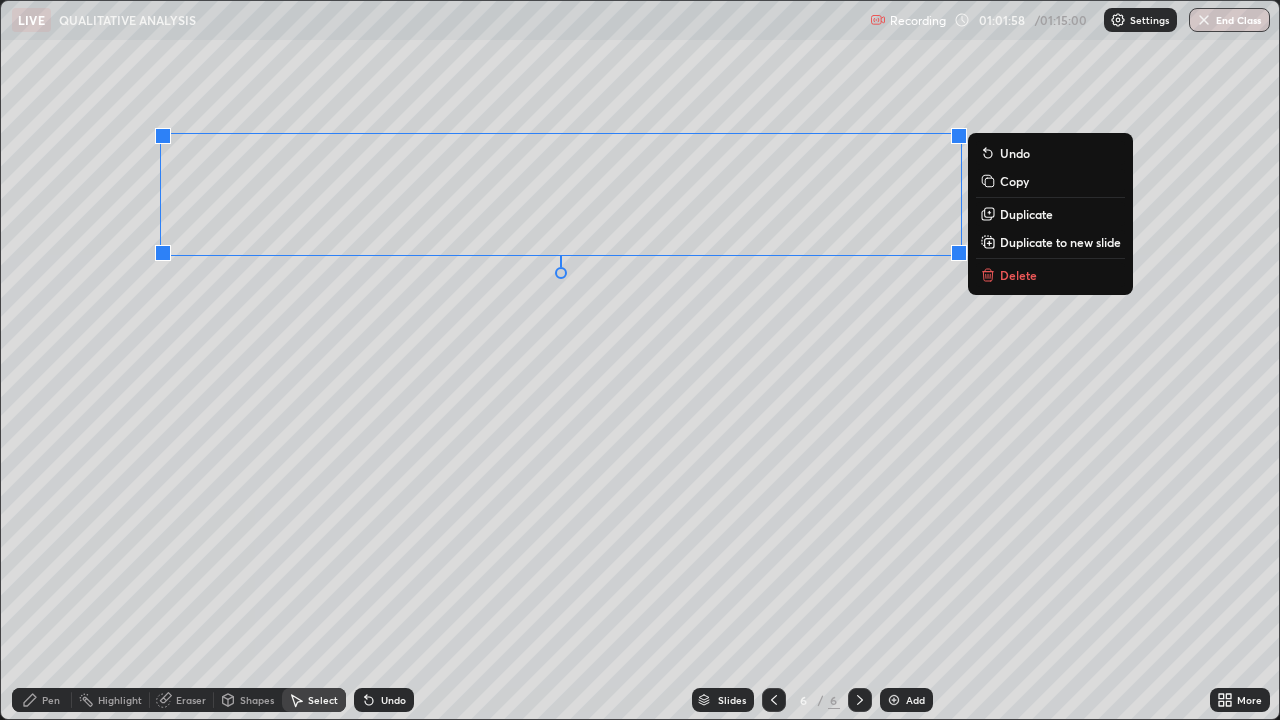 click 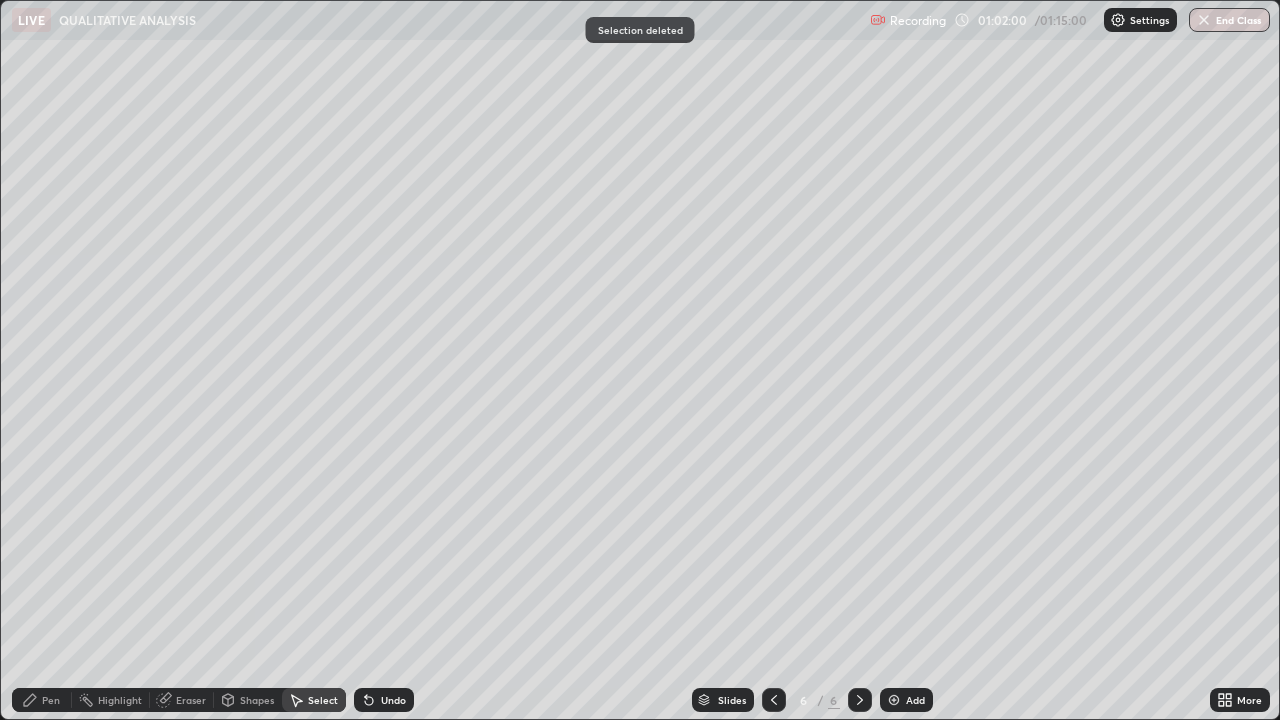 click on "Eraser" at bounding box center (191, 700) 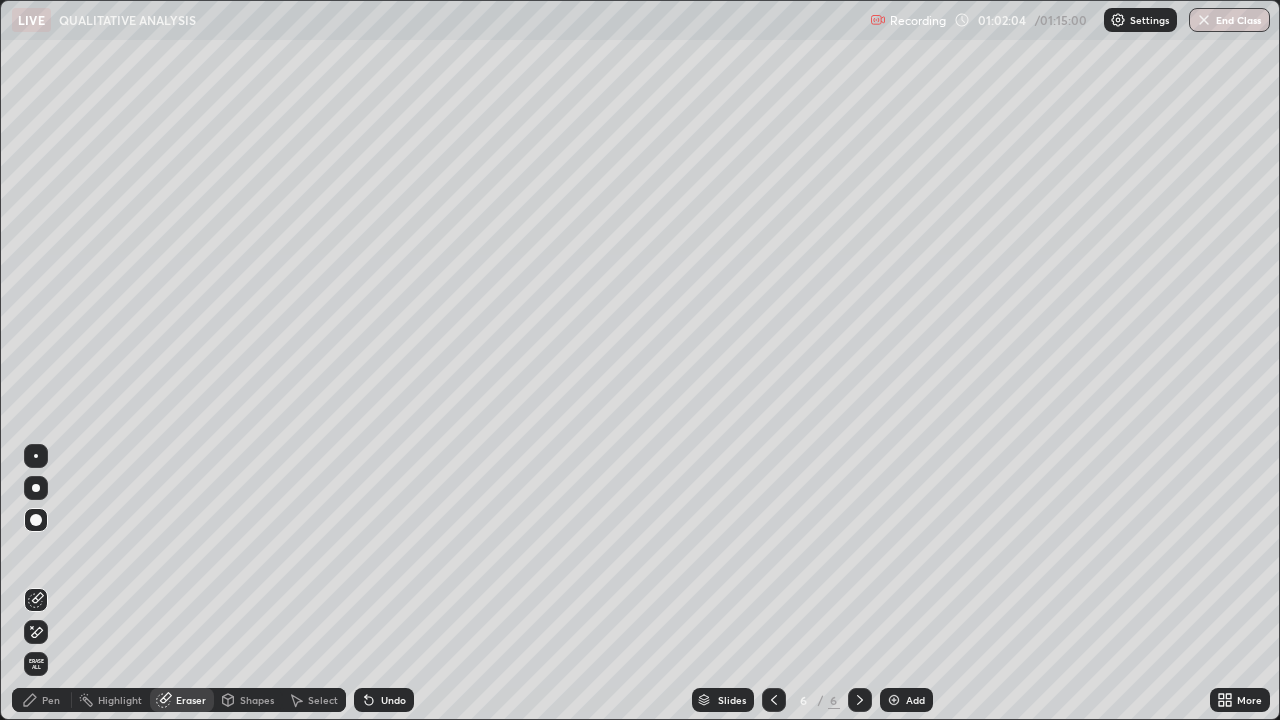 click on "Pen" at bounding box center [51, 700] 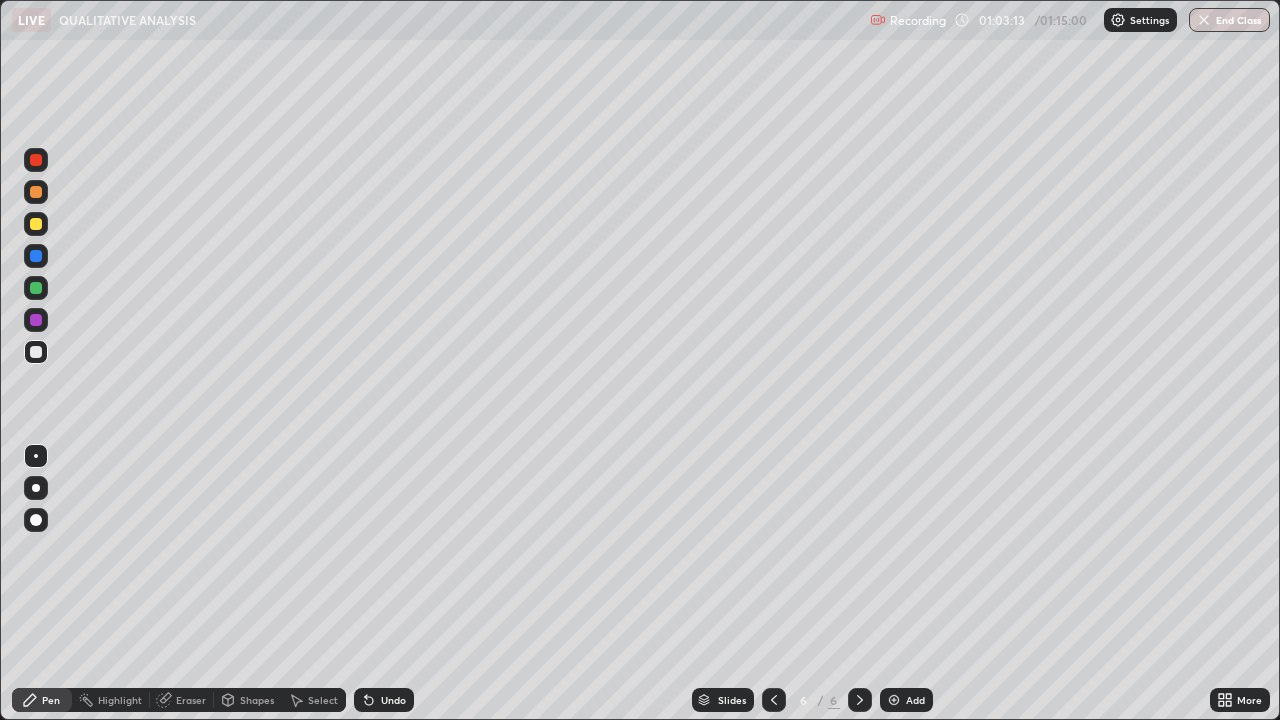 click on "Eraser" at bounding box center (191, 700) 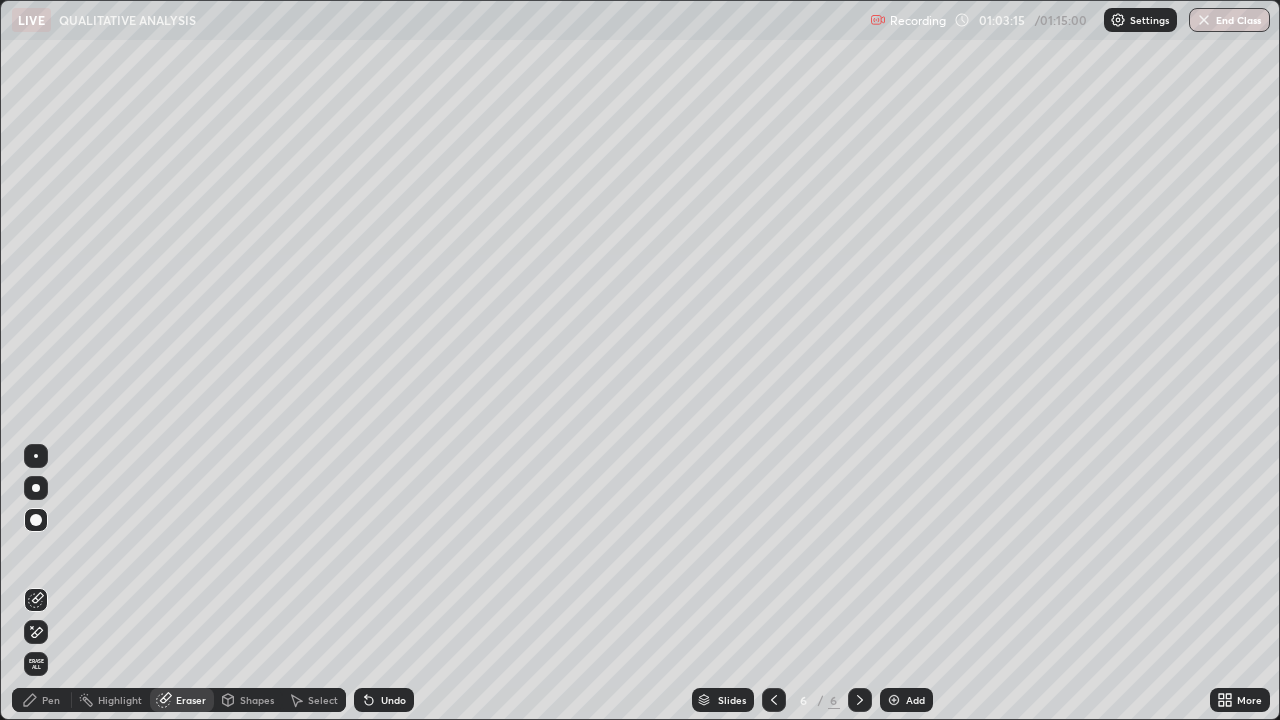 click on "Pen" at bounding box center [42, 700] 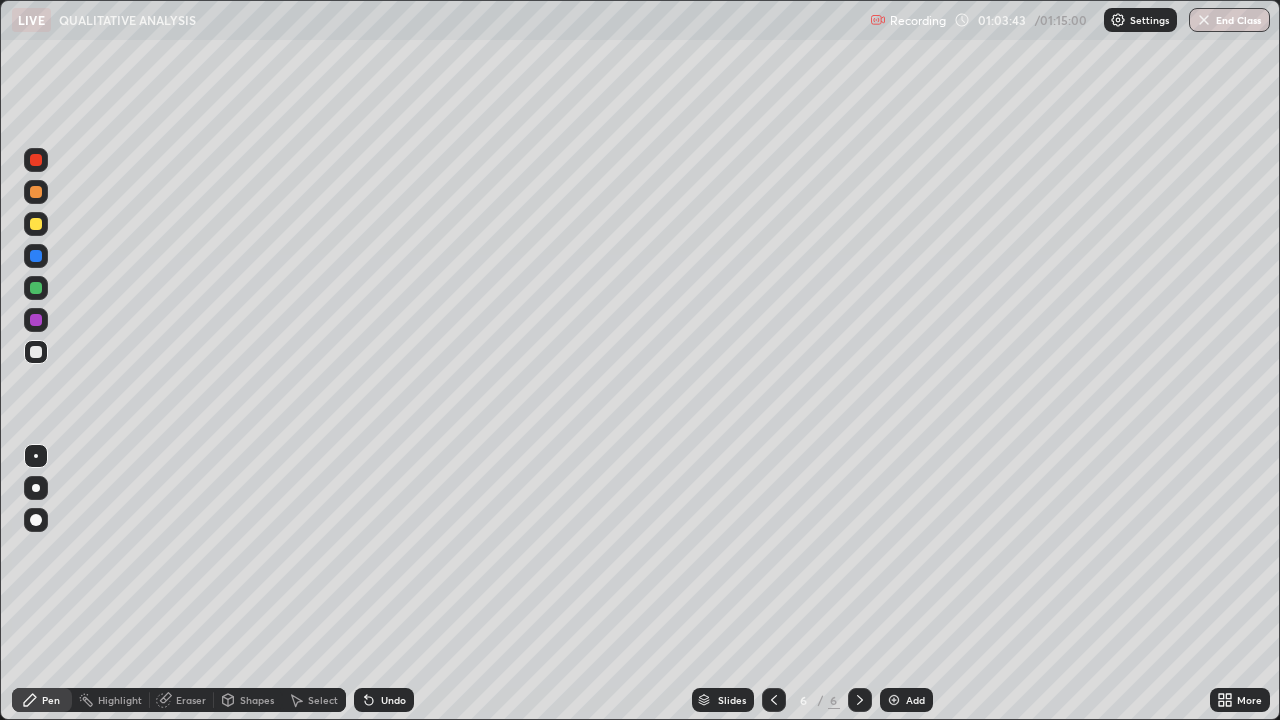 click on "Select" at bounding box center [323, 700] 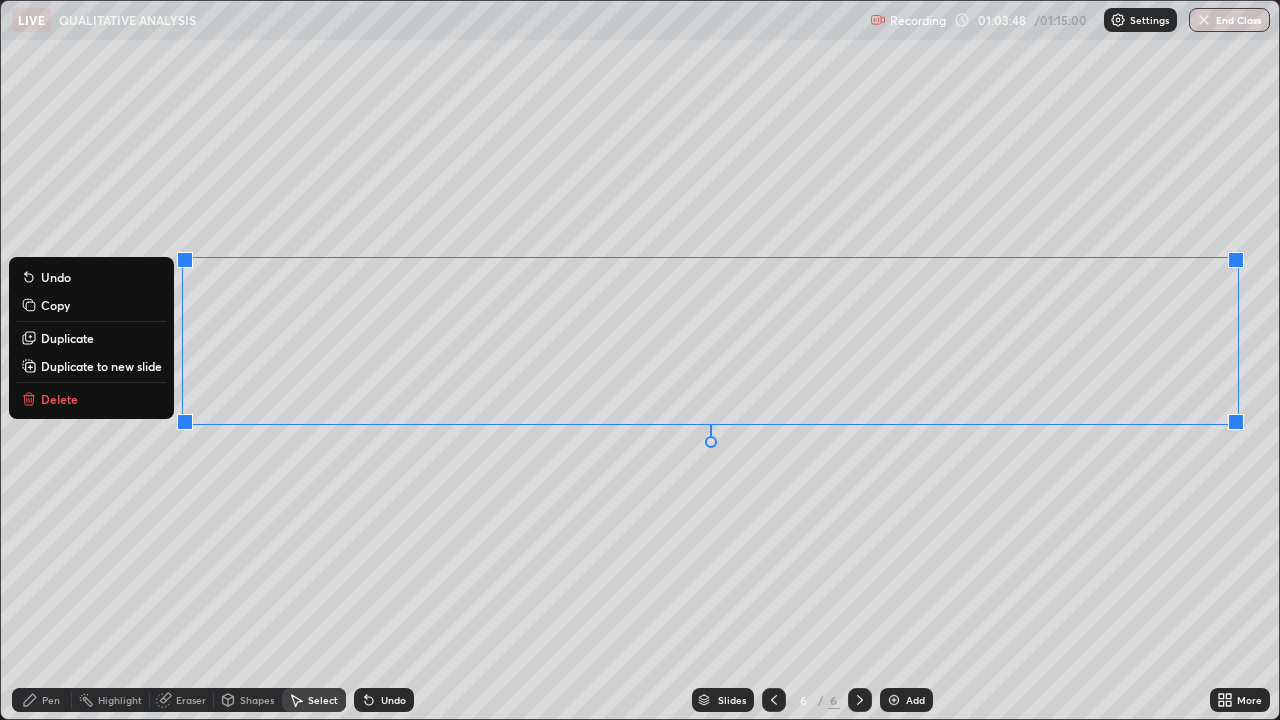 click on "Delete" at bounding box center [91, 399] 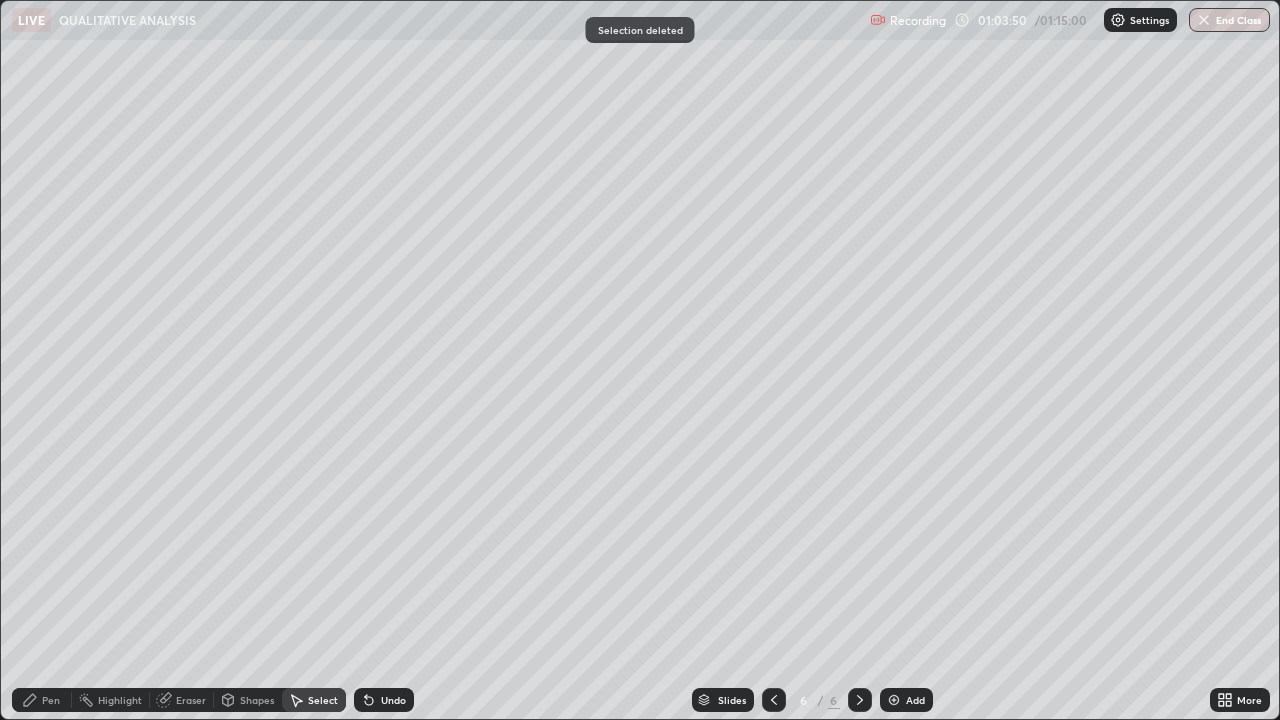click on "Eraser" at bounding box center (191, 700) 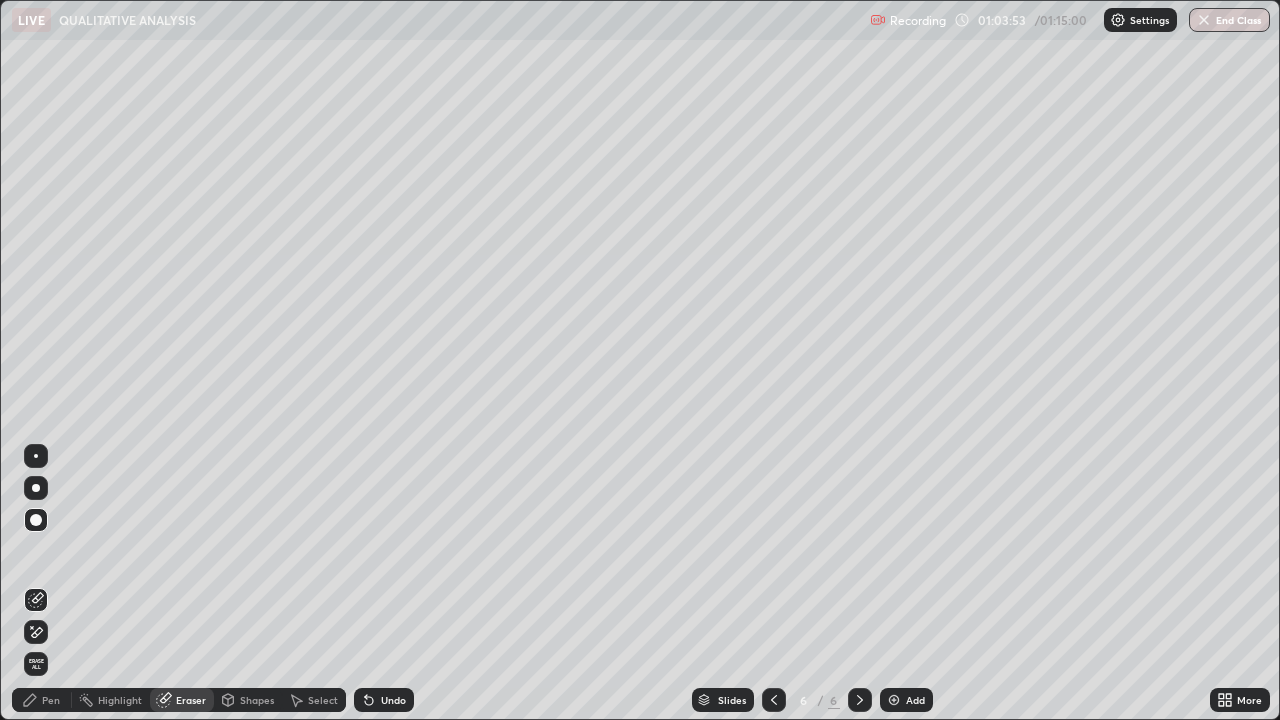 click on "Pen" at bounding box center (51, 700) 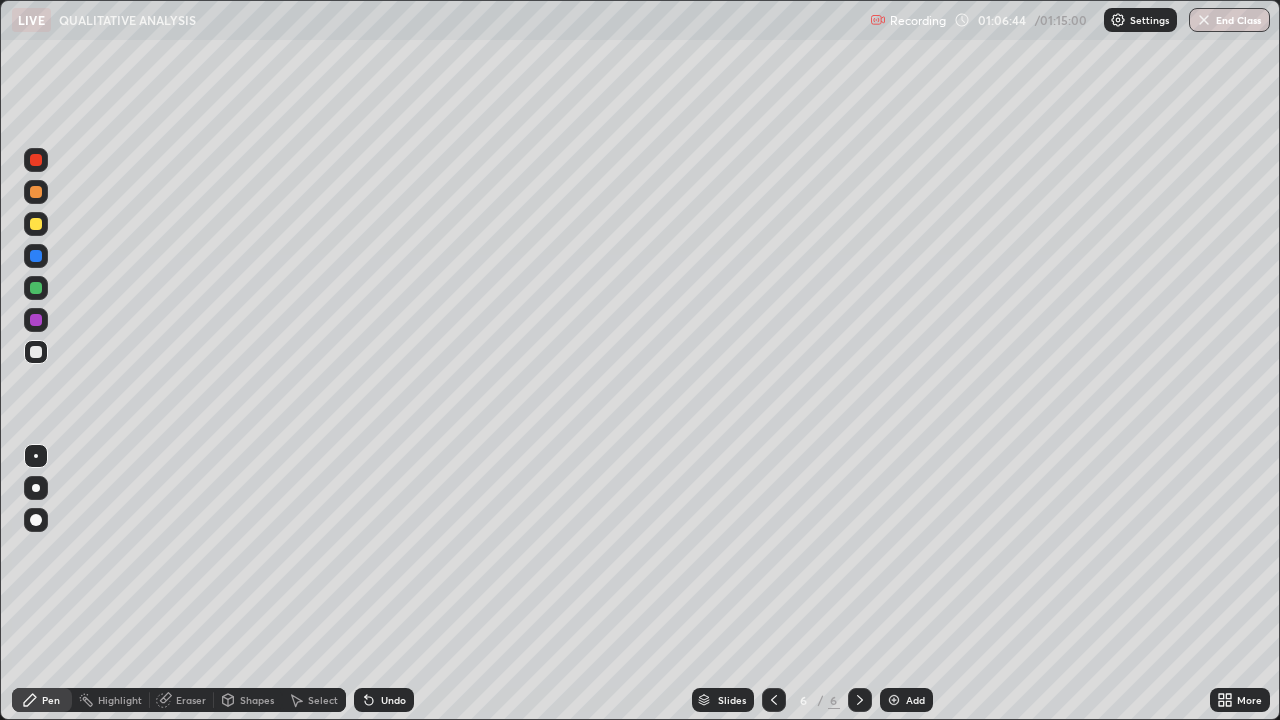 click on "Select" at bounding box center (314, 700) 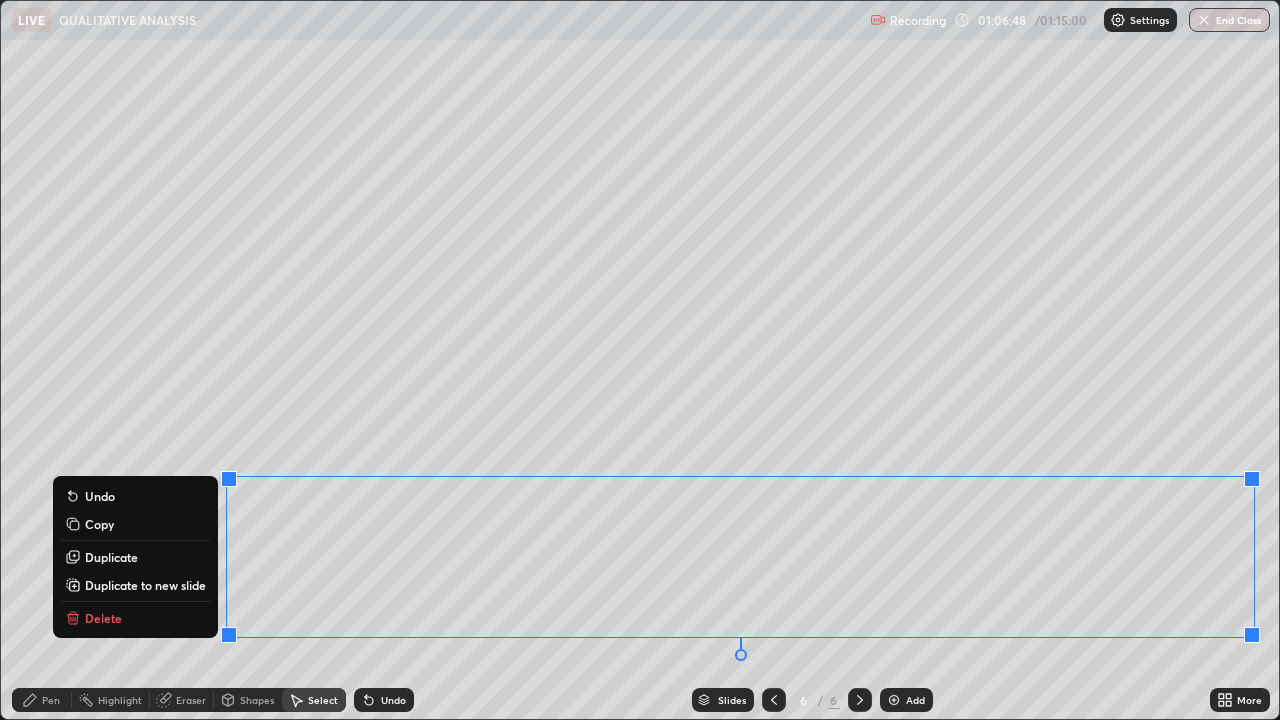 click on "Delete" at bounding box center [135, 618] 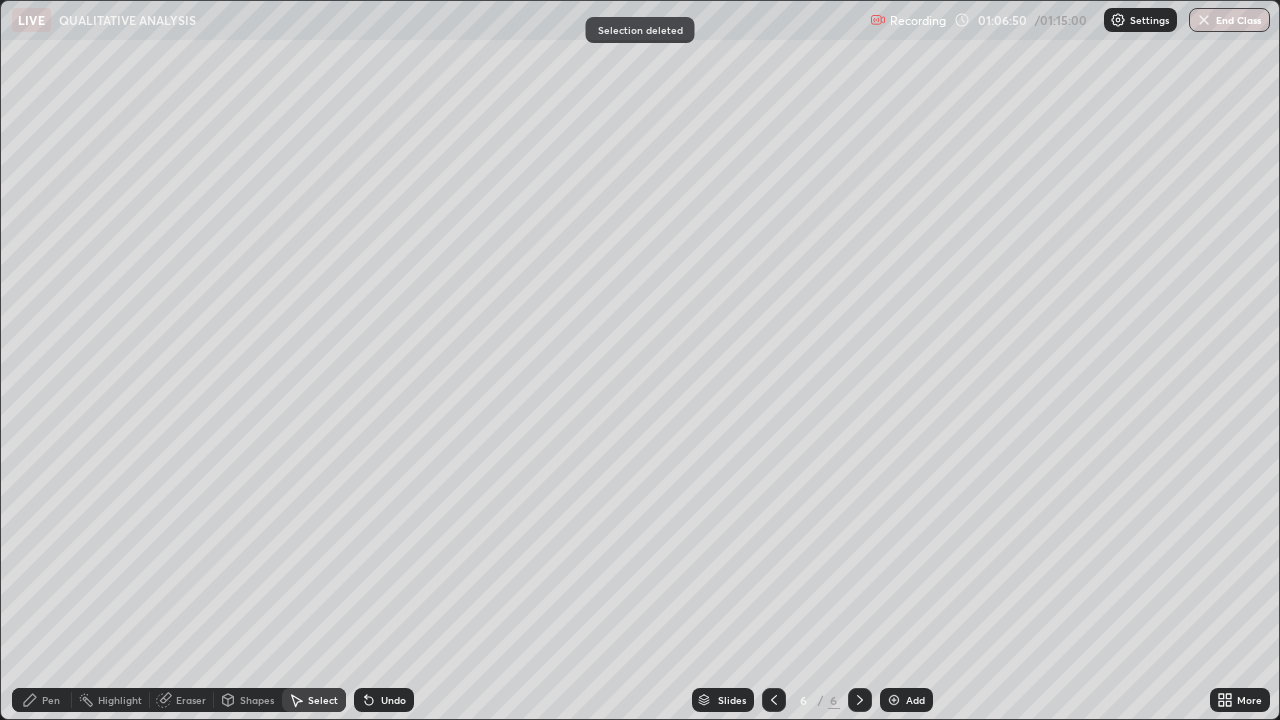 click on "Eraser" at bounding box center [191, 700] 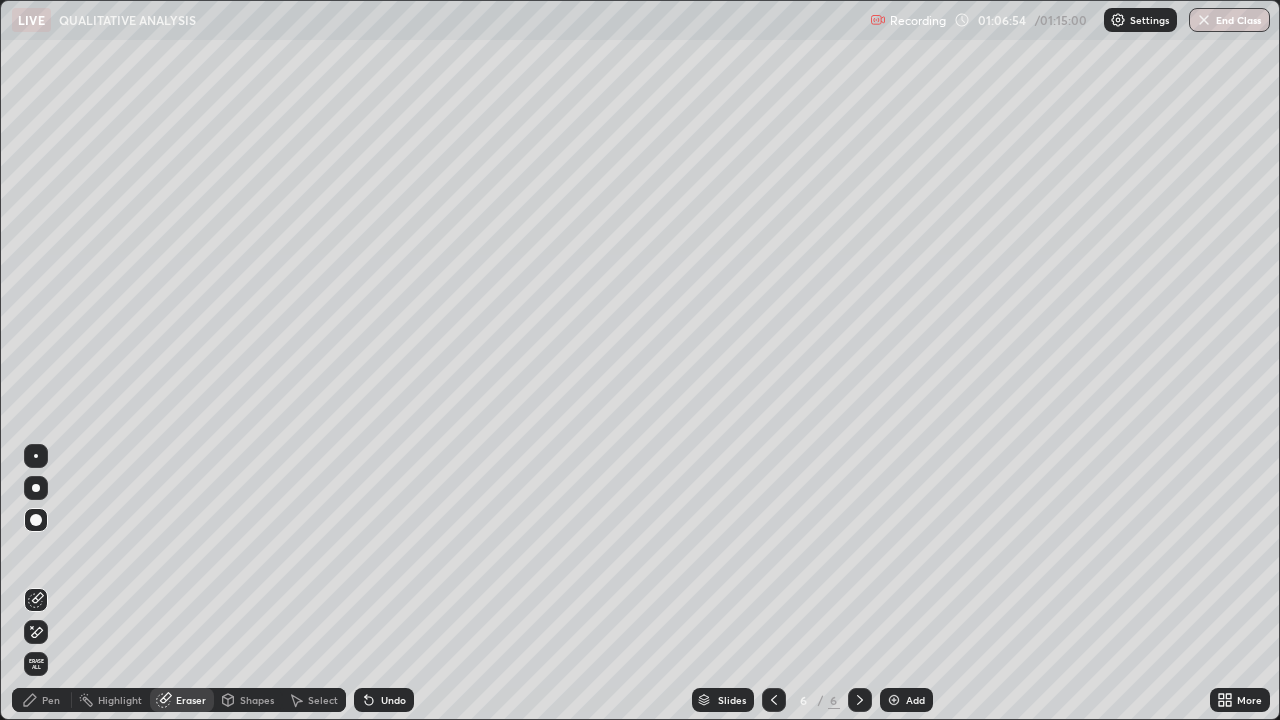 click on "Pen" at bounding box center [51, 700] 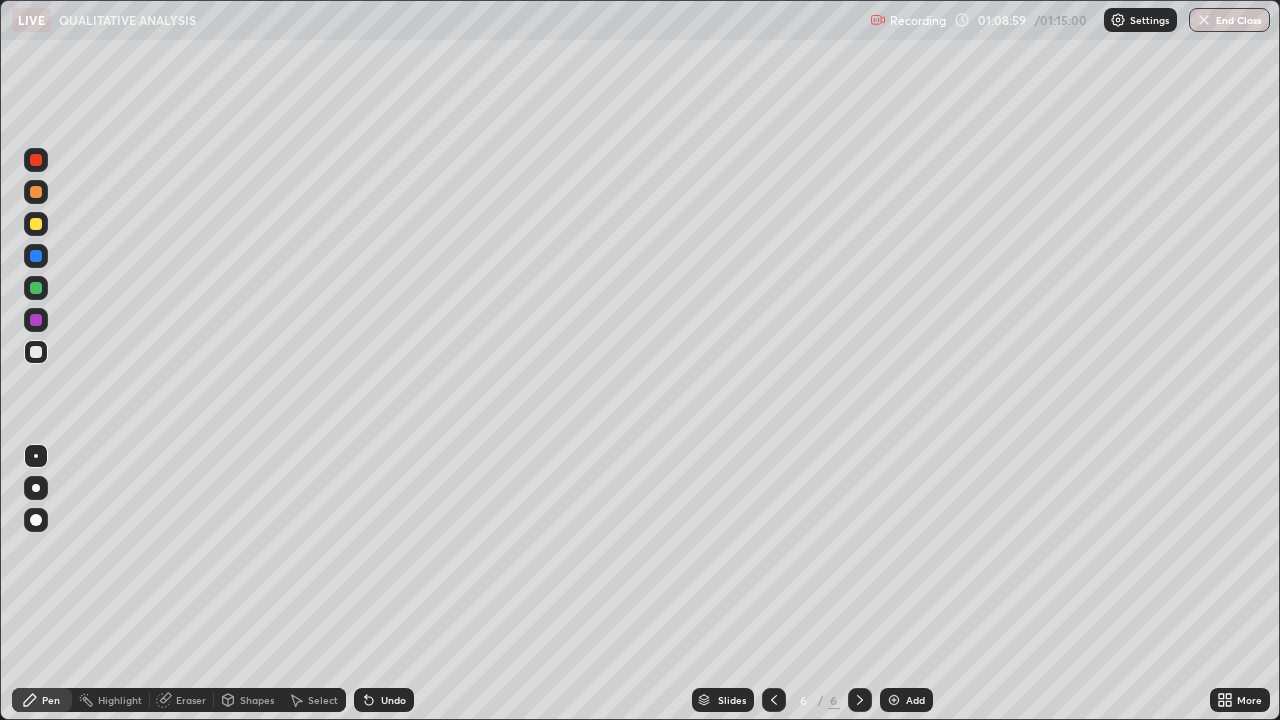 click on "Select" at bounding box center [314, 700] 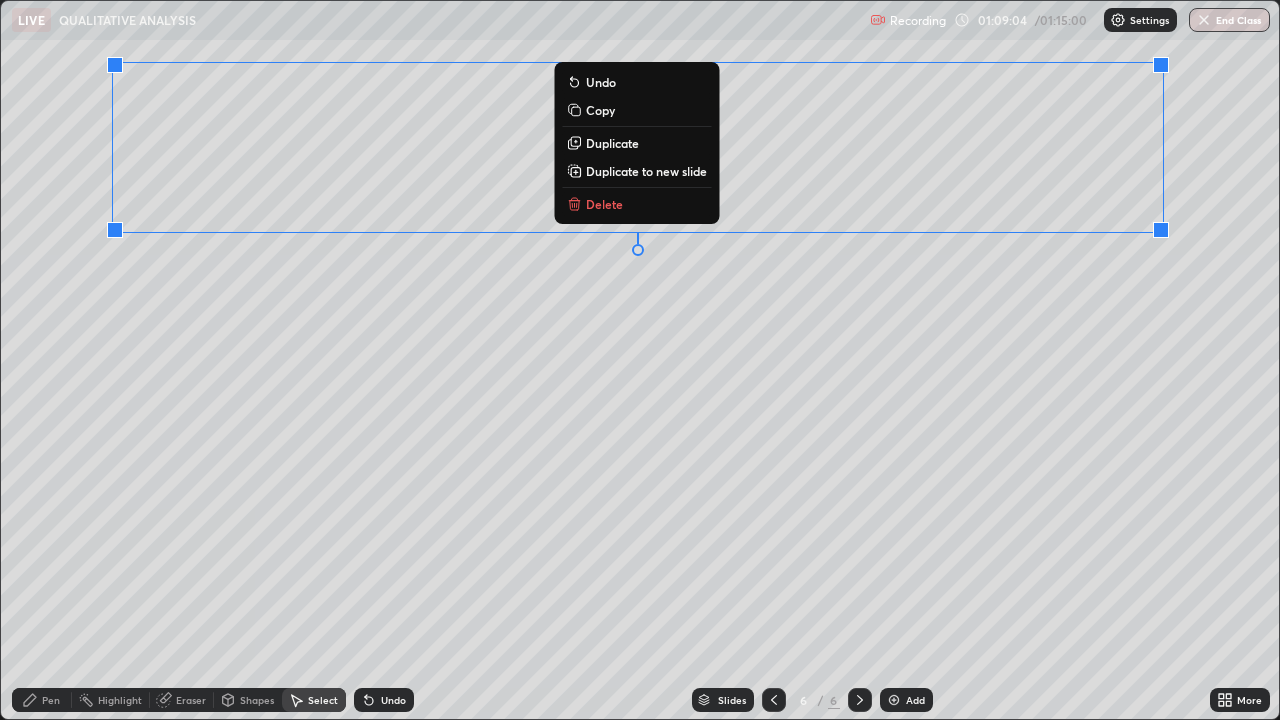 click on "Delete" at bounding box center [604, 204] 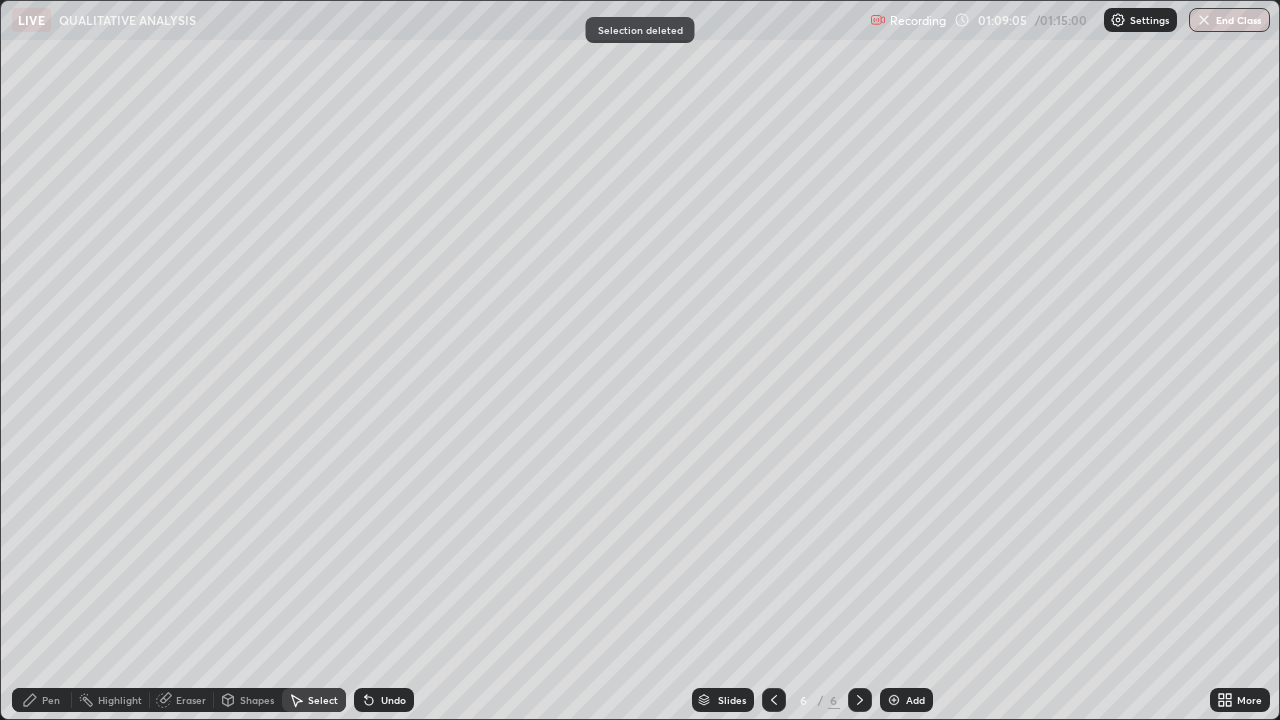 click on "Eraser" at bounding box center (191, 700) 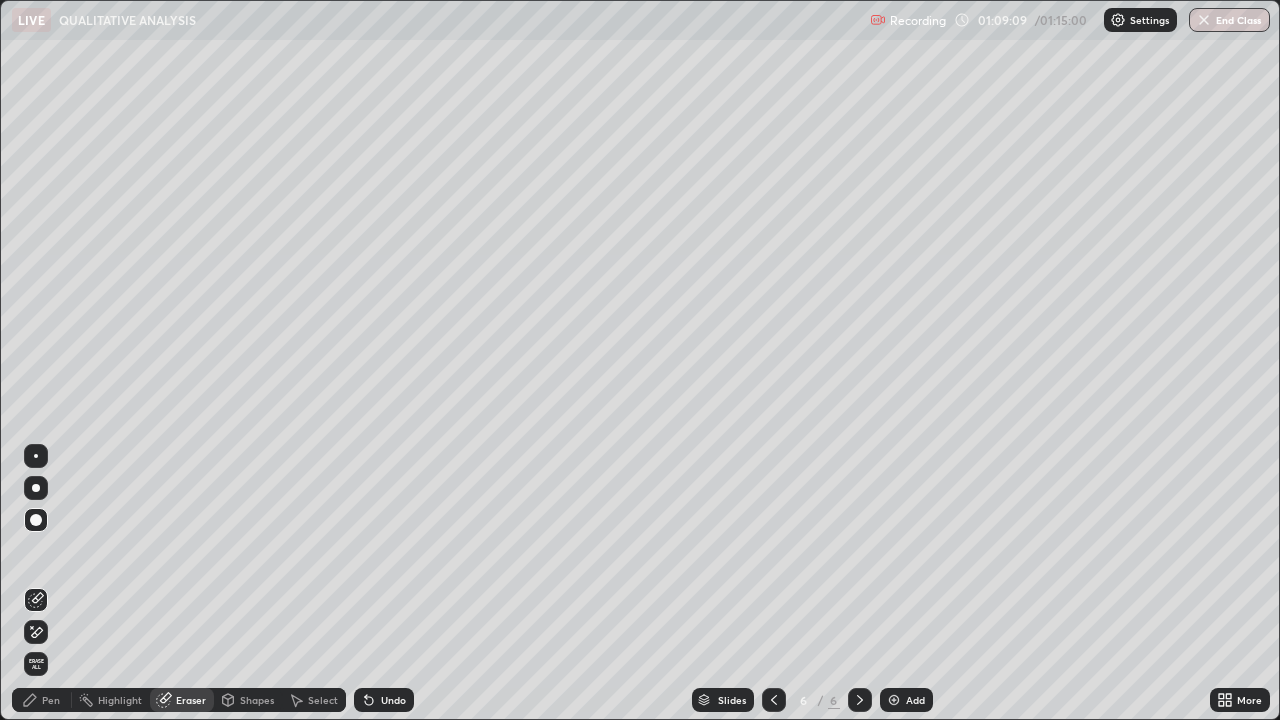 click on "Pen" at bounding box center [51, 700] 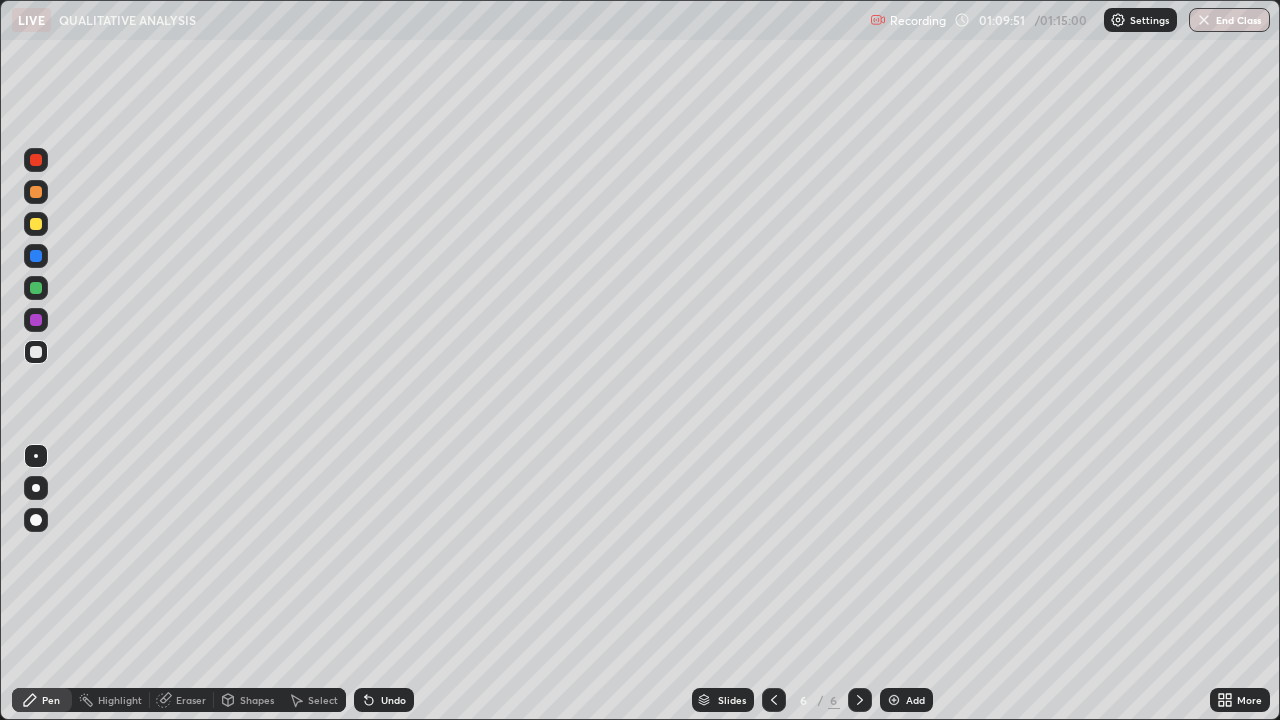 click on "Eraser" at bounding box center (191, 700) 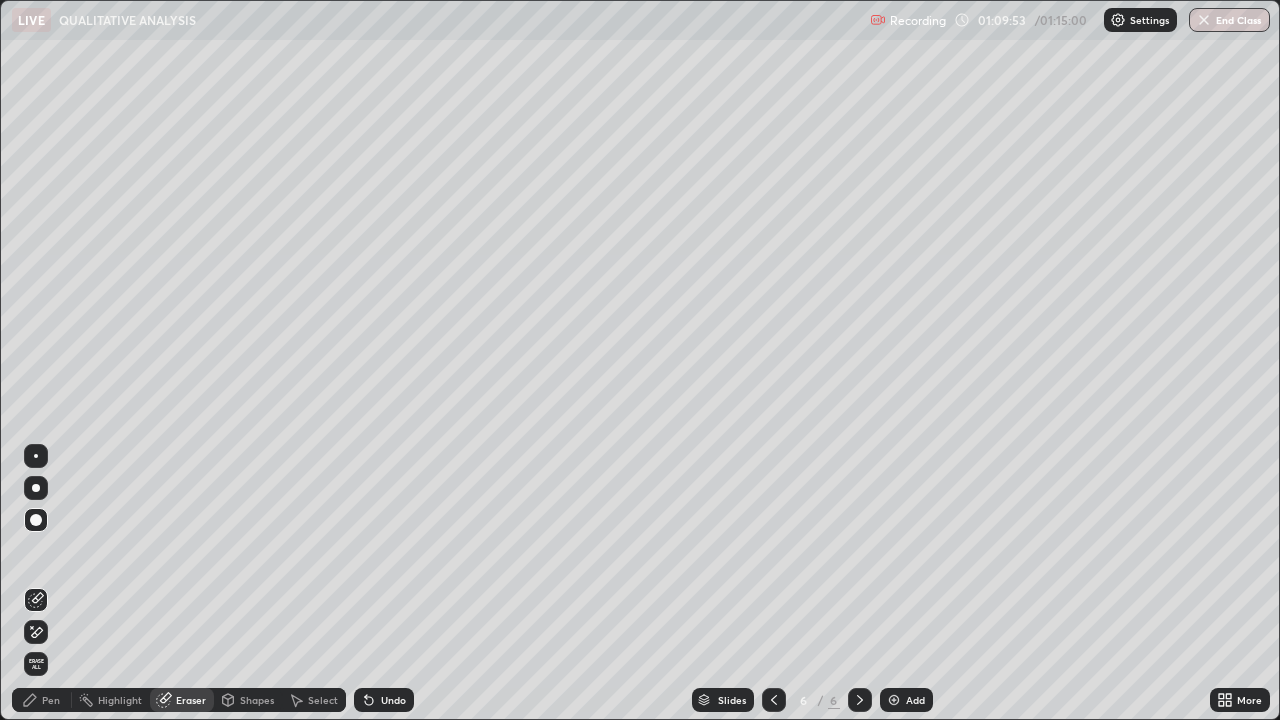click on "Pen" at bounding box center [51, 700] 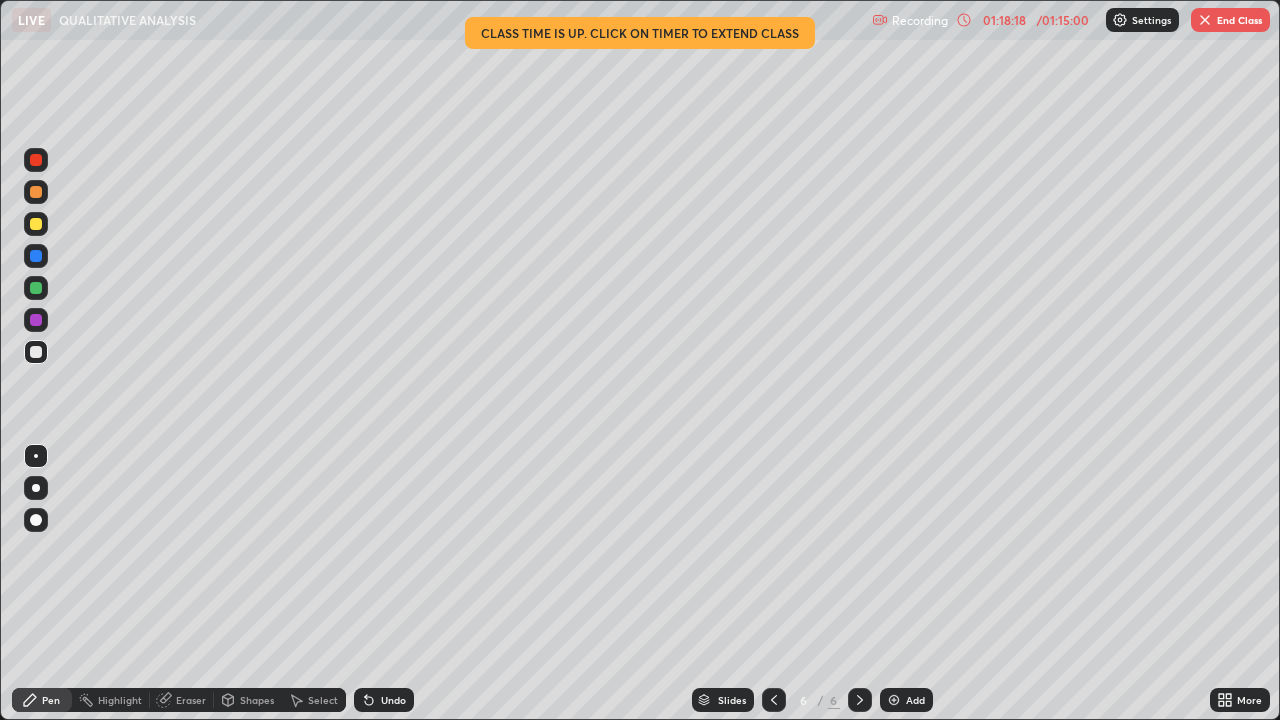click on "End Class" at bounding box center [1230, 20] 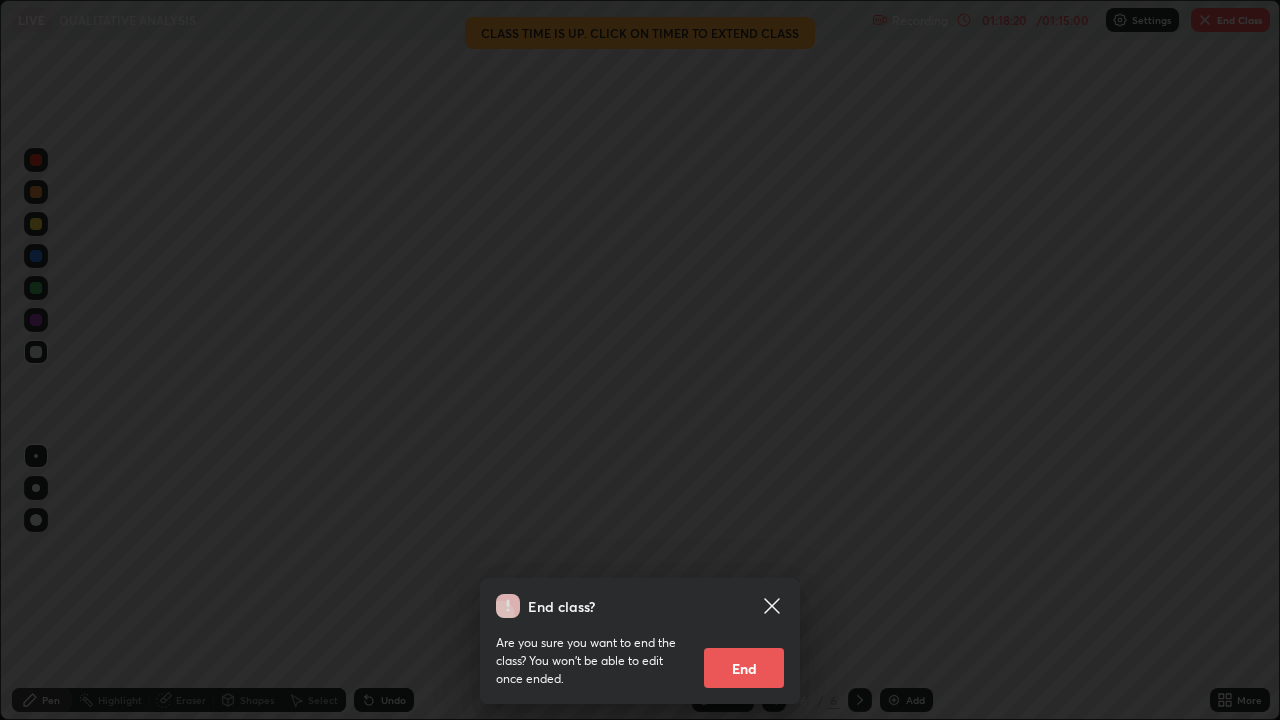 click on "End" at bounding box center (744, 668) 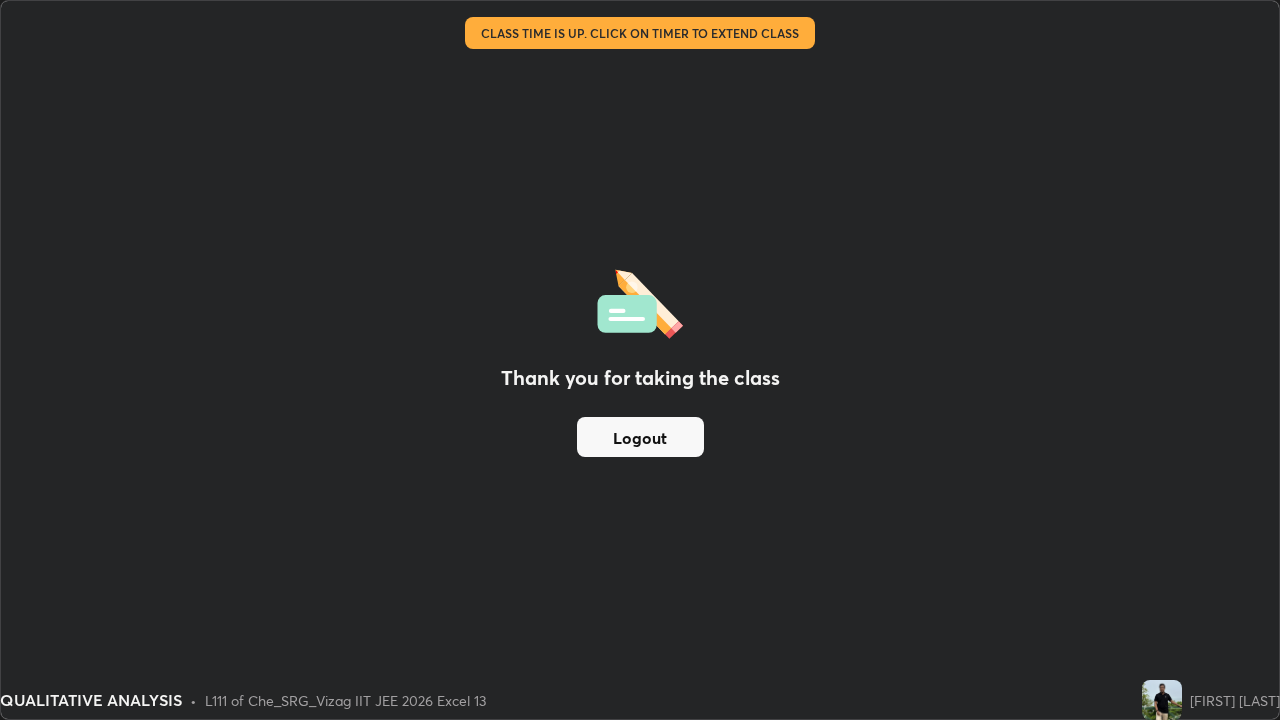 click on "Logout" at bounding box center [640, 437] 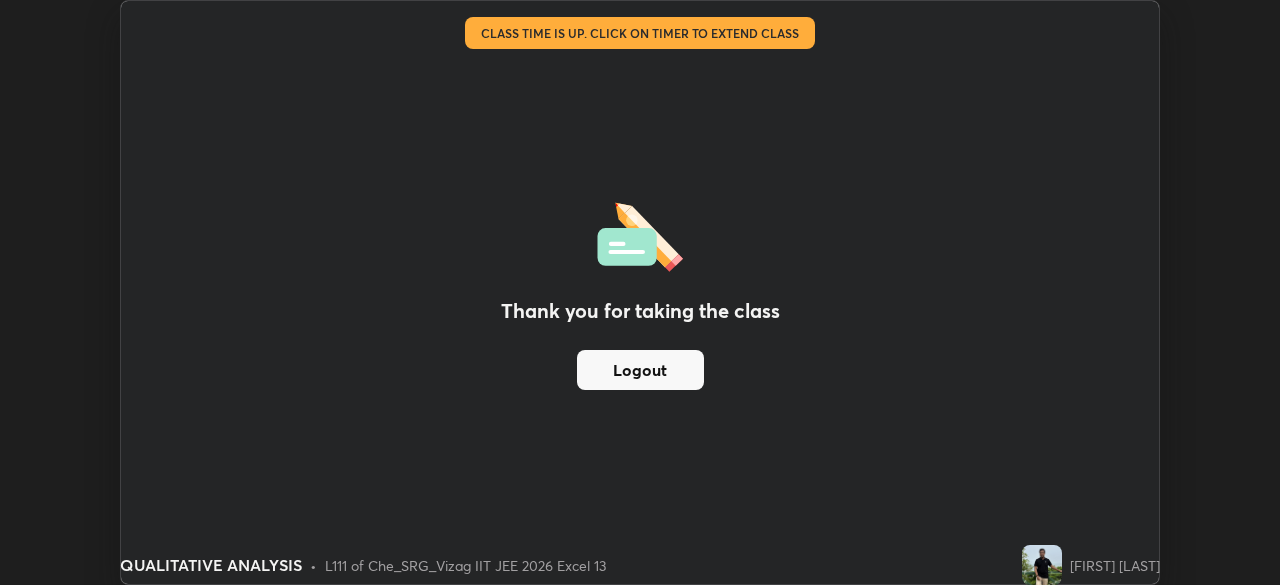 scroll, scrollTop: 585, scrollLeft: 1280, axis: both 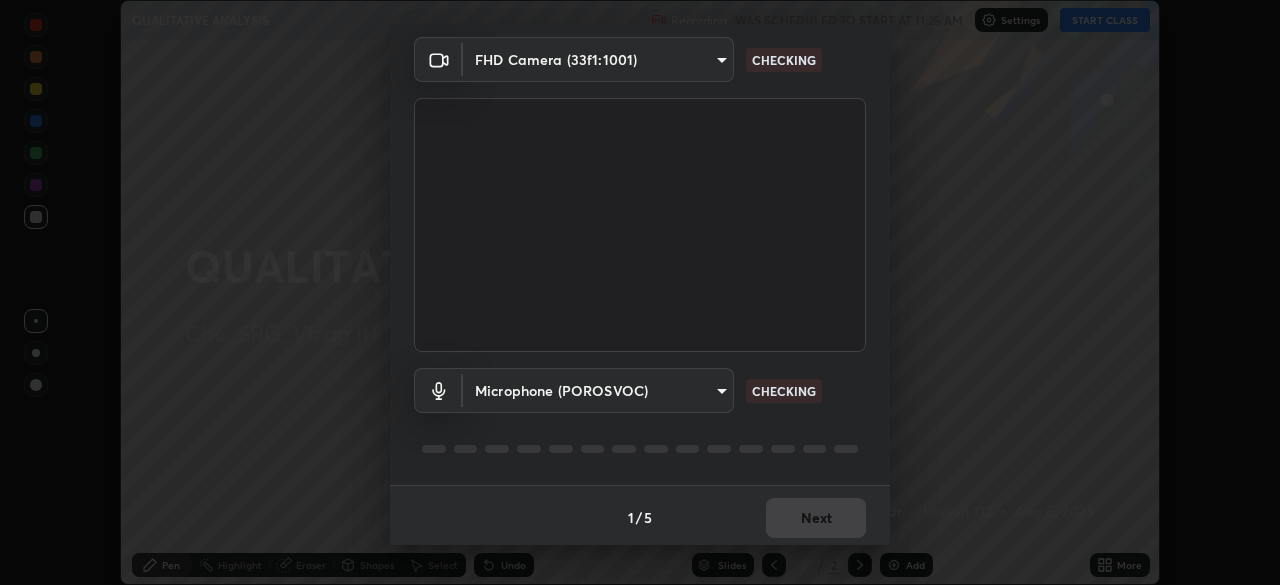type on "60e4d704cc8f24c1cb46315f93dea7131adeebca537fc4a4d6c1d7a5e743d867" 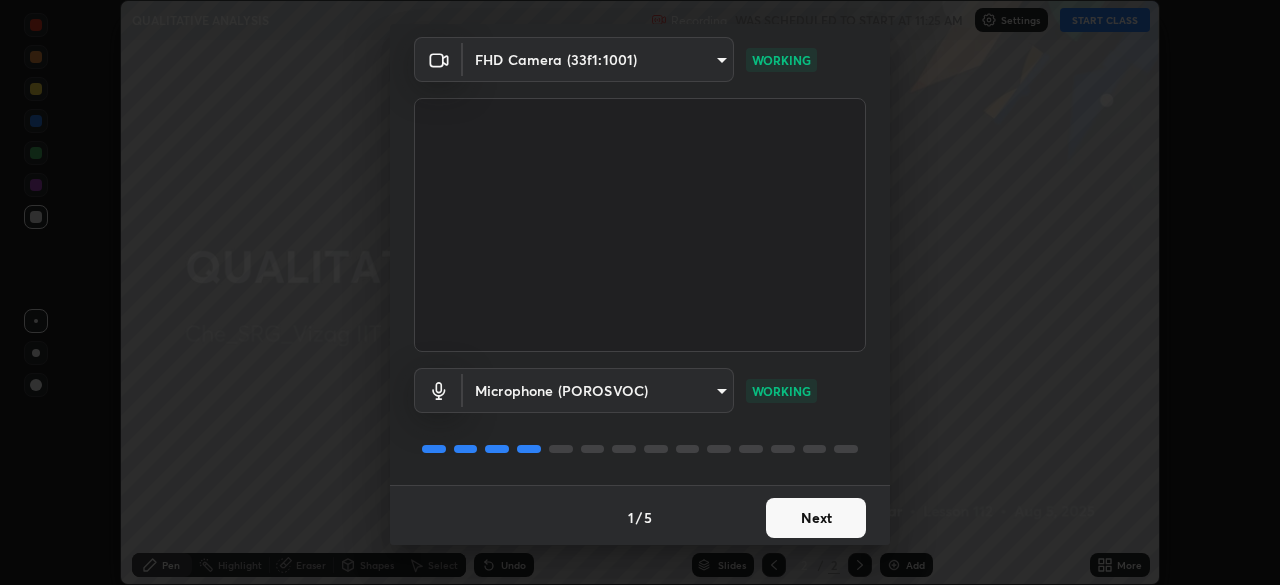 click on "Next" at bounding box center (816, 518) 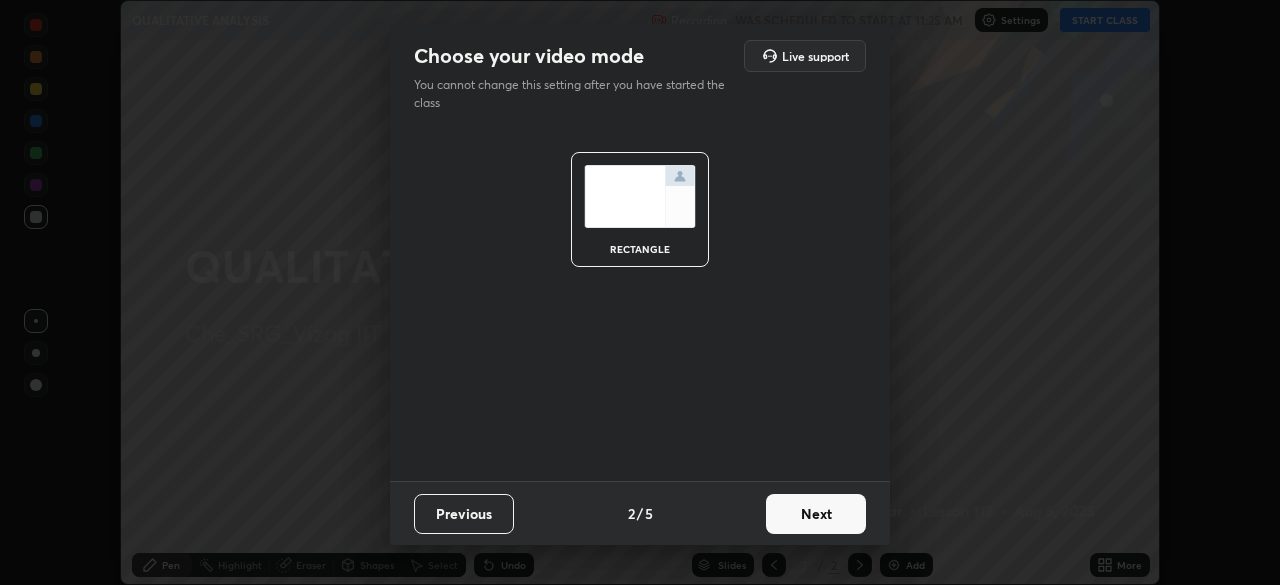 click on "Previous" at bounding box center (464, 514) 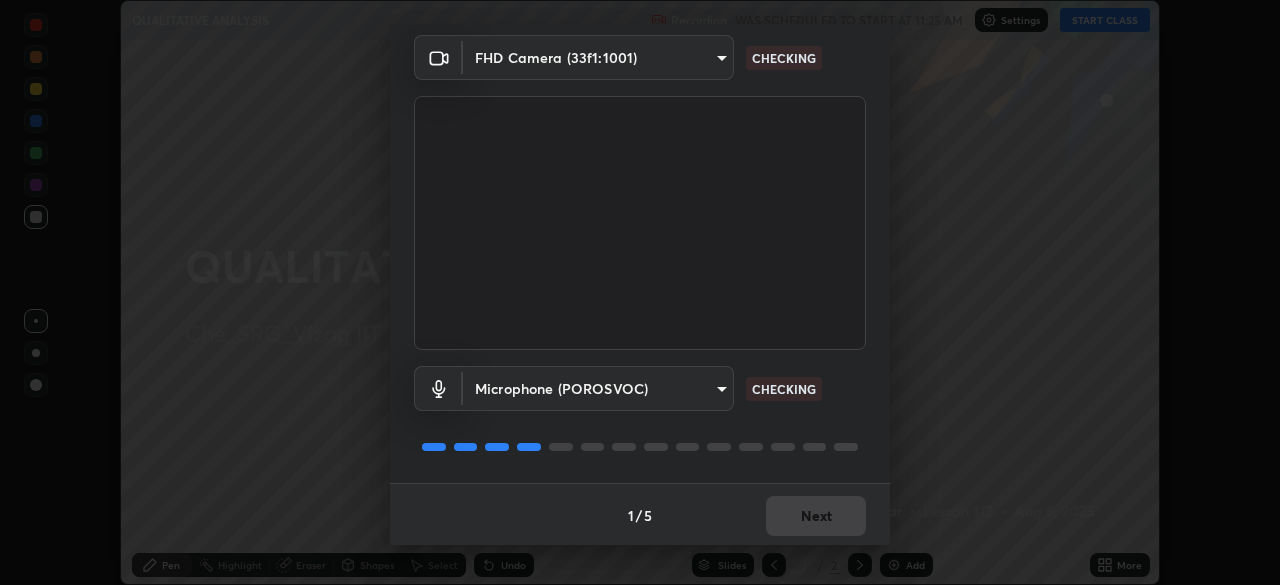 scroll, scrollTop: 71, scrollLeft: 0, axis: vertical 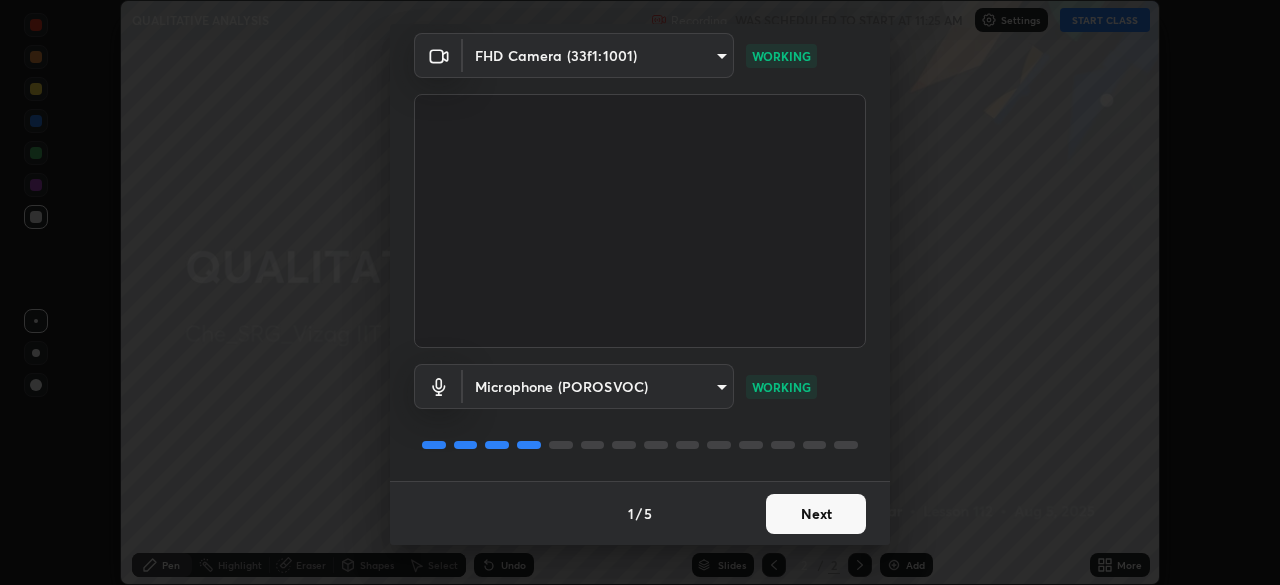 click on "Next" at bounding box center [816, 514] 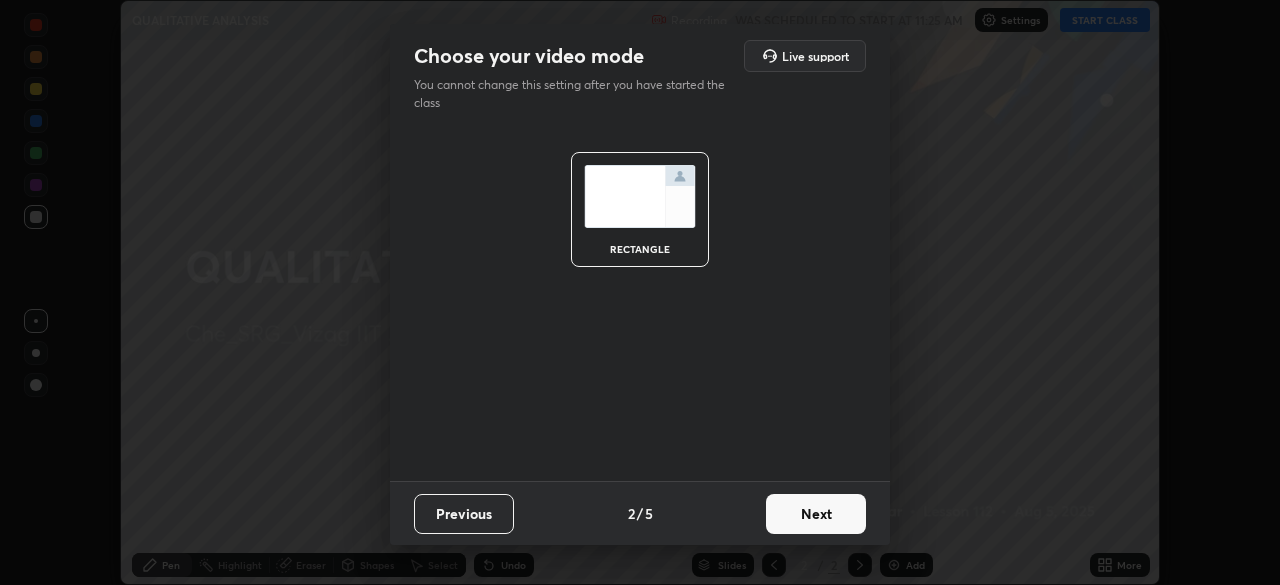 click on "Next" at bounding box center [816, 514] 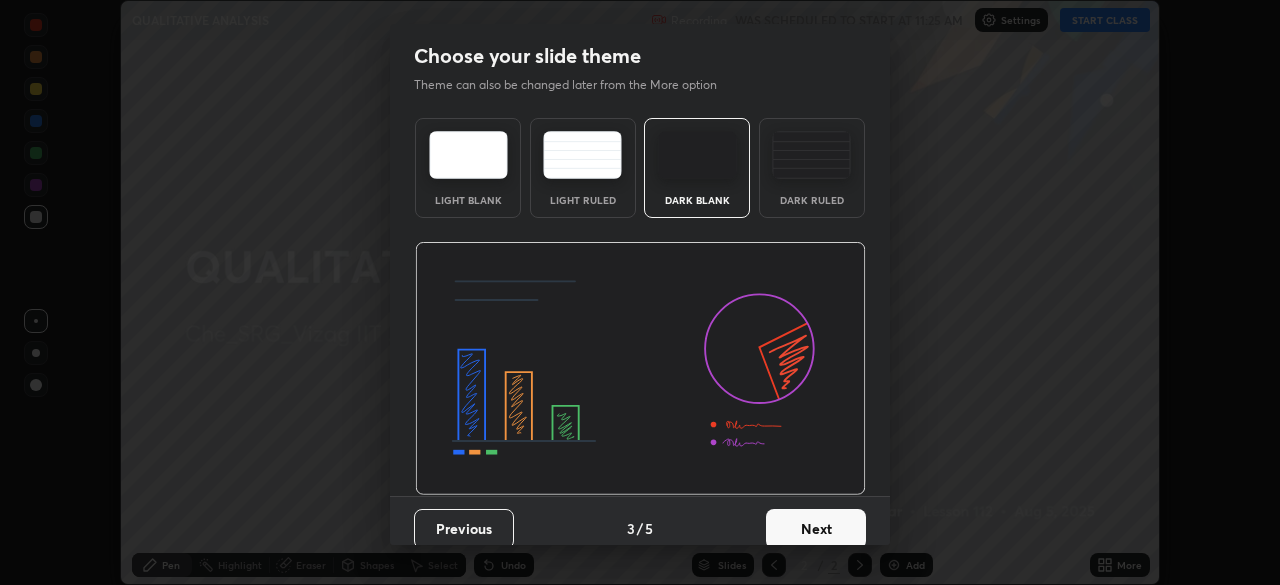 click on "Next" at bounding box center (816, 529) 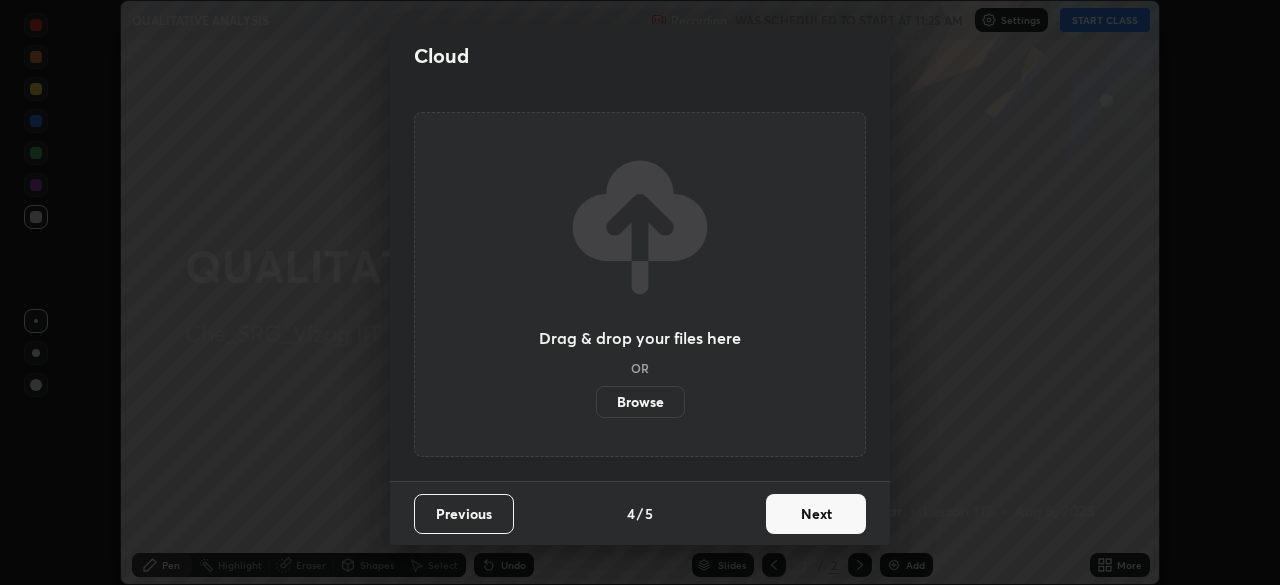 click on "Next" at bounding box center (816, 514) 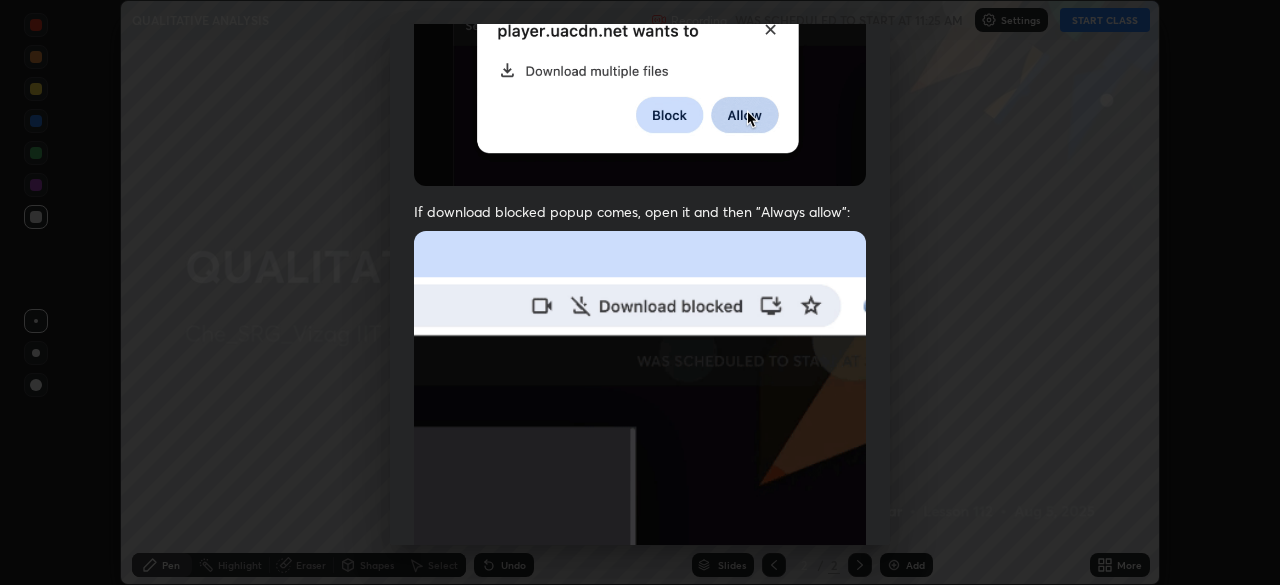 scroll, scrollTop: 239, scrollLeft: 0, axis: vertical 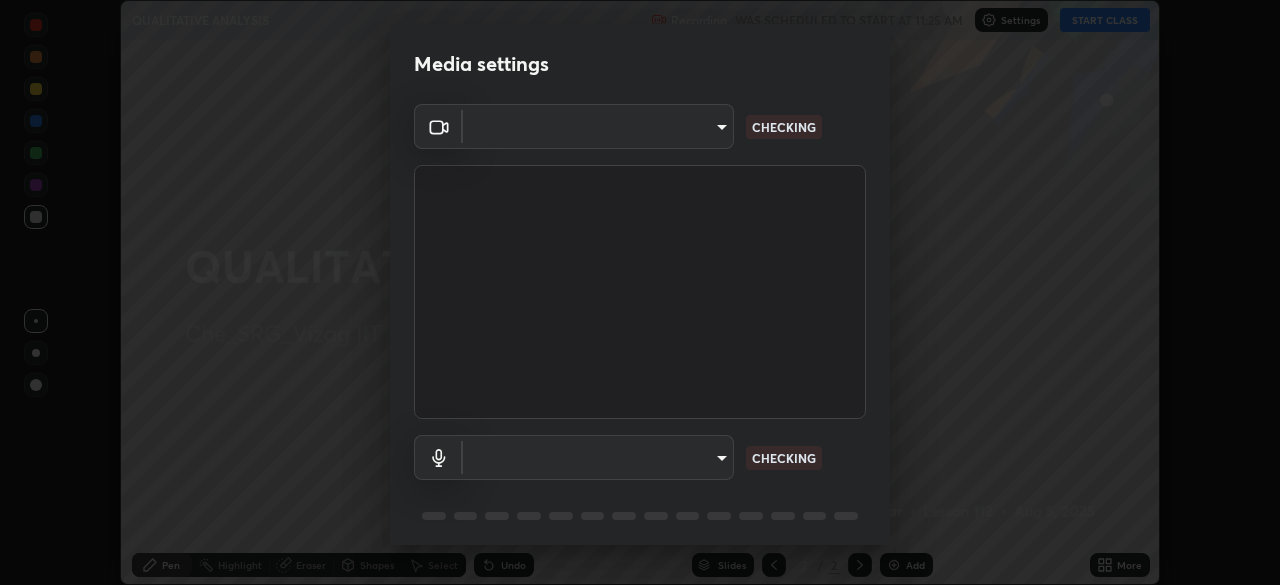type on "60e4d704cc8f24c1cb46315f93dea7131adeebca537fc4a4d6c1d7a5e743d867" 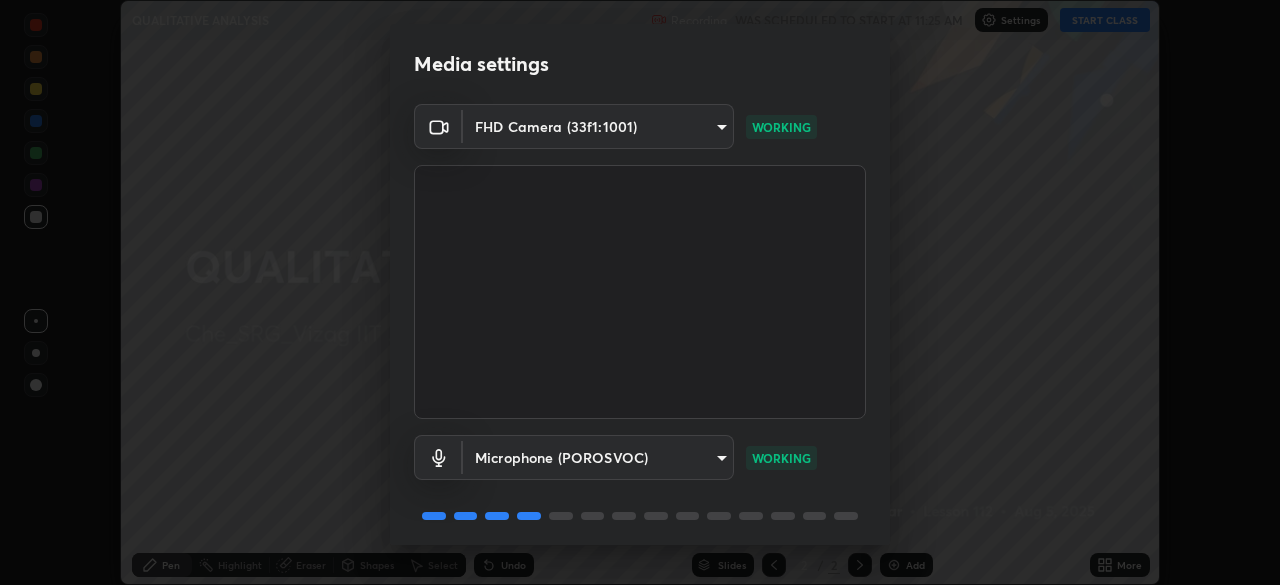 click on "Microphone (POROSVOC) 5534634f4a94a386d9b40151a09eb62e0d063dc0beb2d110f5691a107cbd360d WORKING" at bounding box center [640, 485] 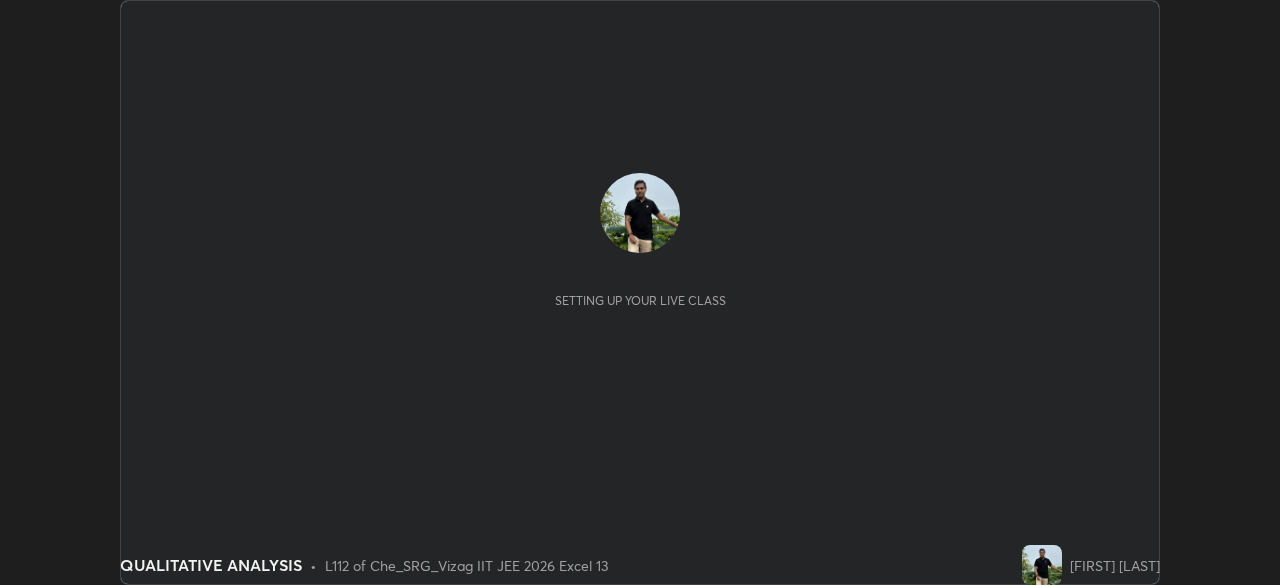 scroll, scrollTop: 0, scrollLeft: 0, axis: both 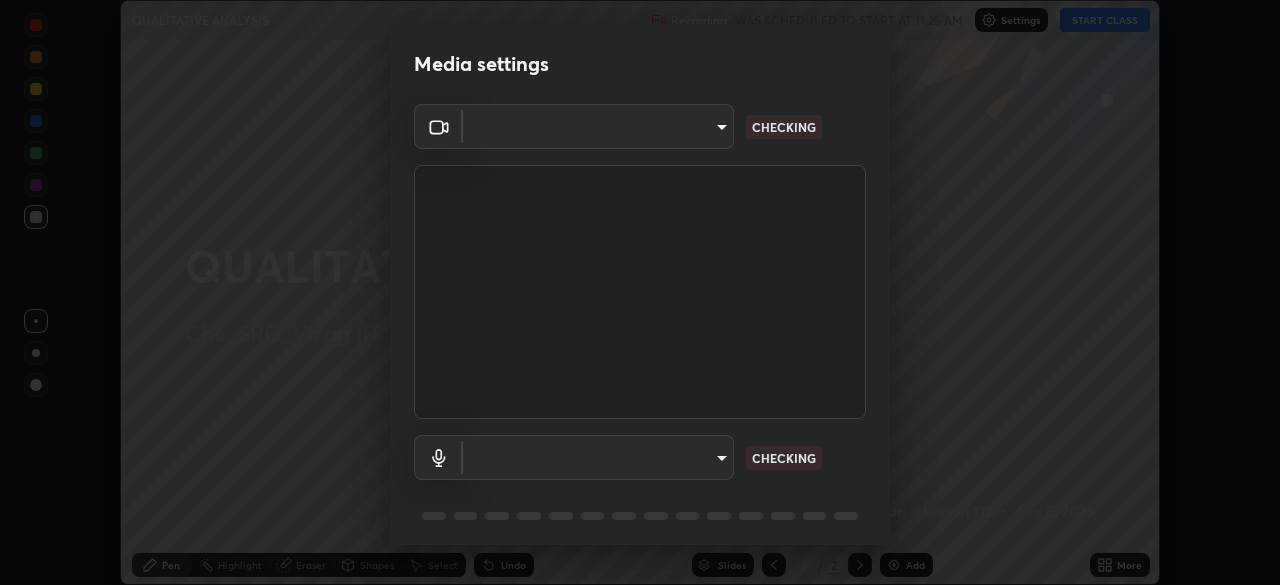 type on "60e4d704cc8f24c1cb46315f93dea7131adeebca537fc4a4d6c1d7a5e743d867" 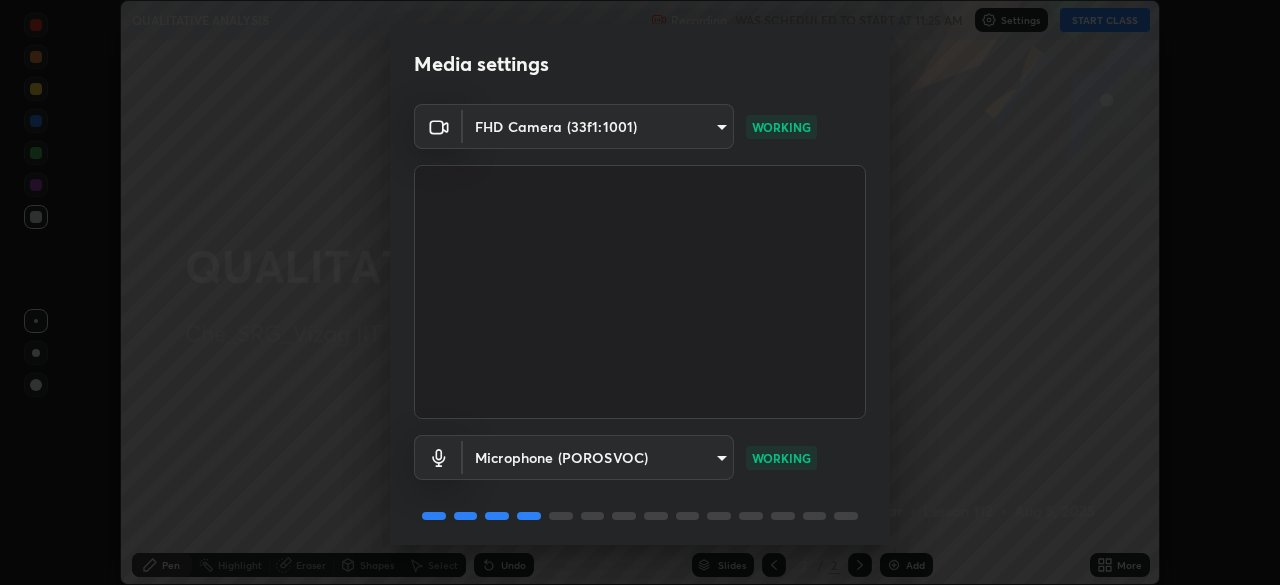 scroll, scrollTop: 71, scrollLeft: 0, axis: vertical 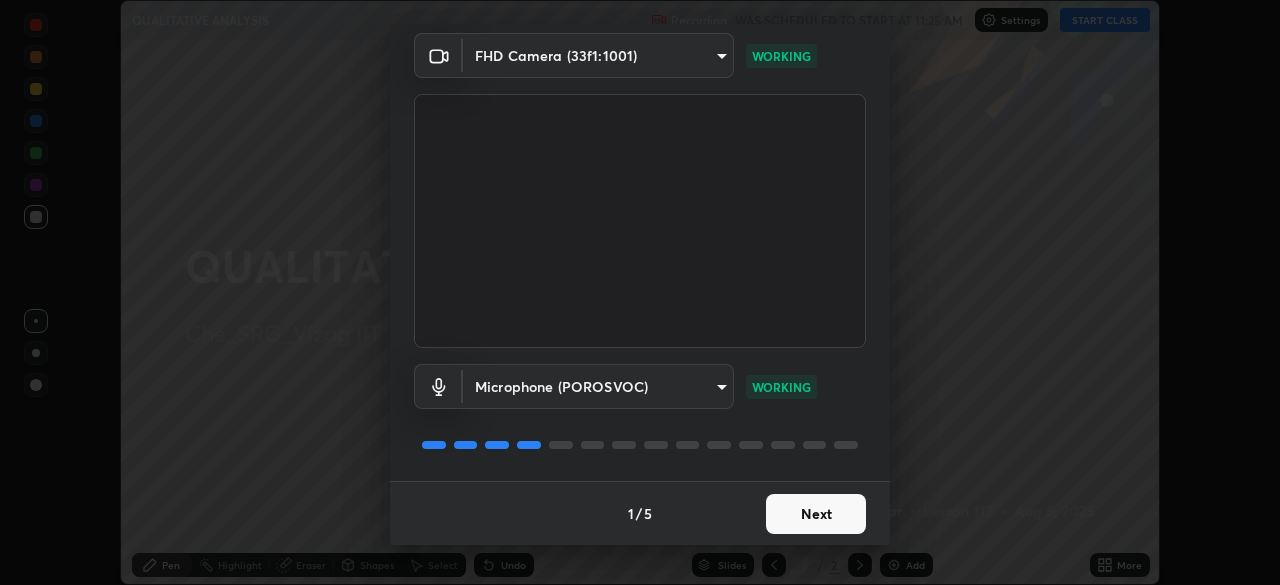 click on "Next" at bounding box center (816, 514) 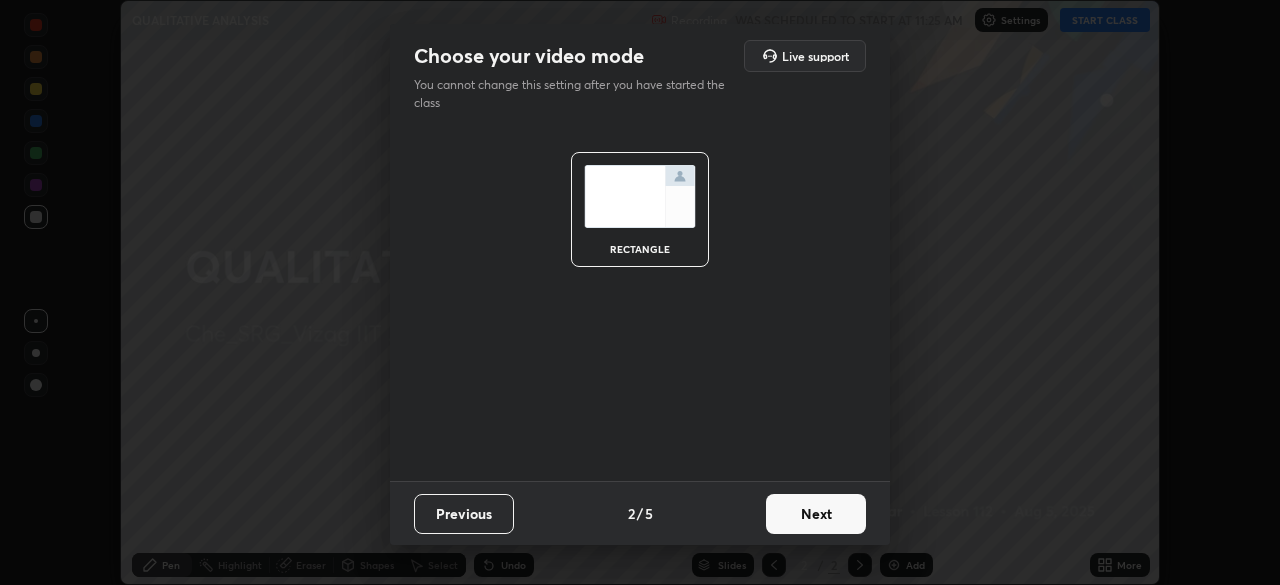 click on "Next" at bounding box center (816, 514) 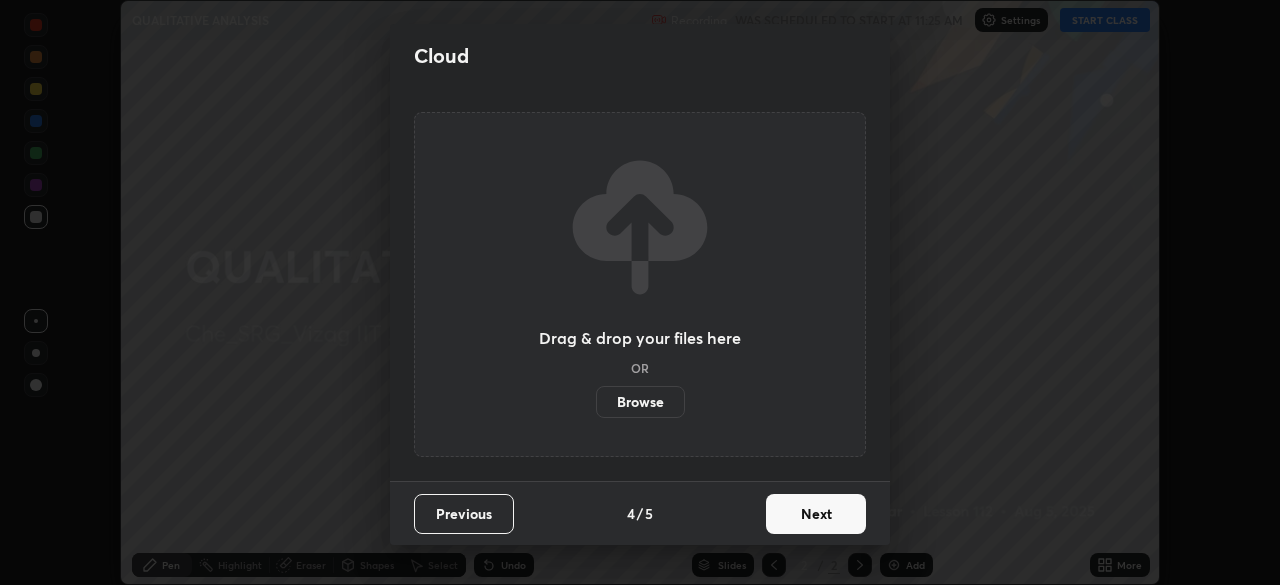 click on "Next" at bounding box center (816, 514) 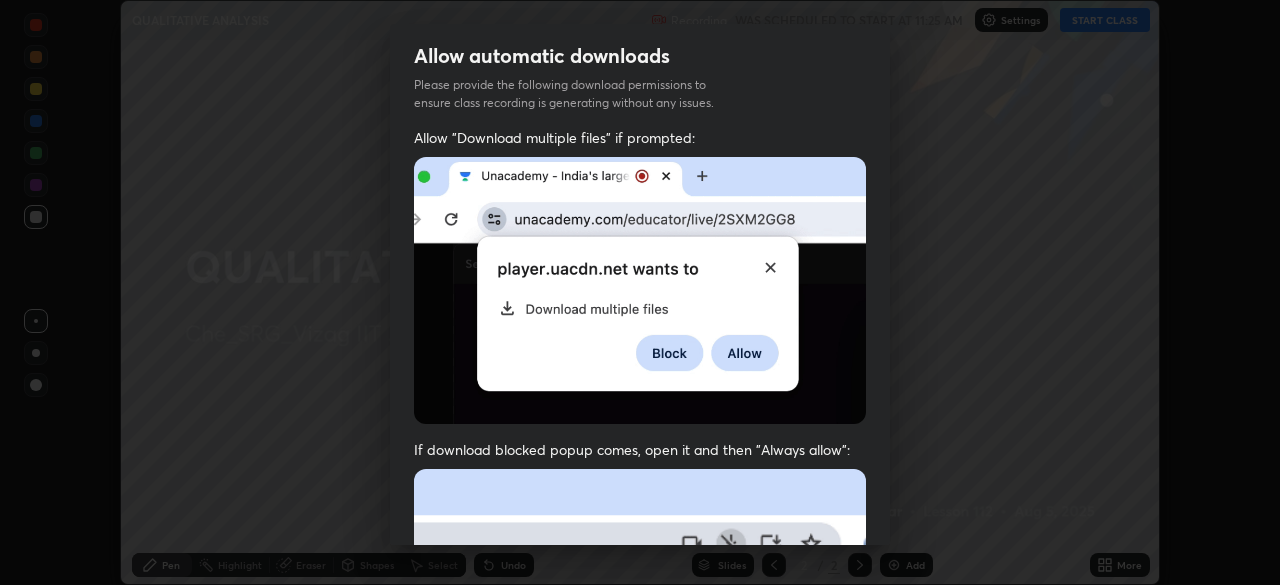 click at bounding box center [640, 687] 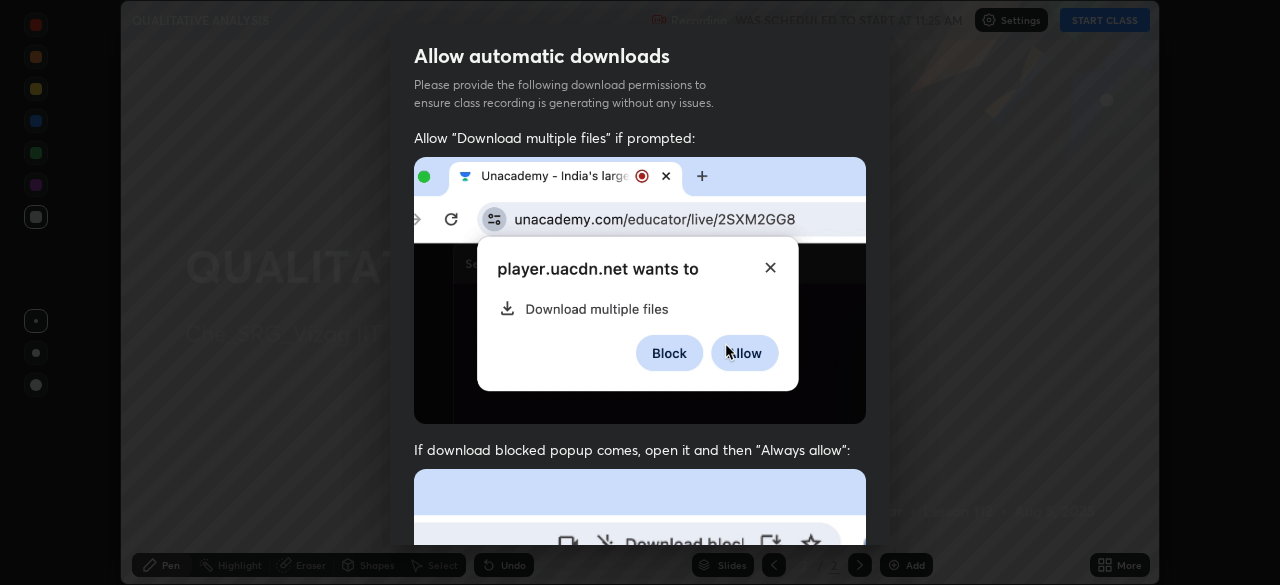 click at bounding box center [640, 687] 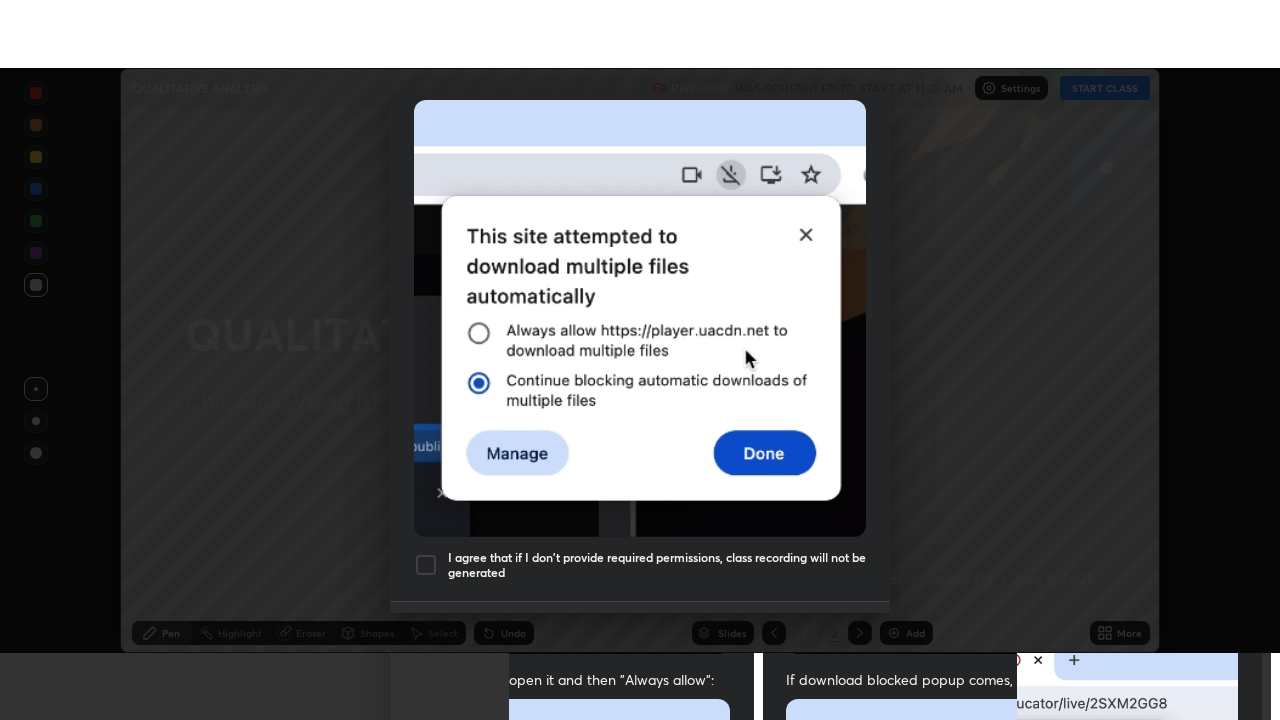 scroll, scrollTop: 479, scrollLeft: 0, axis: vertical 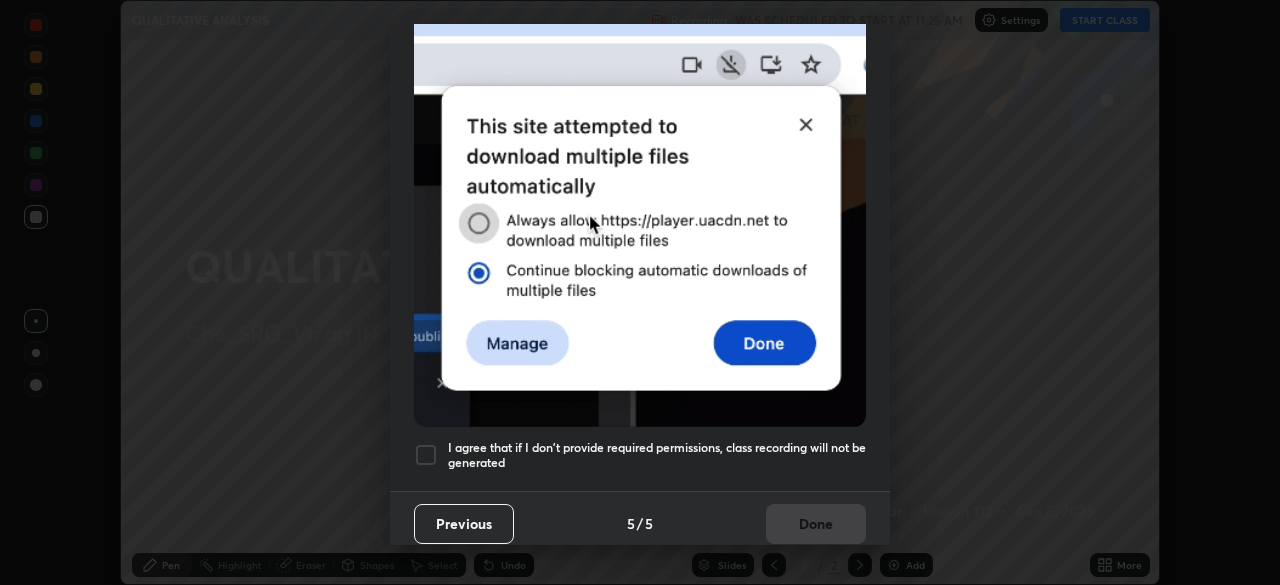 click on "I agree that if I don't provide required permissions, class recording will not be generated" at bounding box center [657, 455] 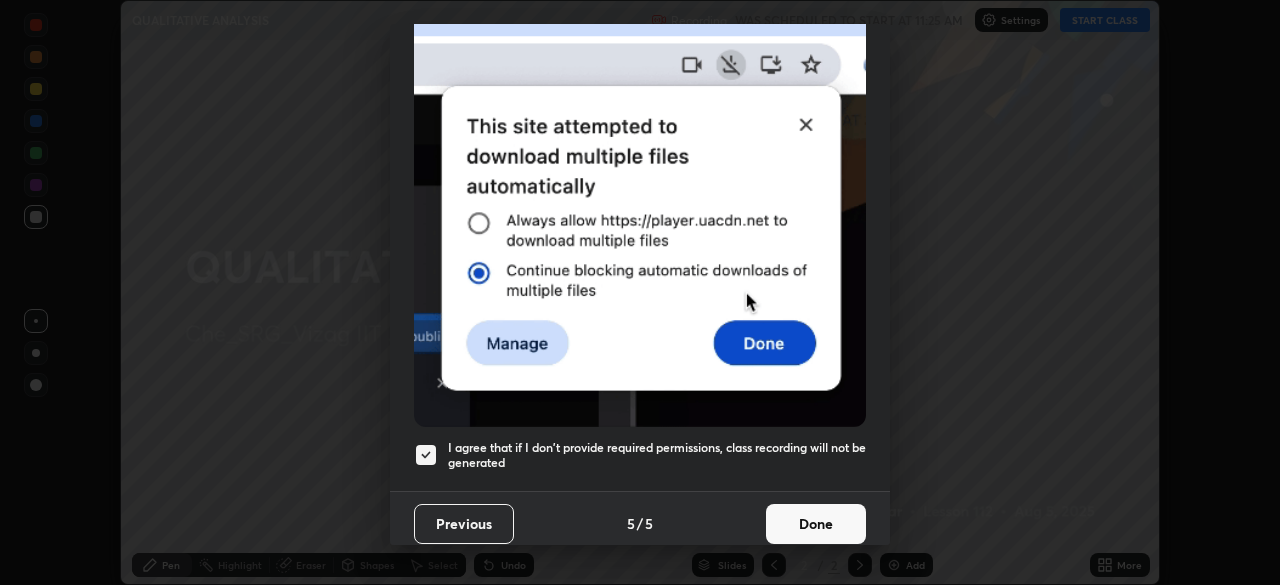 click on "Done" at bounding box center (816, 524) 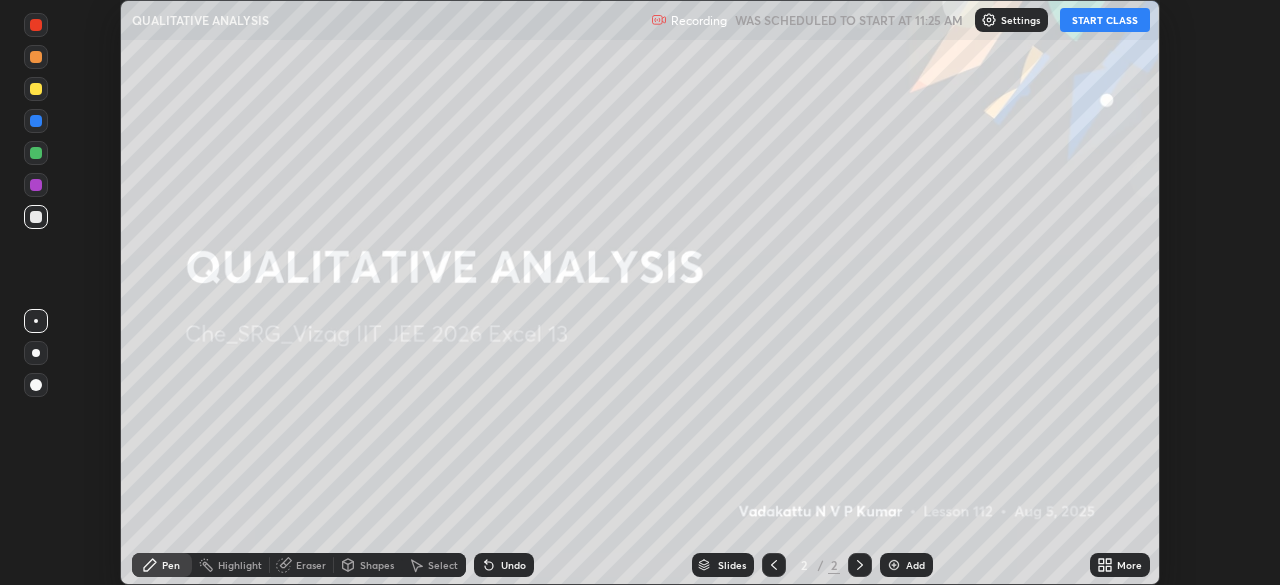 click on "More" at bounding box center (1129, 565) 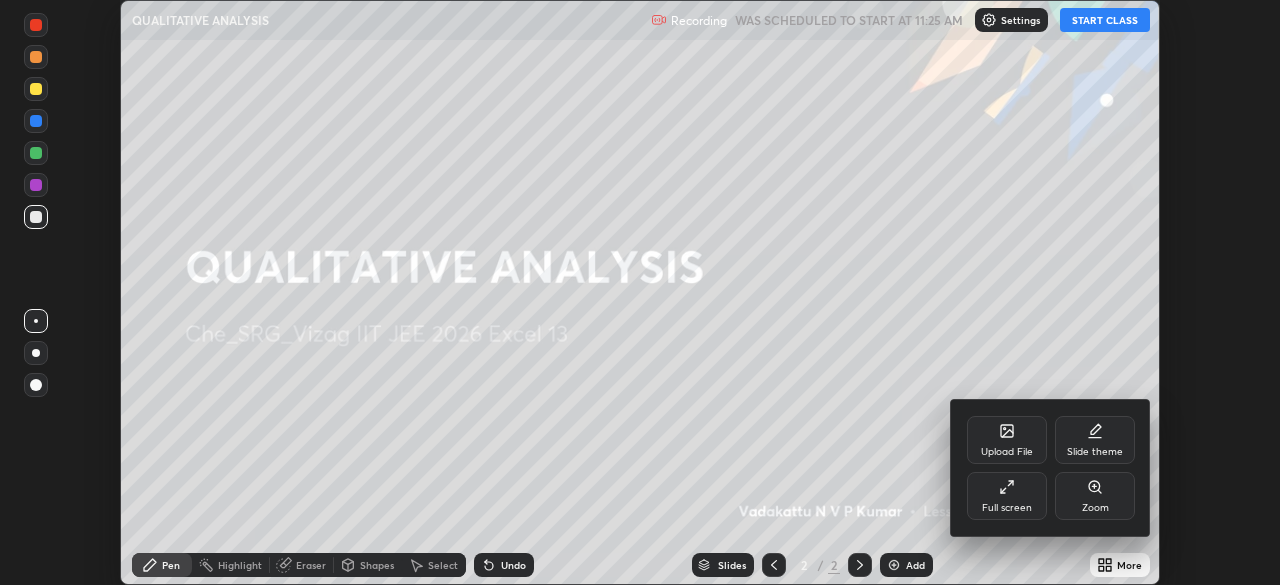 click on "Full screen" at bounding box center (1007, 508) 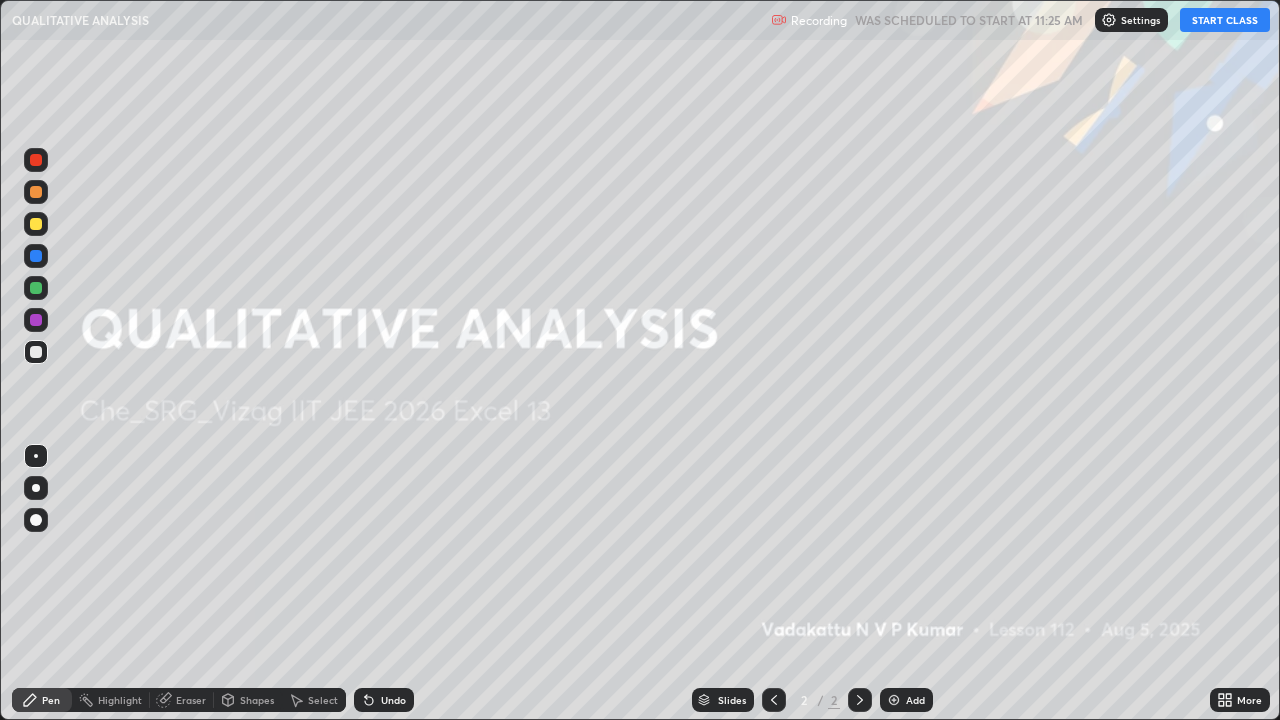 scroll, scrollTop: 99280, scrollLeft: 98720, axis: both 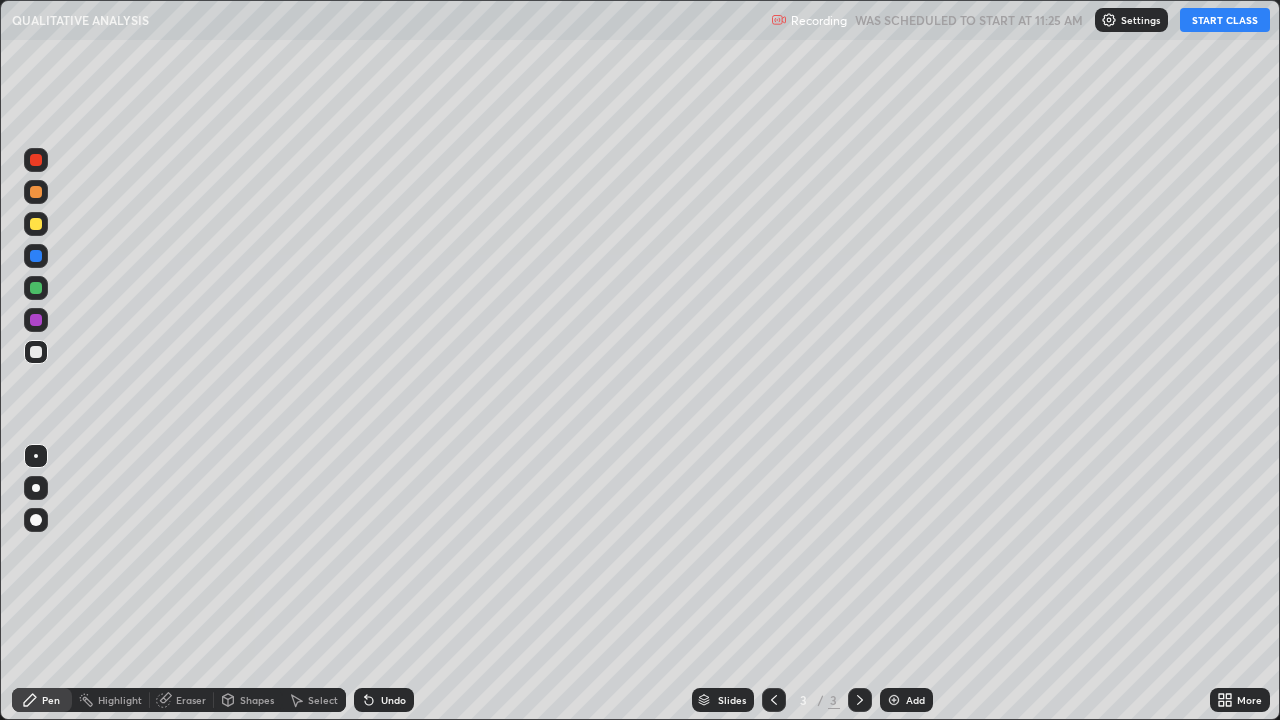click on "START CLASS" at bounding box center [1225, 20] 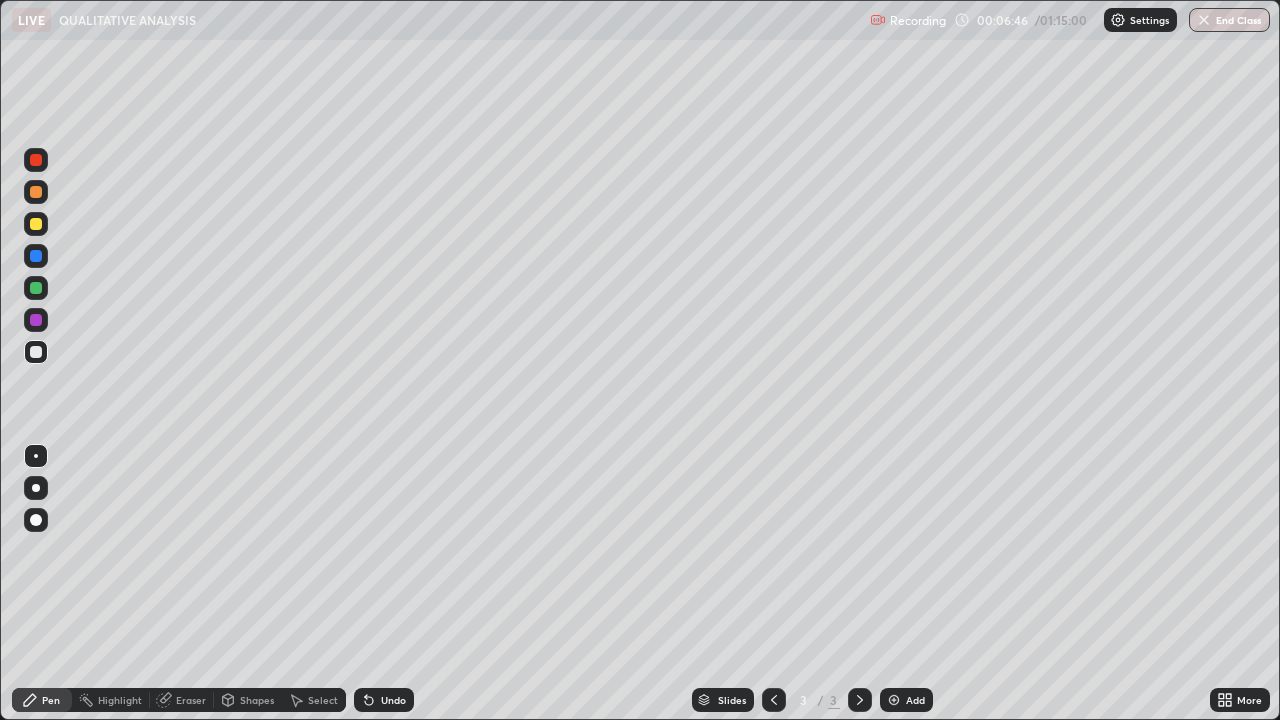 click on "Select" at bounding box center (314, 700) 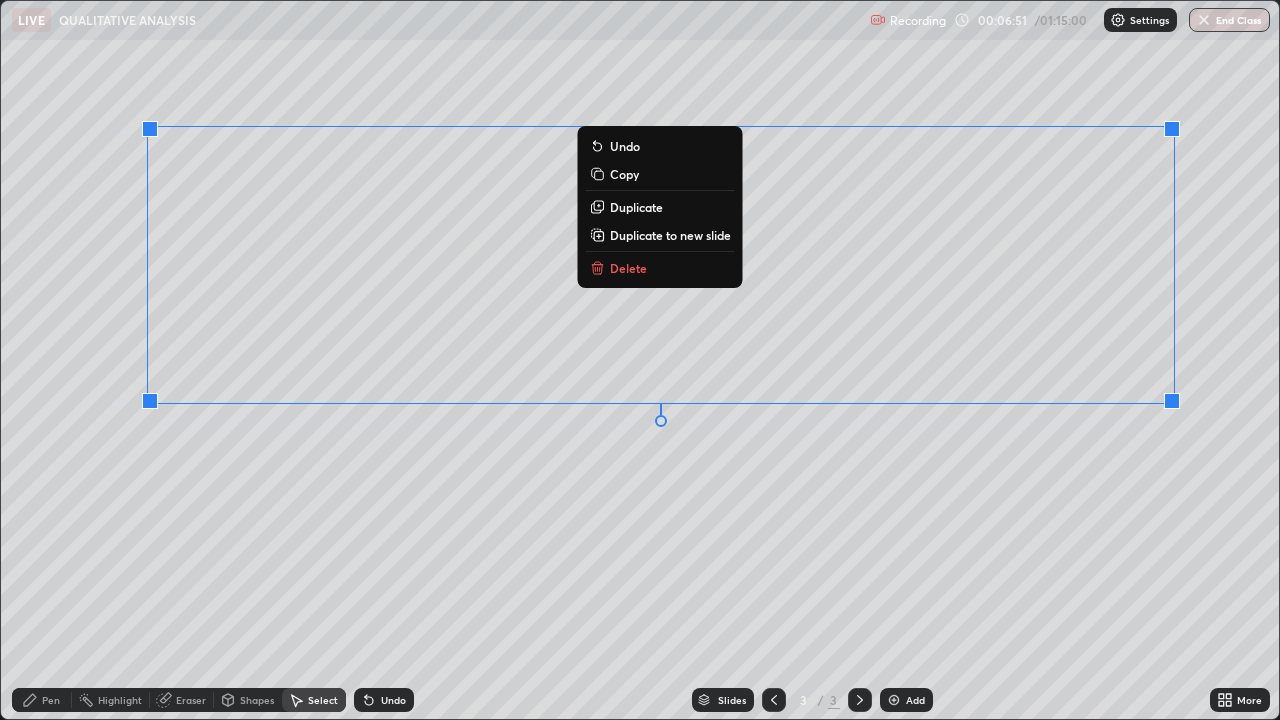 click on "Delete" at bounding box center (628, 268) 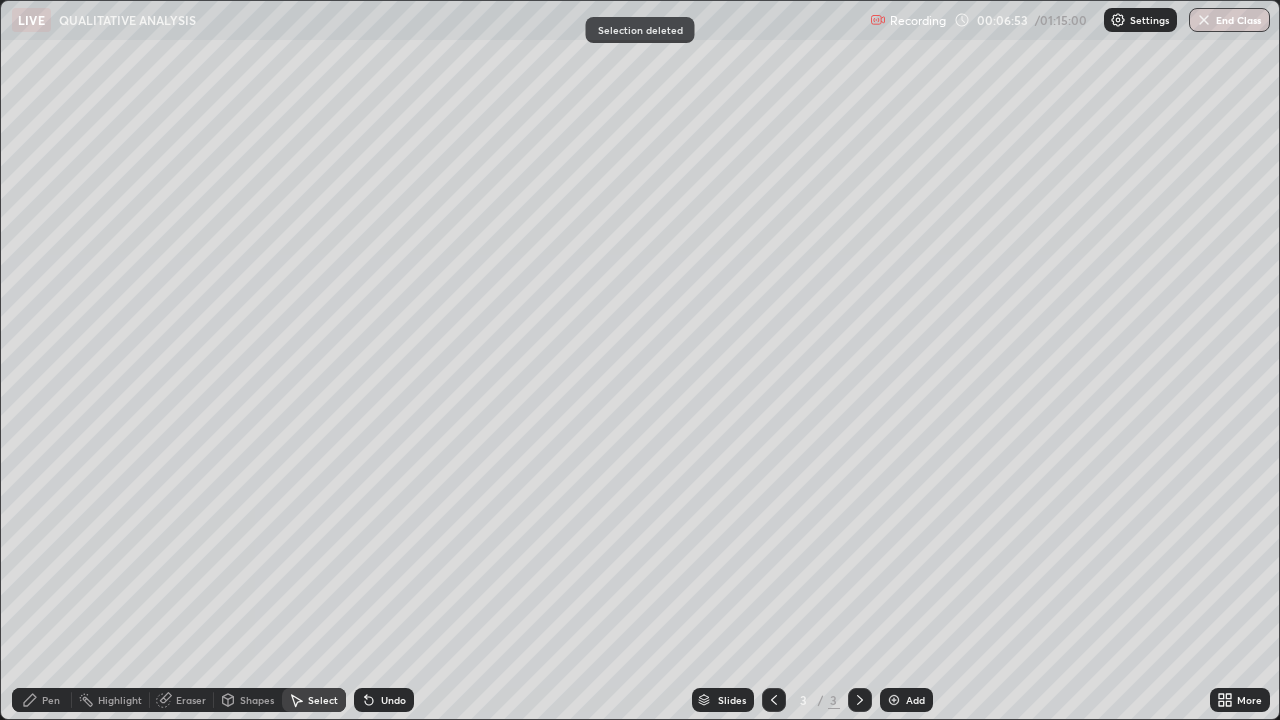 click on "Pen" at bounding box center [51, 700] 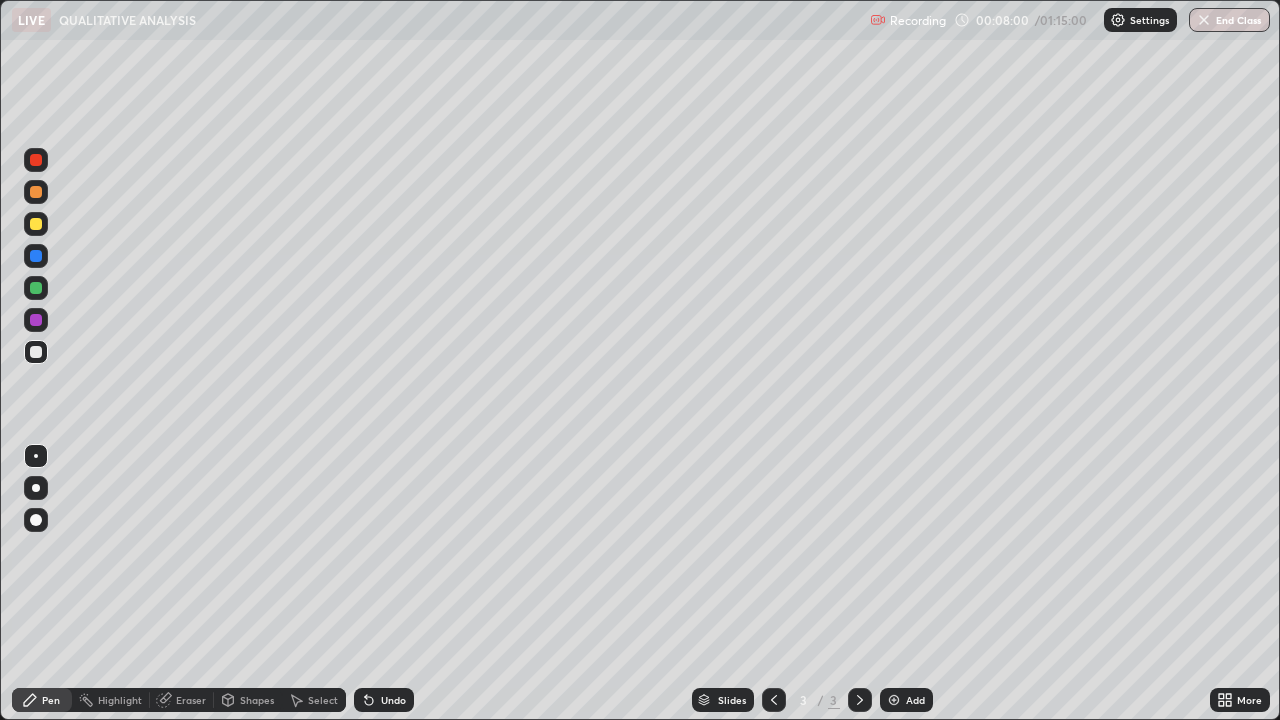 click on "Select" at bounding box center [323, 700] 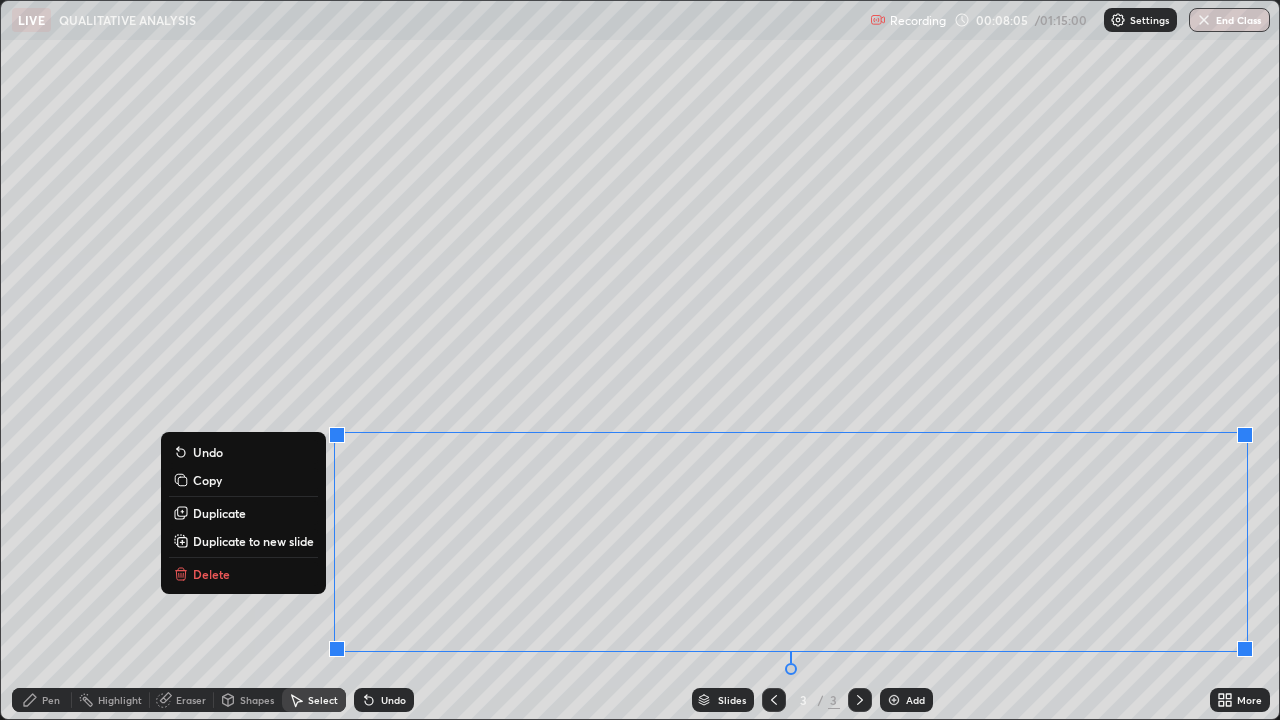 click on "Delete" at bounding box center [211, 574] 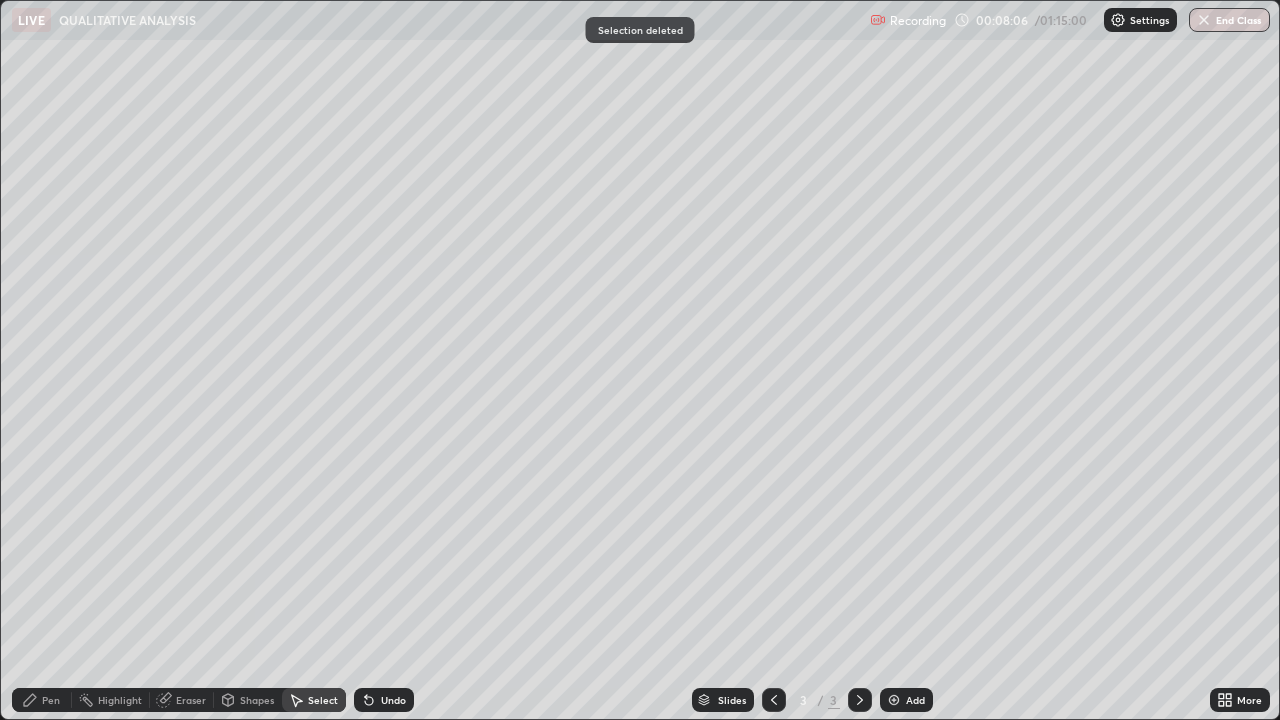 click on "Pen" at bounding box center (51, 700) 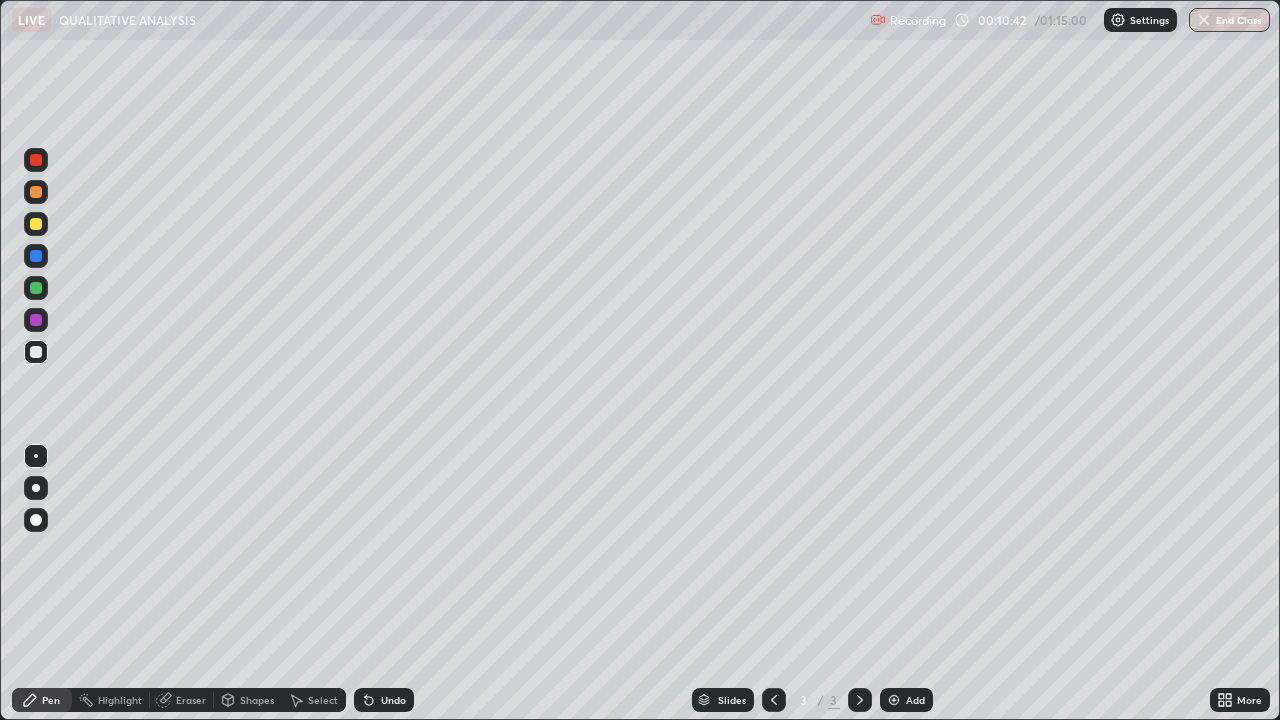 click on "Select" at bounding box center [323, 700] 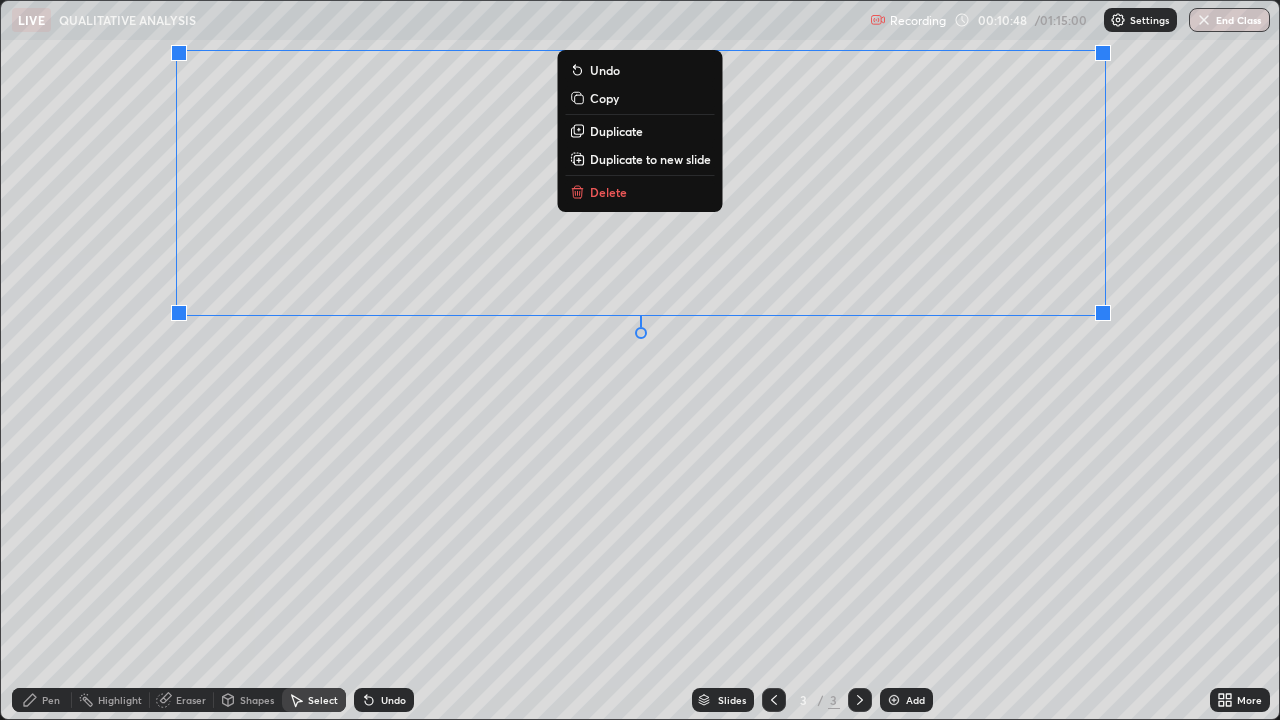 click on "Delete" at bounding box center (608, 192) 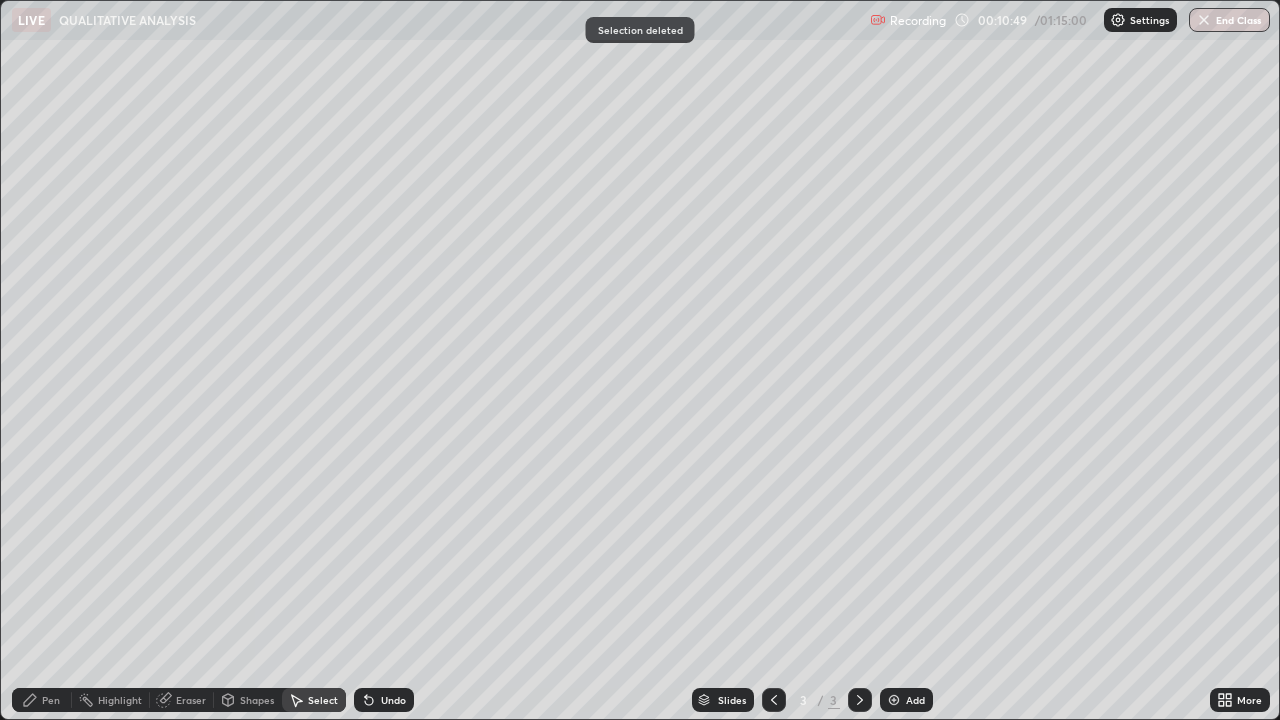 click on "Pen" at bounding box center (51, 700) 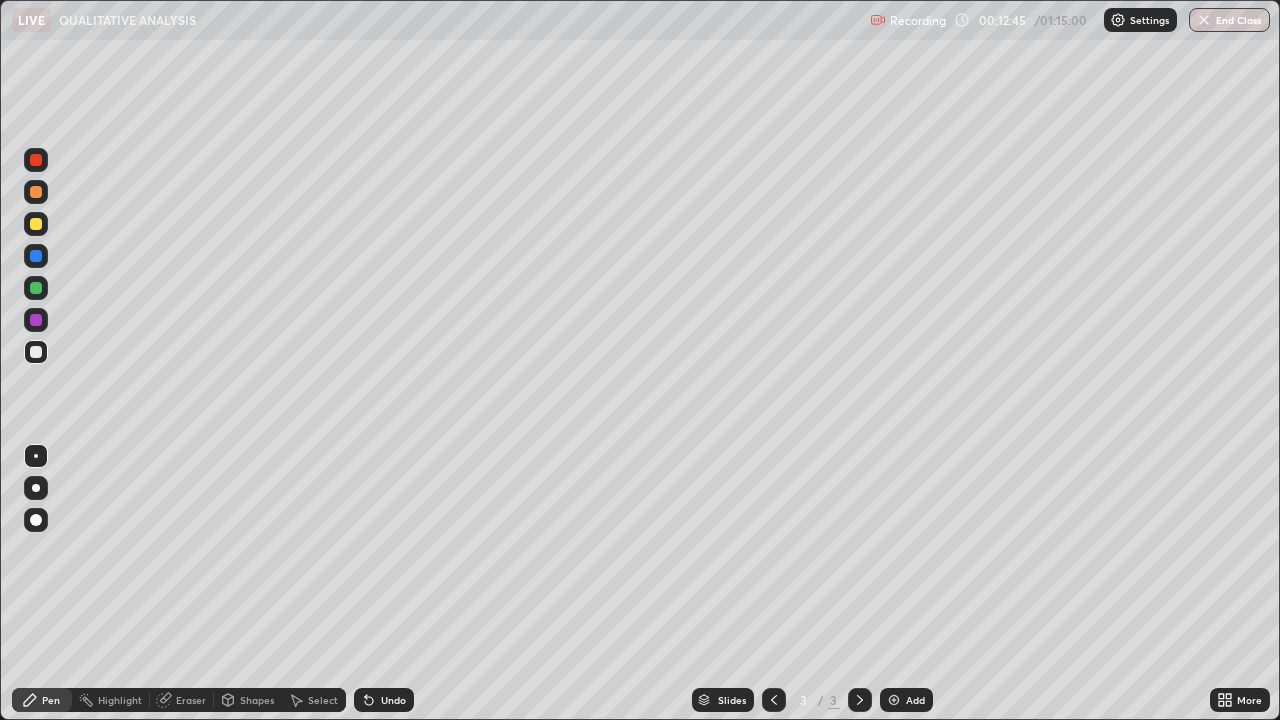 click on "Eraser" at bounding box center (182, 700) 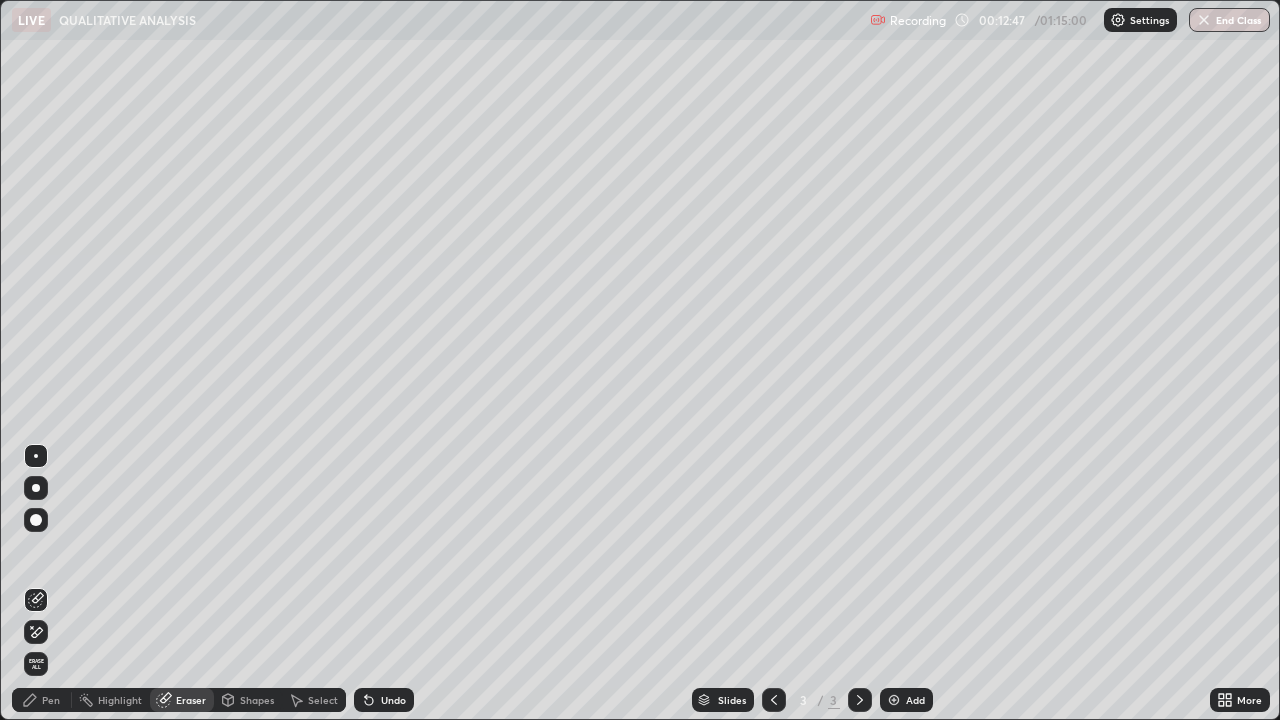 click at bounding box center [36, 520] 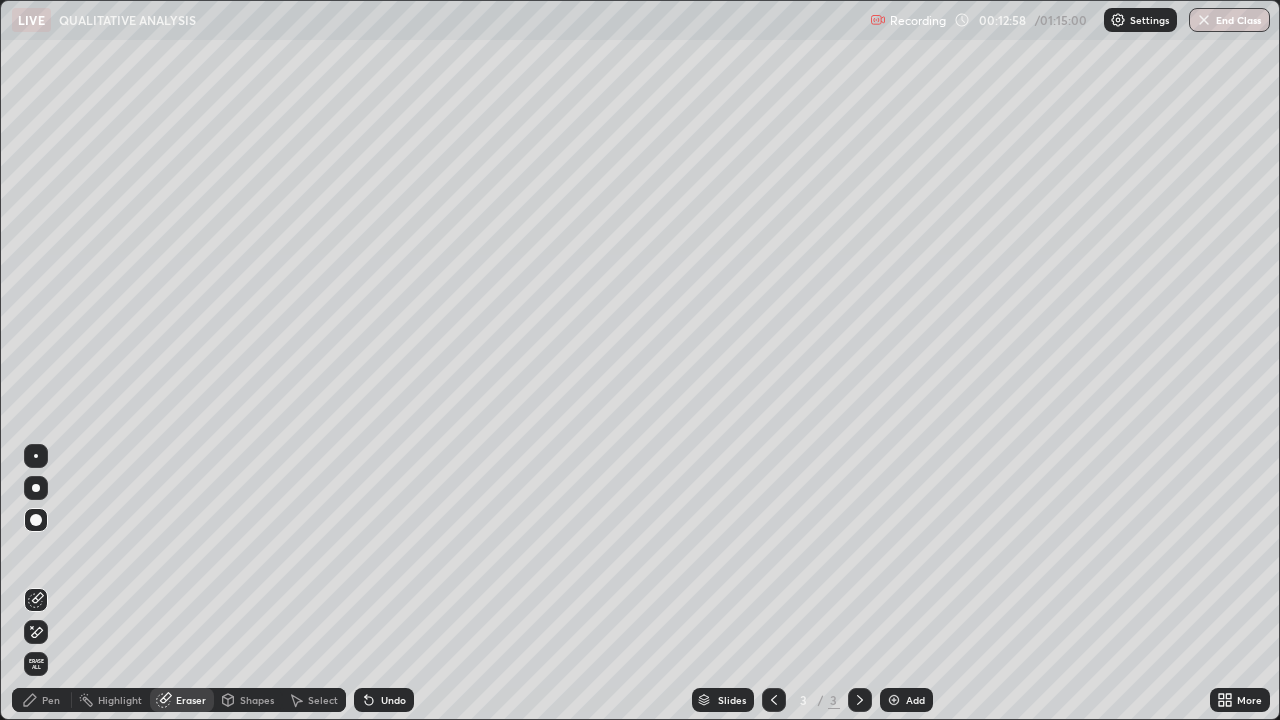 click on "Pen" at bounding box center [51, 700] 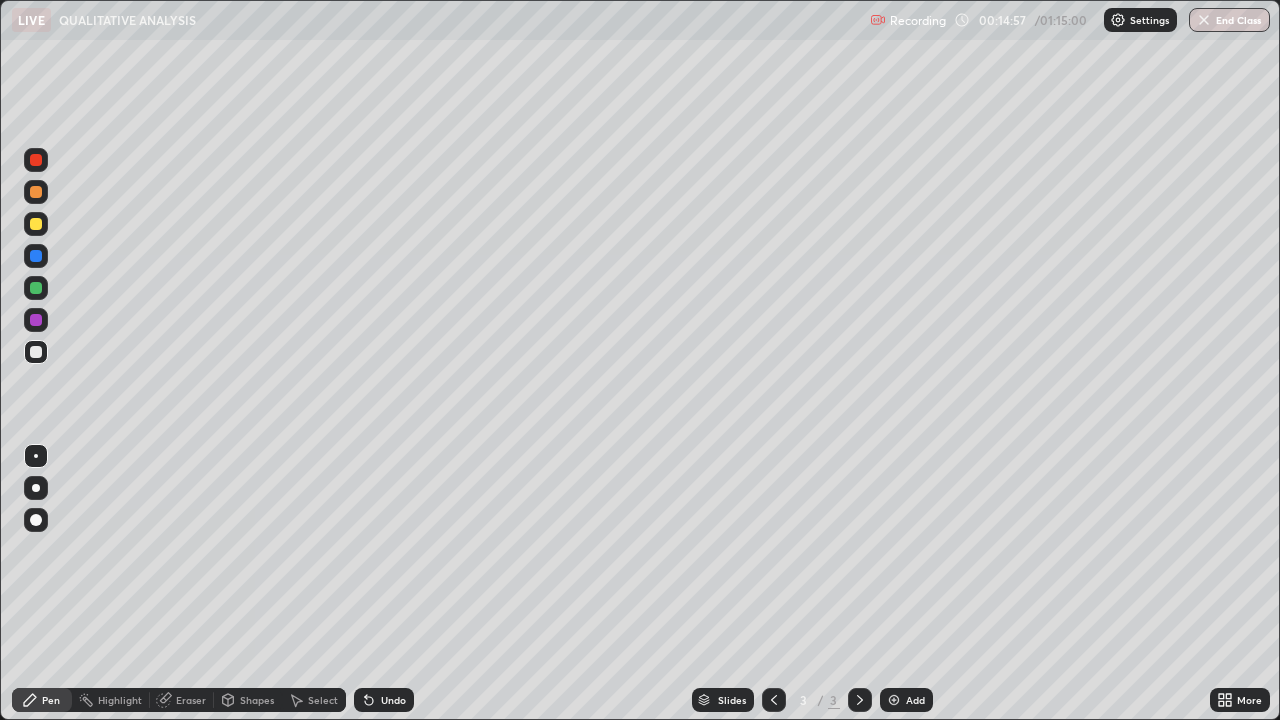 click on "Select" at bounding box center [314, 700] 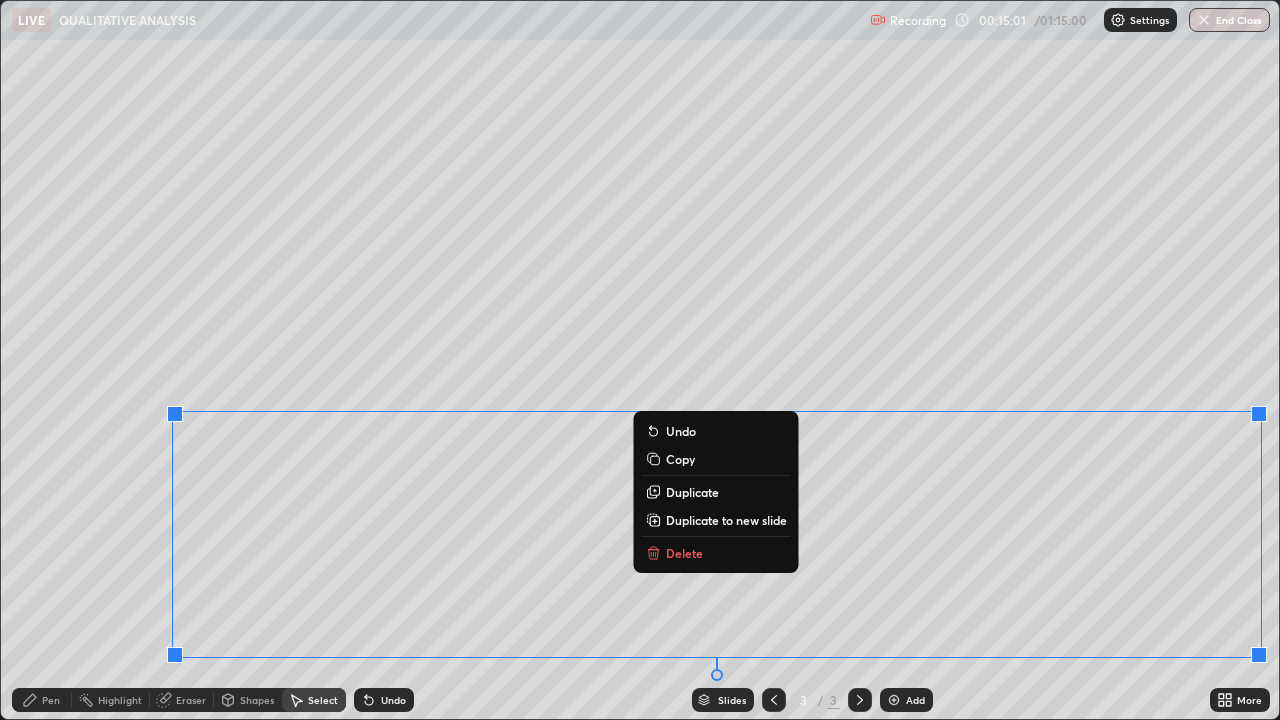 click on "Delete" at bounding box center (684, 553) 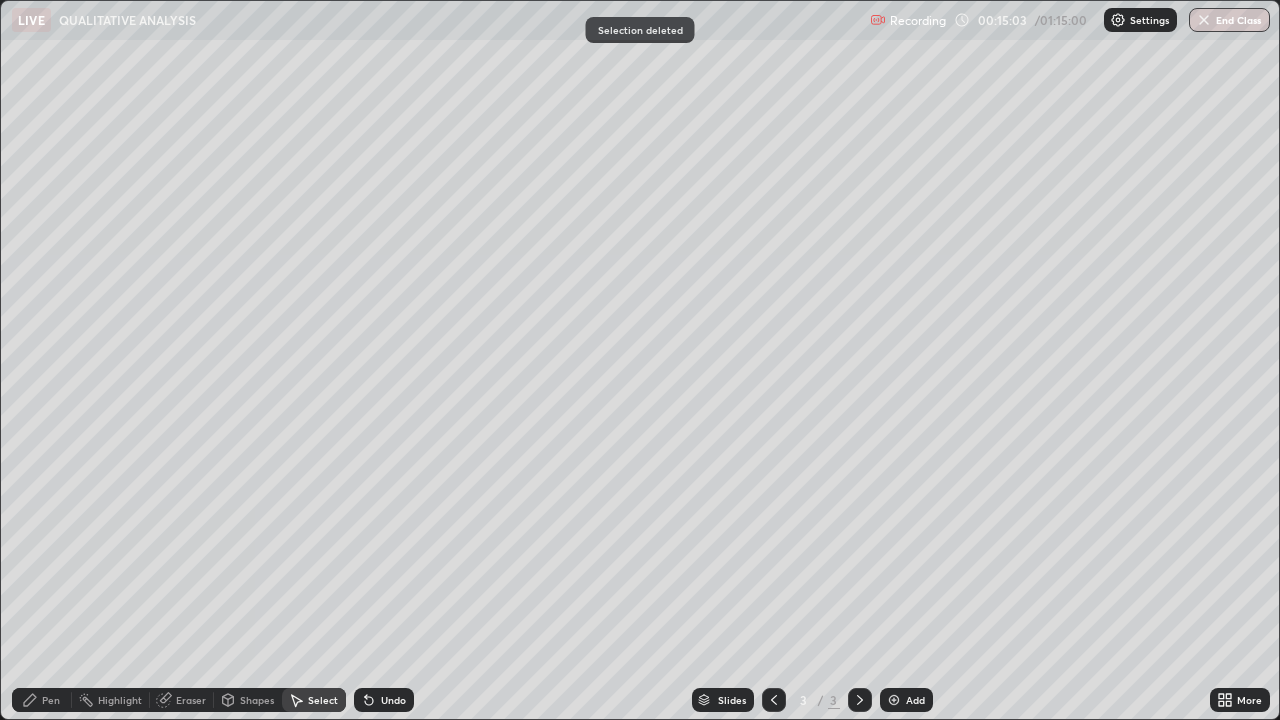 click on "Pen" at bounding box center (51, 700) 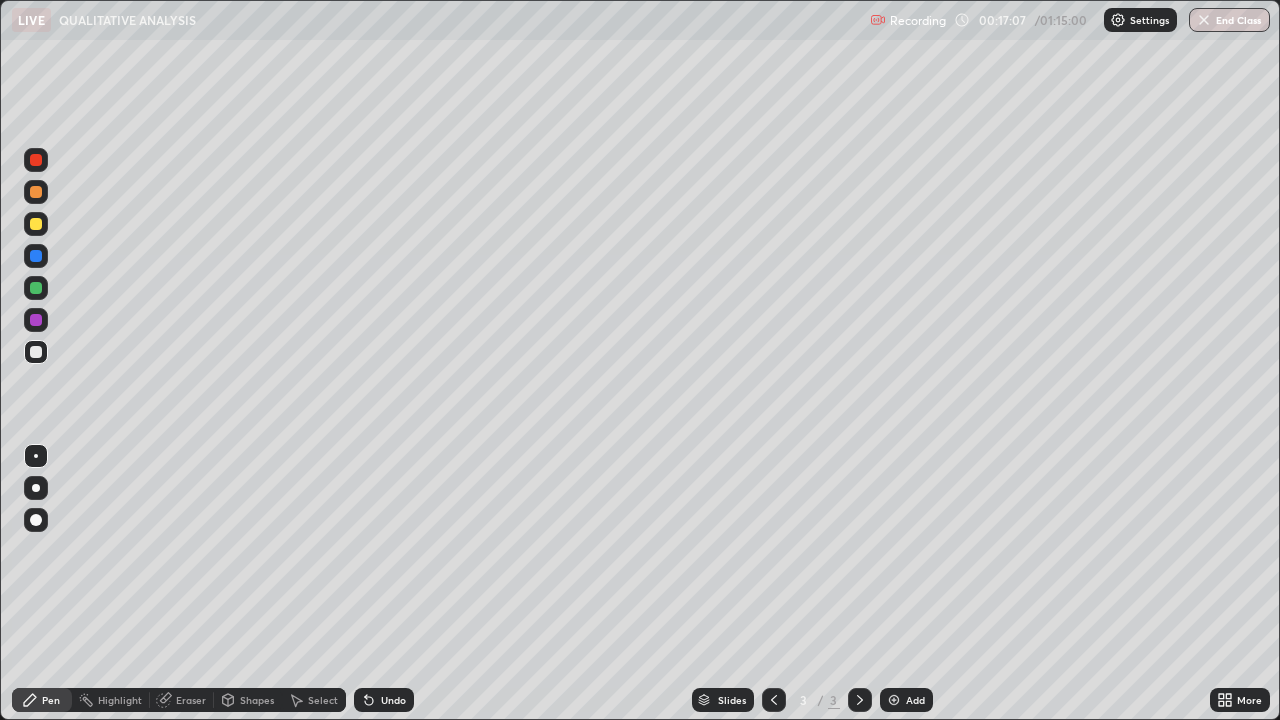 click on "Select" at bounding box center [323, 700] 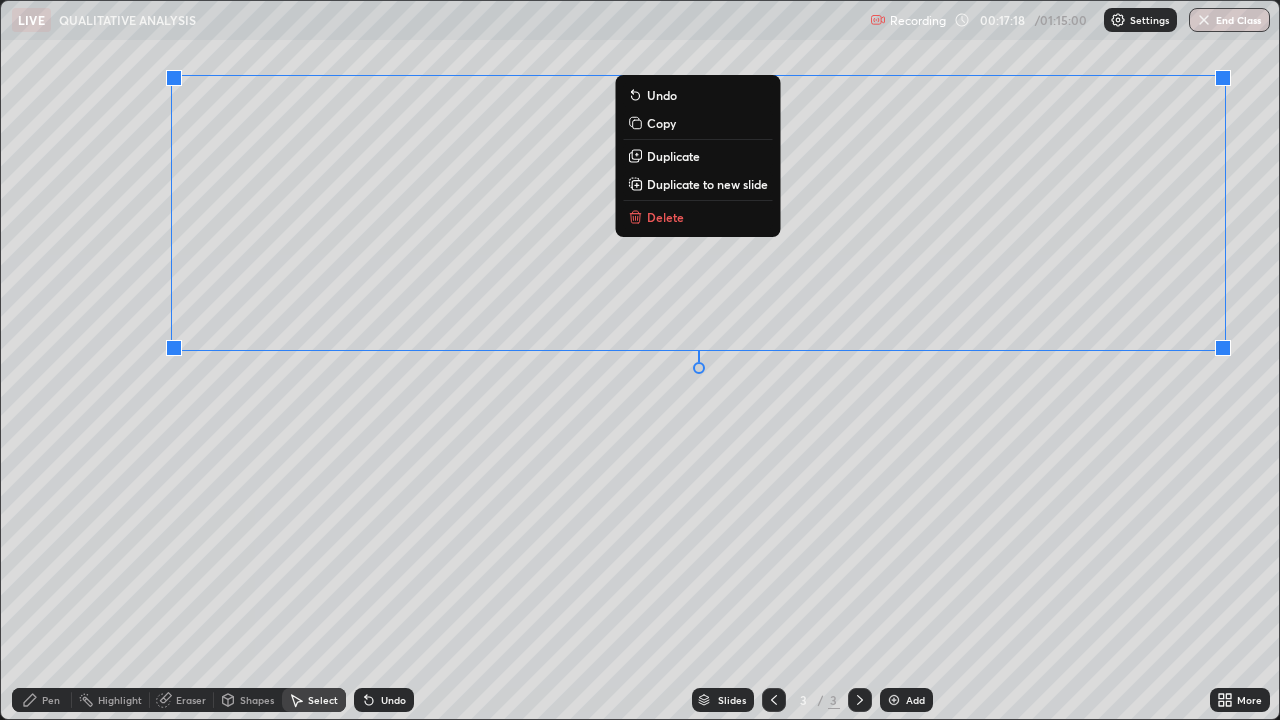 click on "Delete" at bounding box center (665, 217) 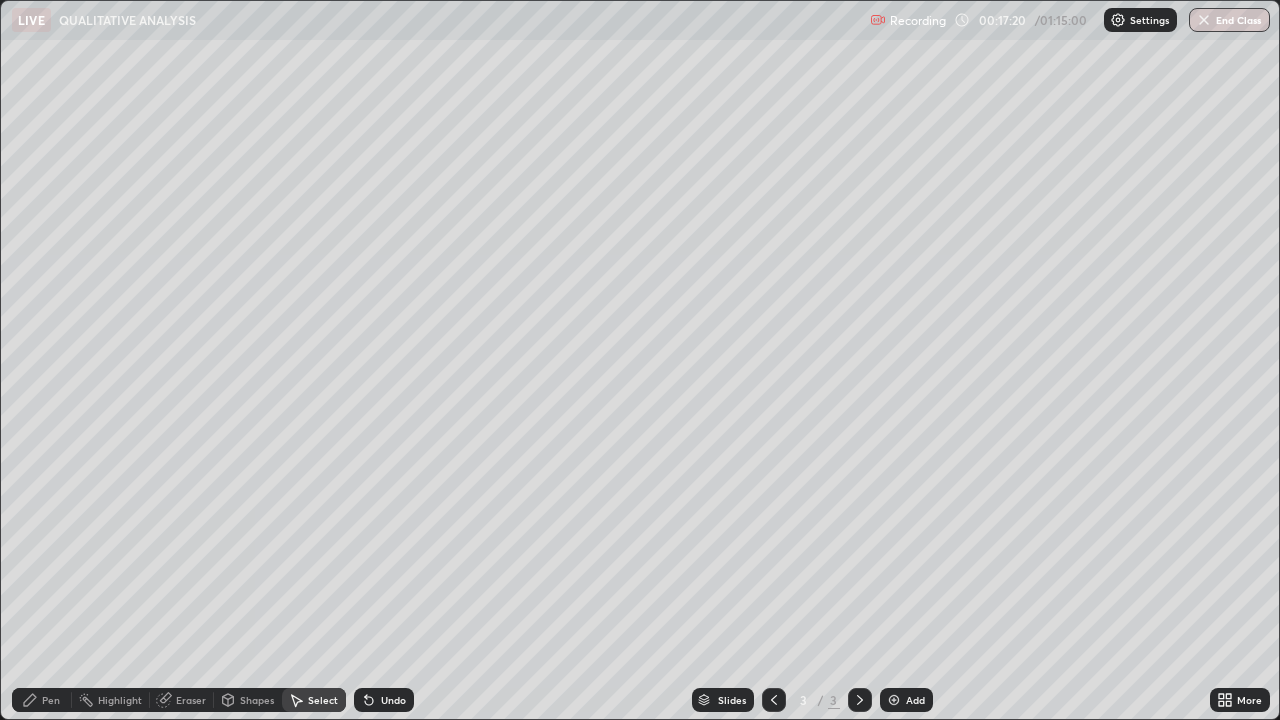 click on "Pen" at bounding box center [51, 700] 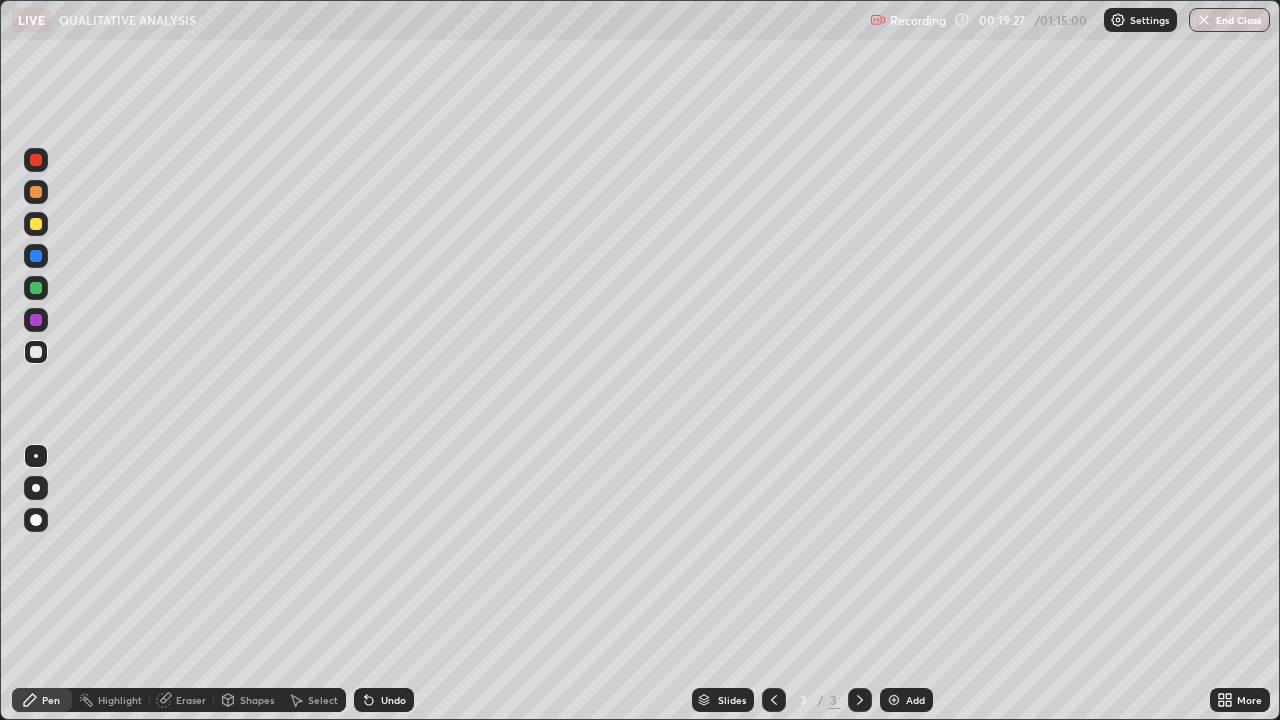 click on "Eraser" at bounding box center [182, 700] 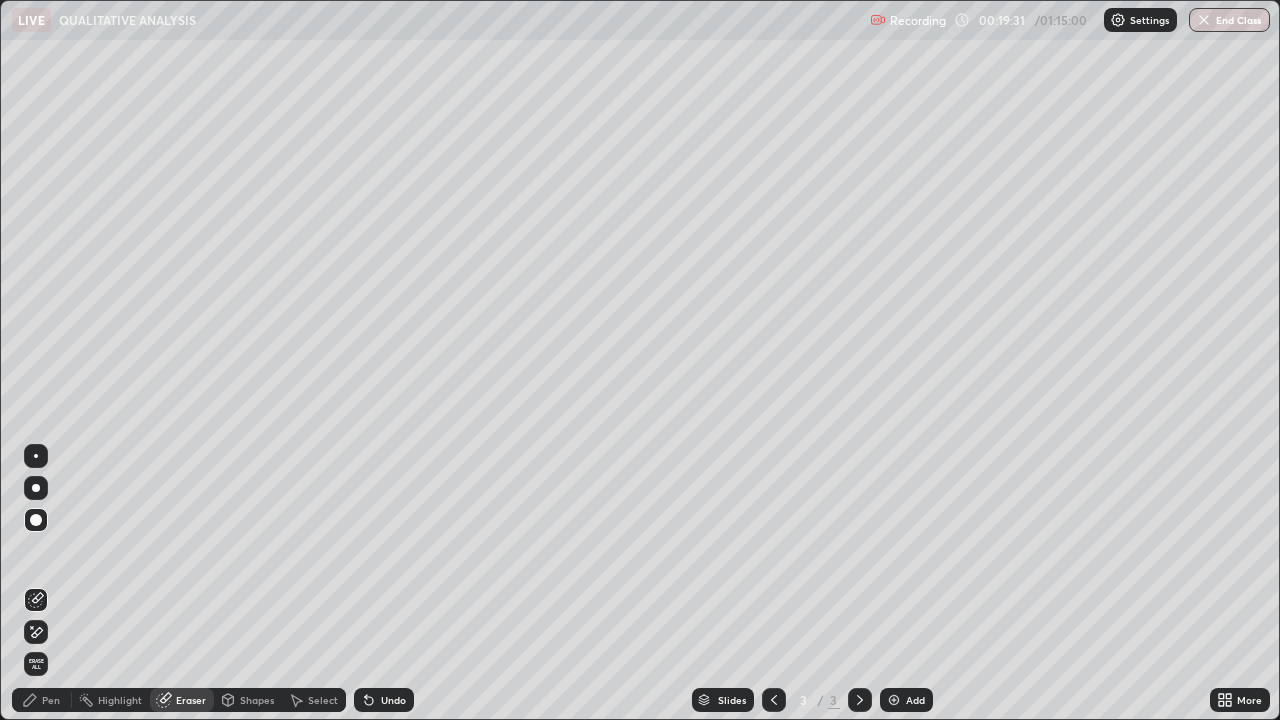 click on "Pen" at bounding box center [51, 700] 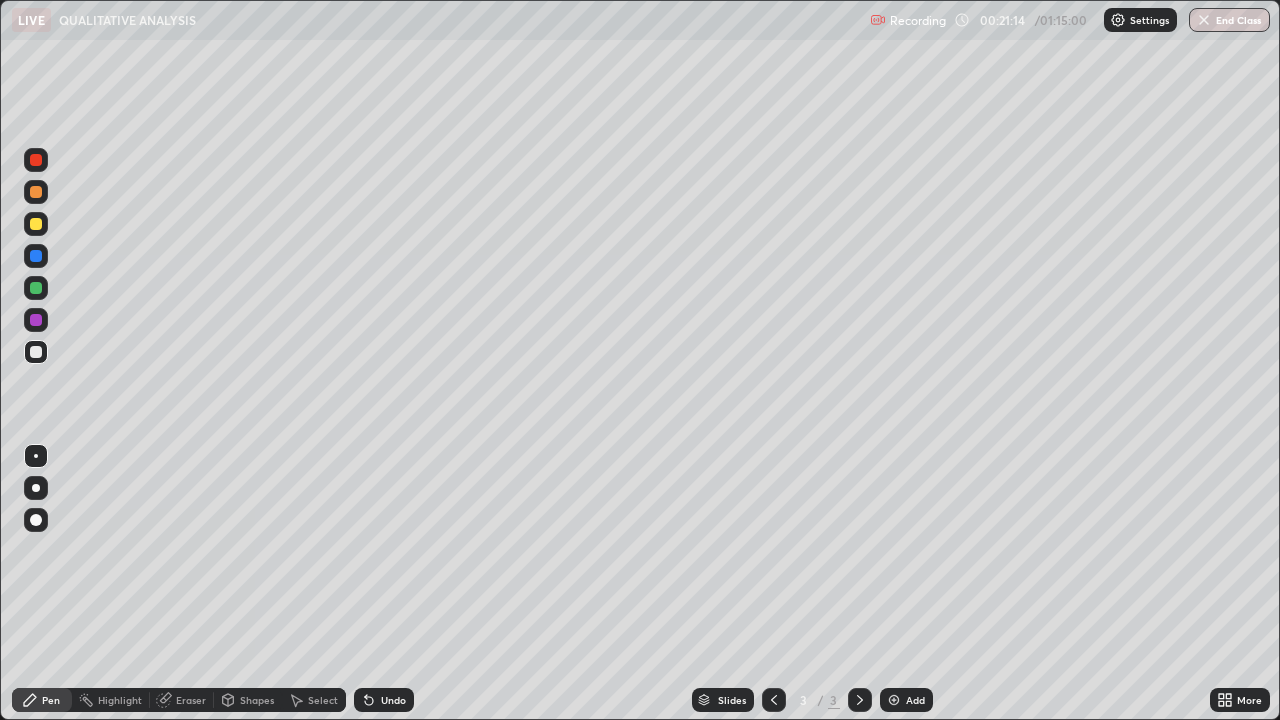 click on "Eraser" at bounding box center [191, 700] 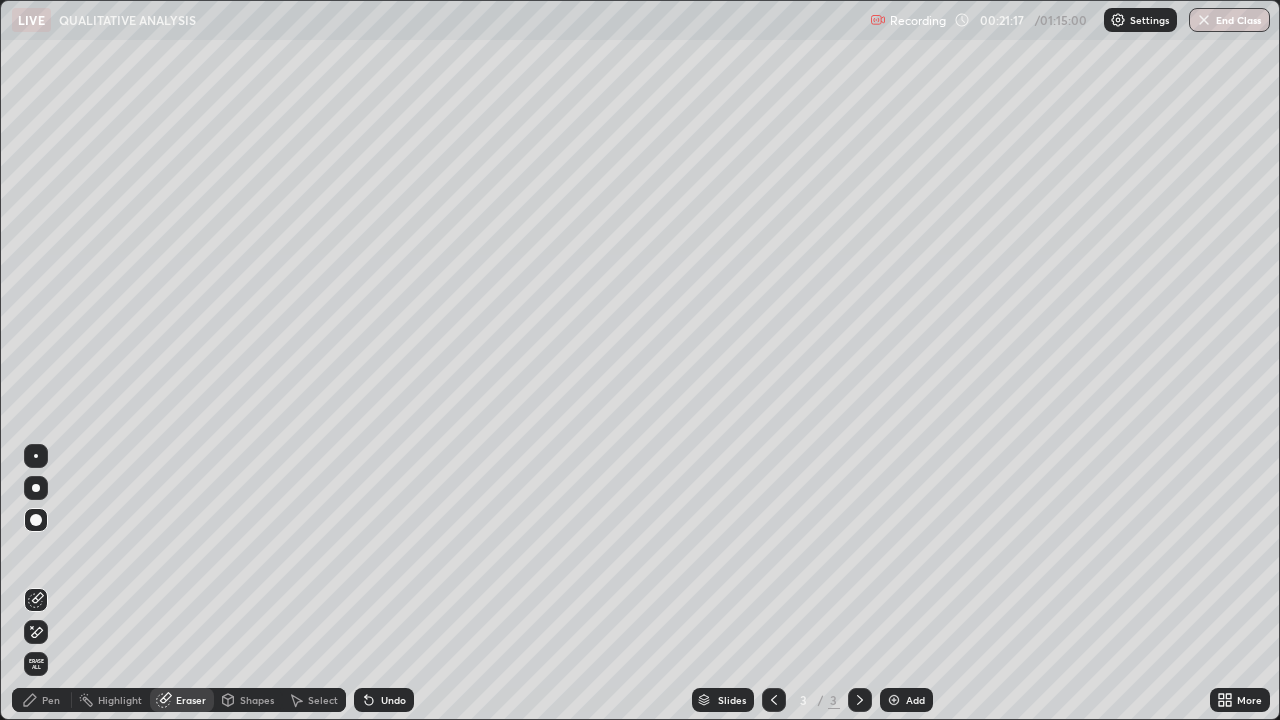 click on "Pen" at bounding box center [51, 700] 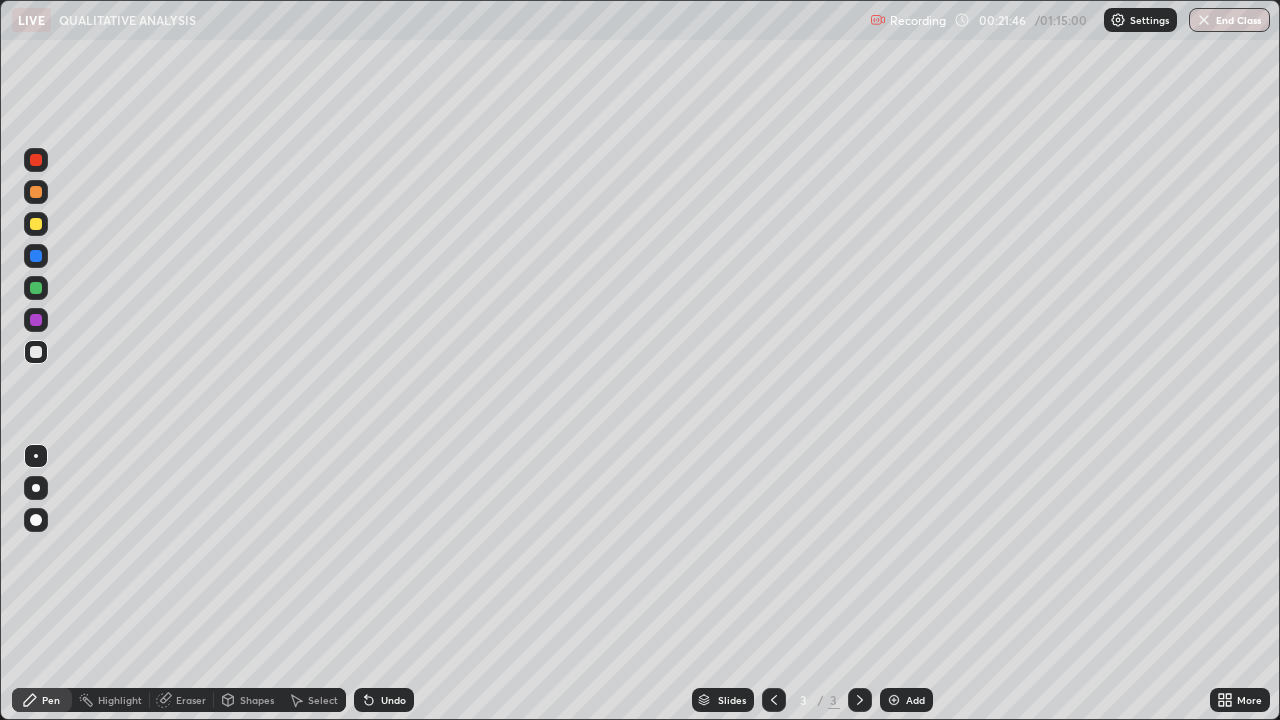 click on "Eraser" at bounding box center [191, 700] 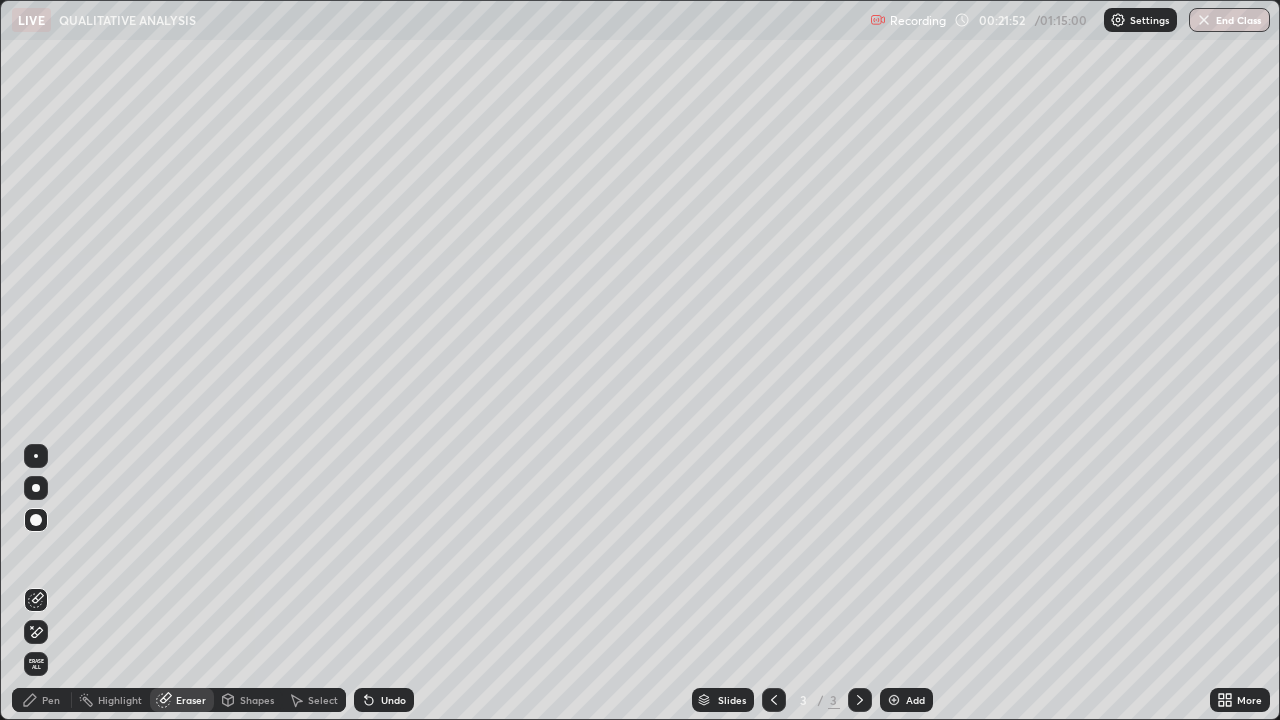 click on "Pen" at bounding box center [51, 700] 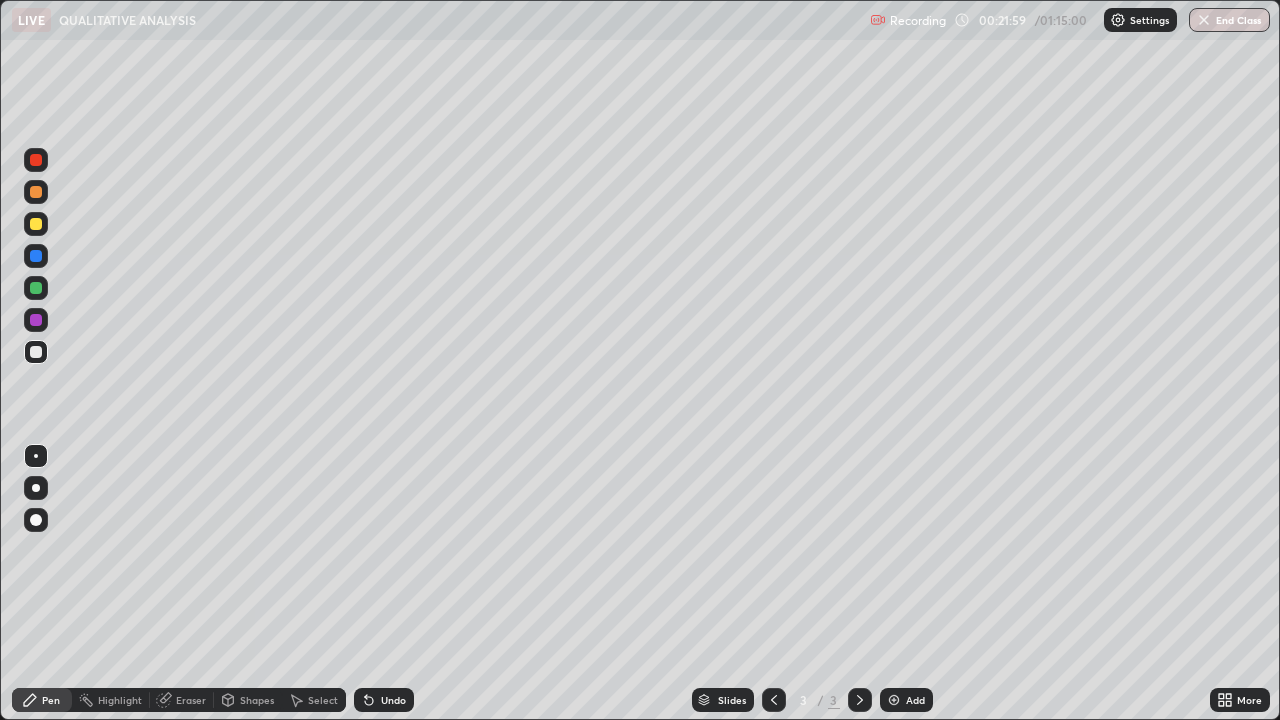 click on "Eraser" at bounding box center (191, 700) 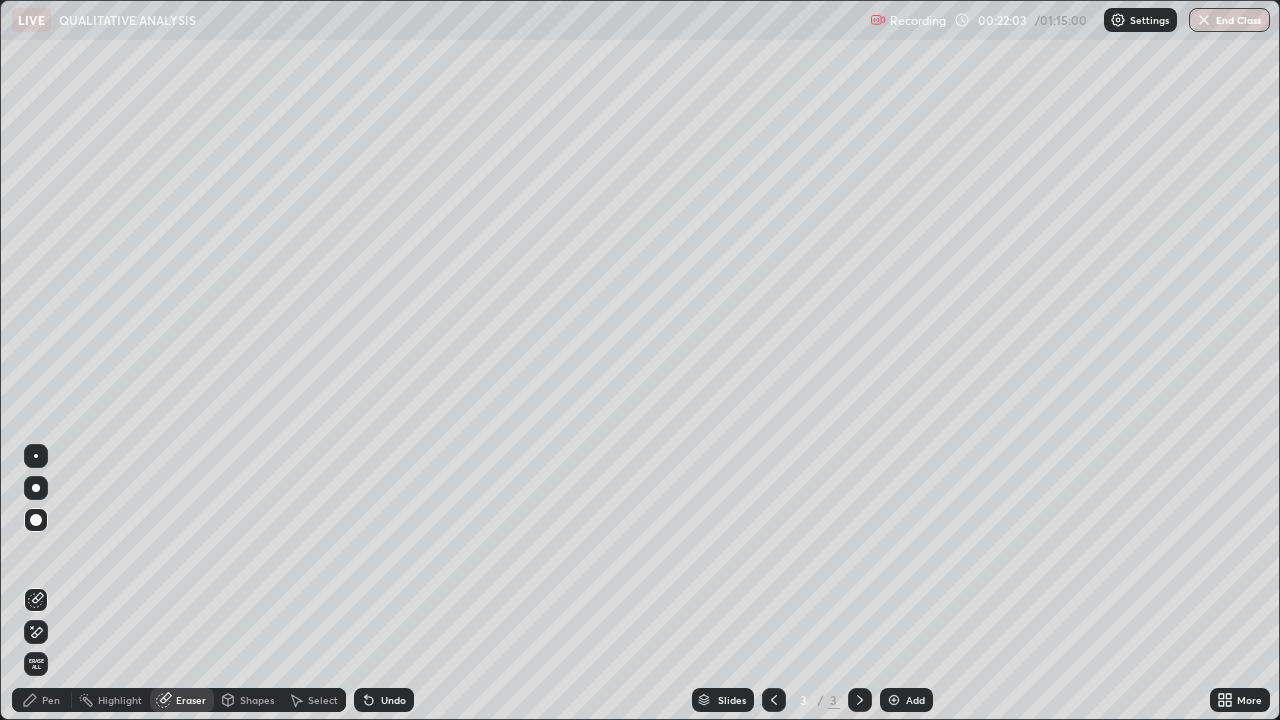 click on "Pen" at bounding box center (51, 700) 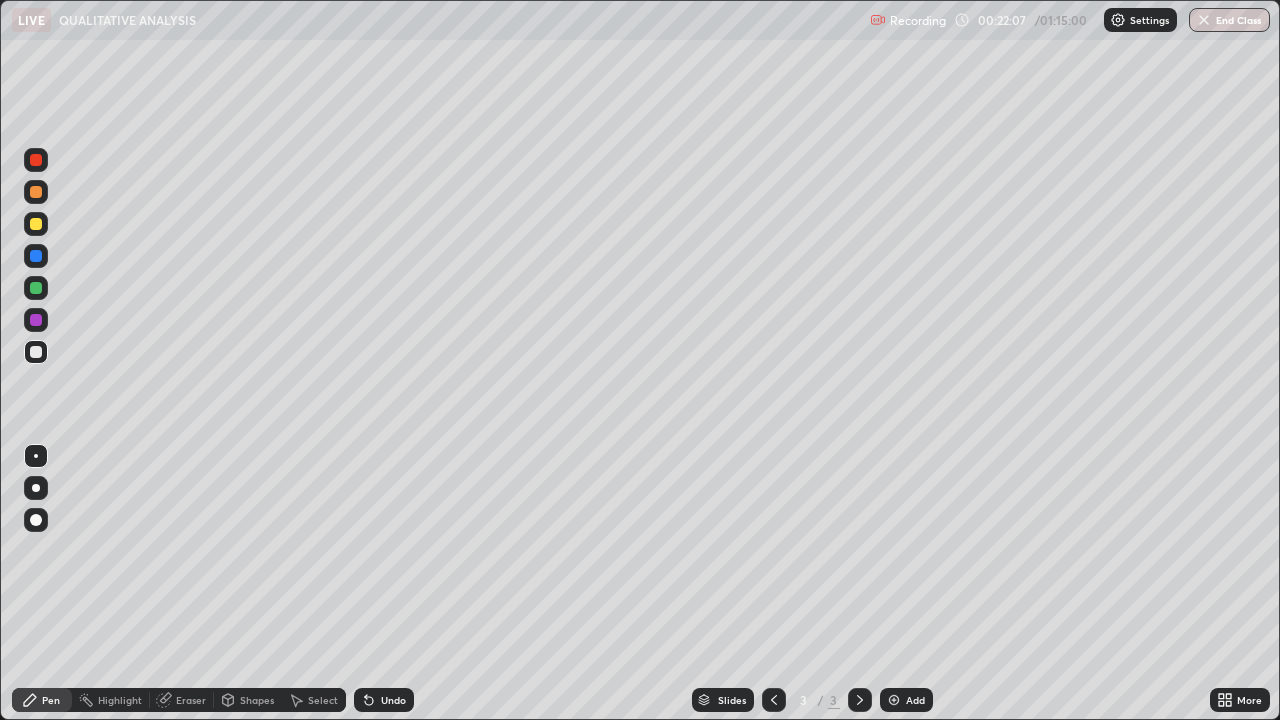 click on "Eraser" at bounding box center (182, 700) 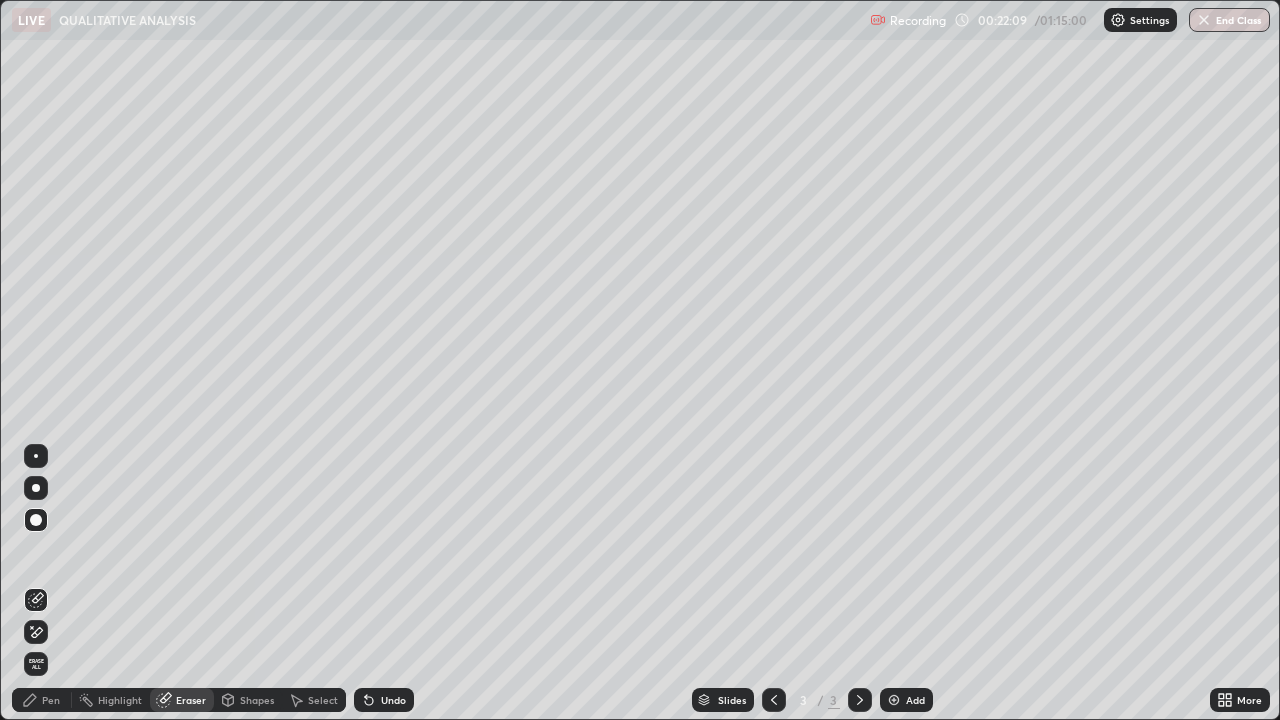 click on "Pen" at bounding box center (42, 700) 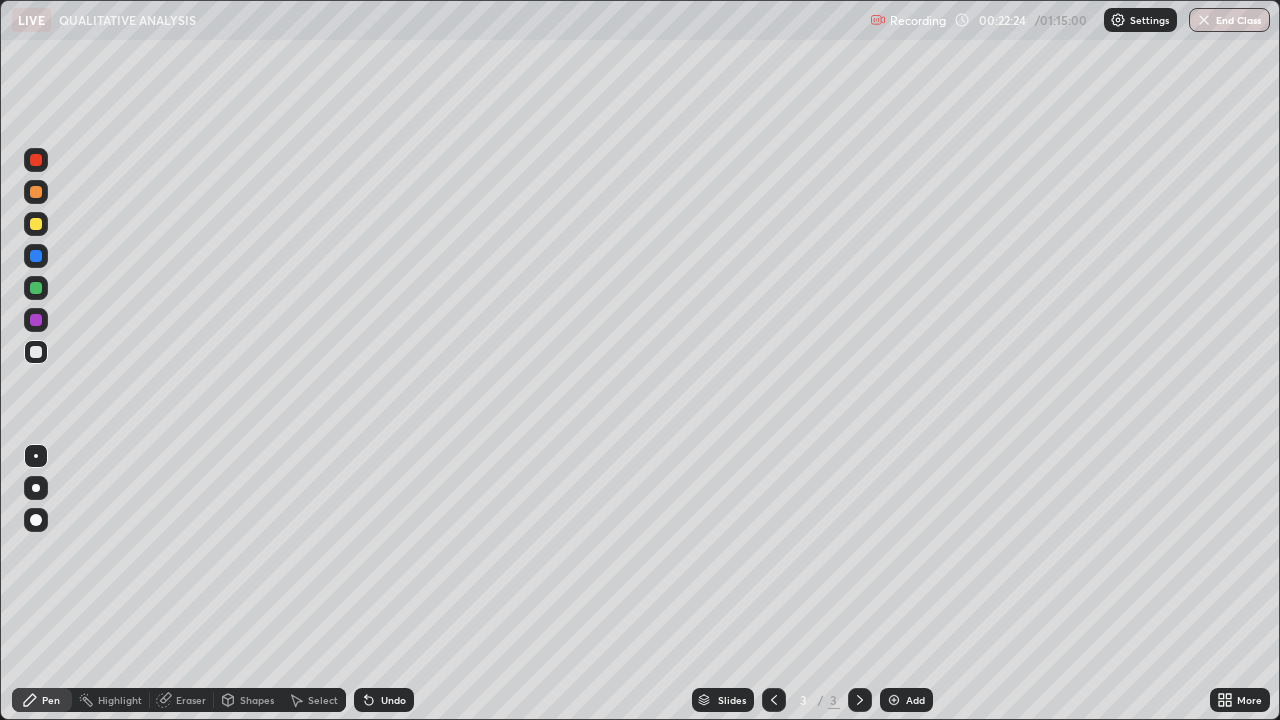 click on "Select" at bounding box center (314, 700) 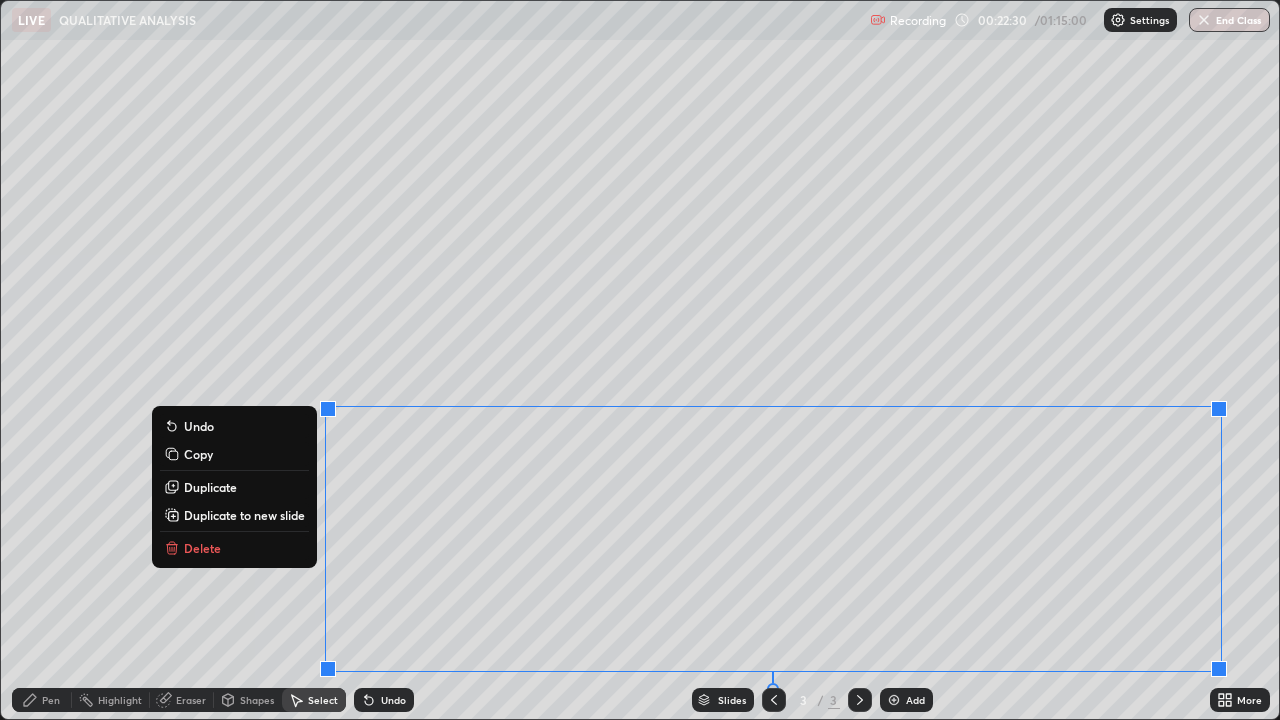 click on "Delete" at bounding box center [202, 548] 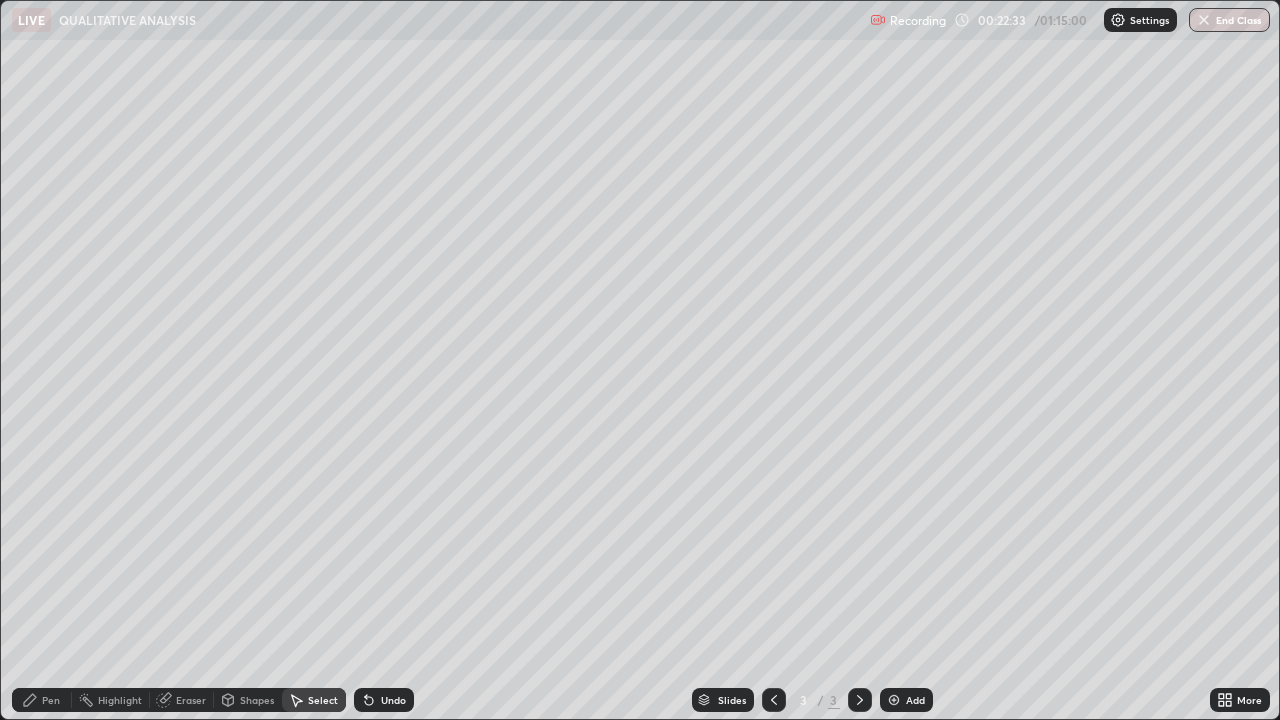 click on "Pen" at bounding box center (51, 700) 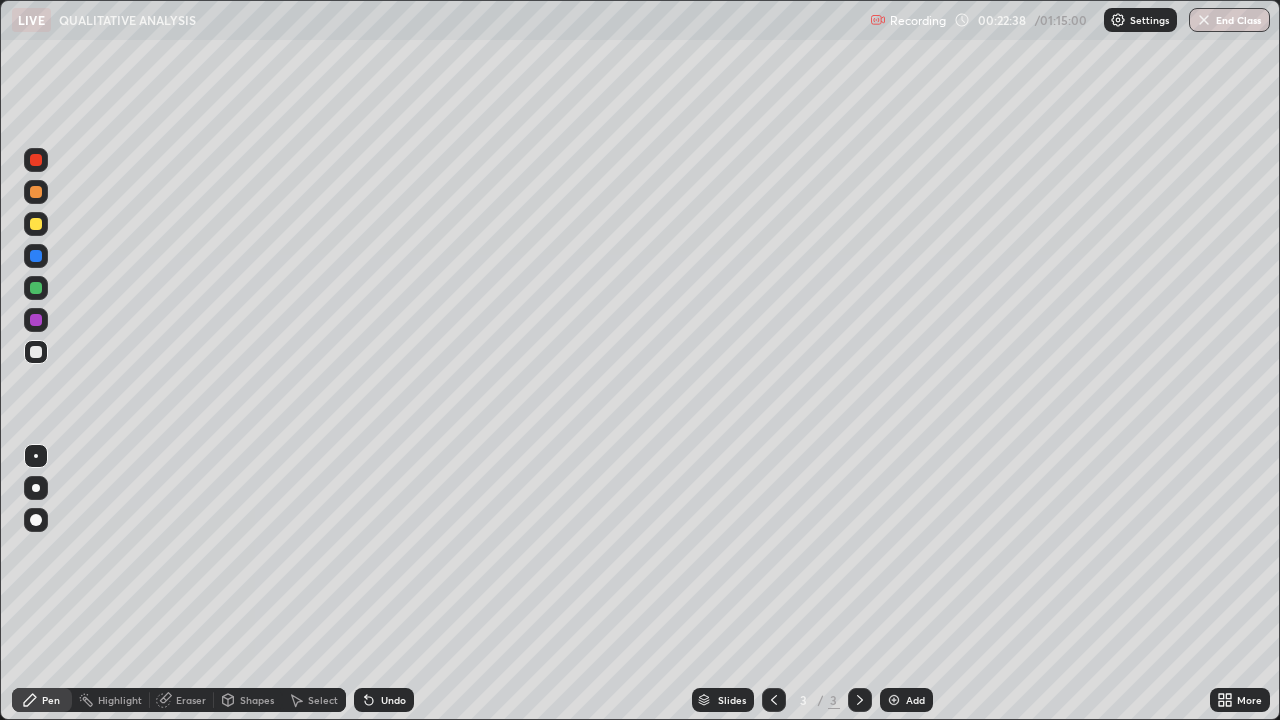 click on "Eraser" at bounding box center [182, 700] 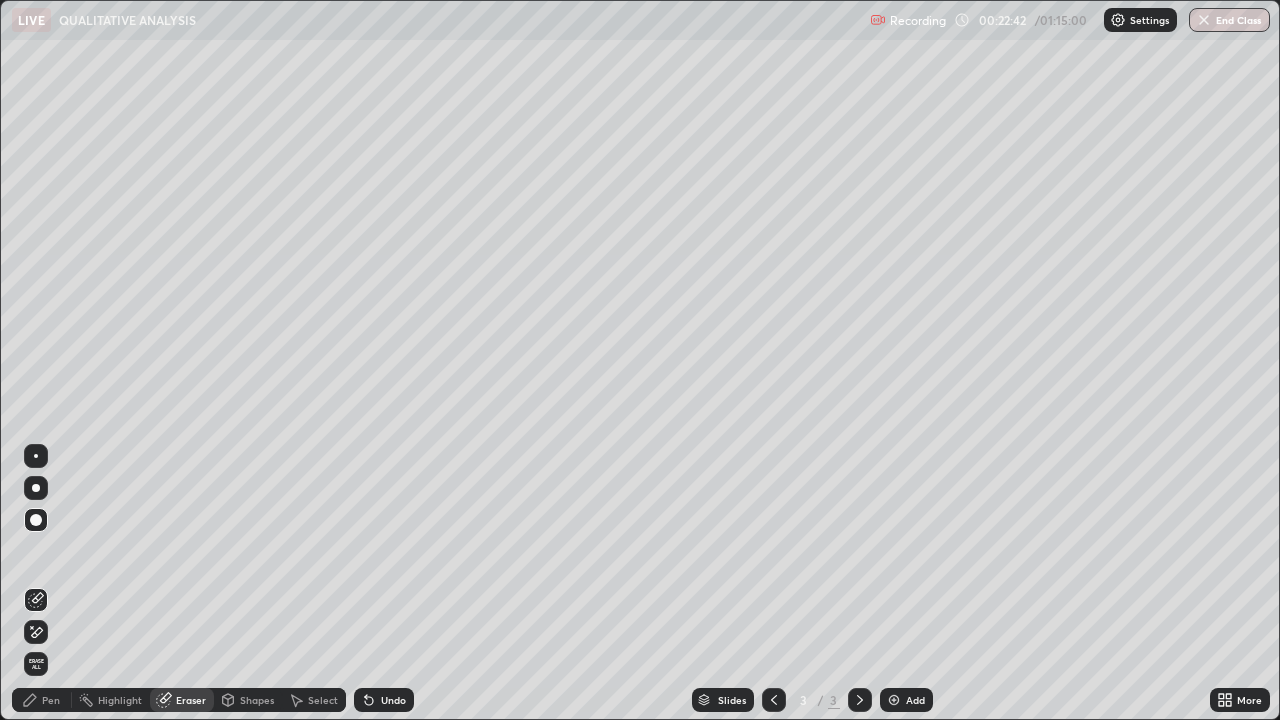 click on "Pen" at bounding box center [42, 700] 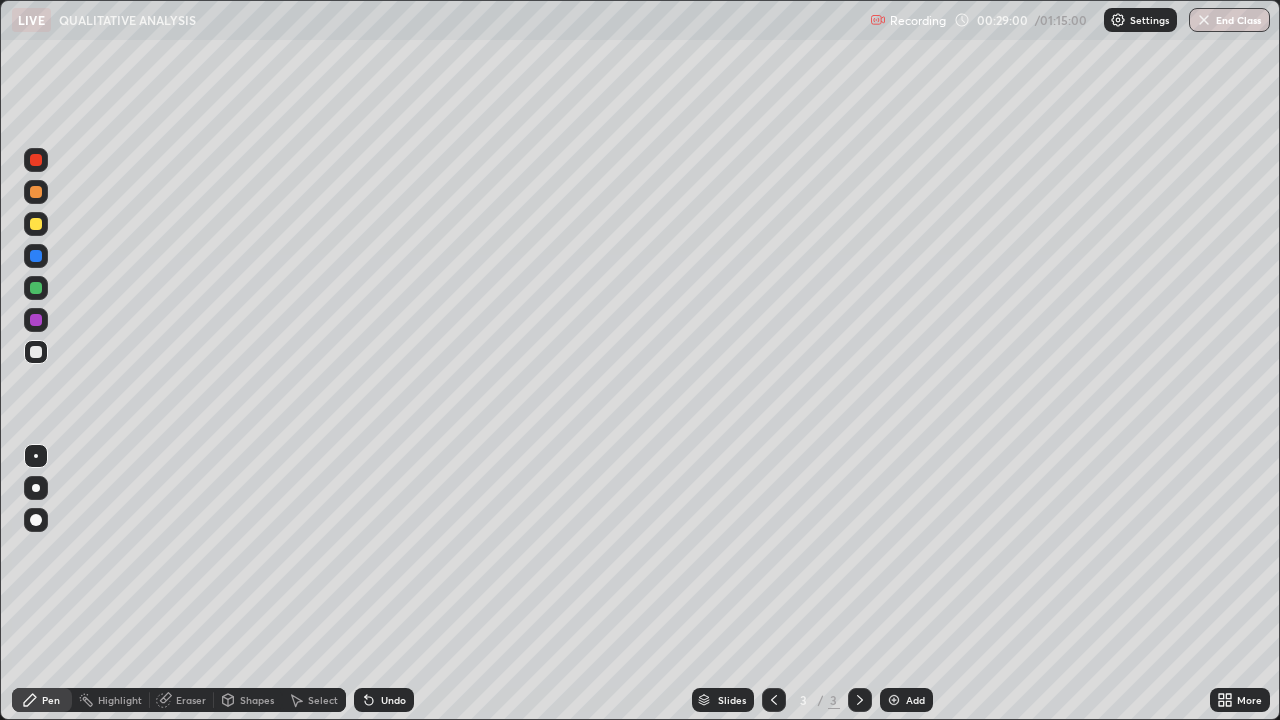 click on "Select" at bounding box center [323, 700] 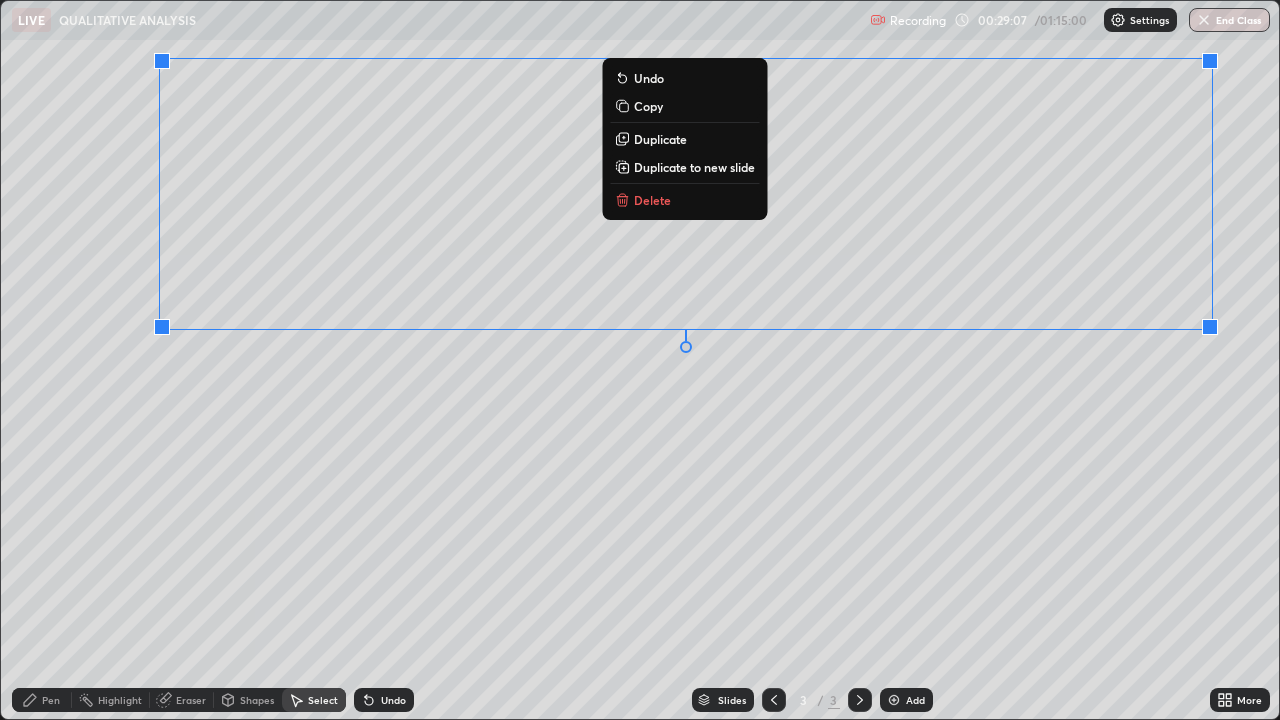 click on "Delete" at bounding box center (652, 200) 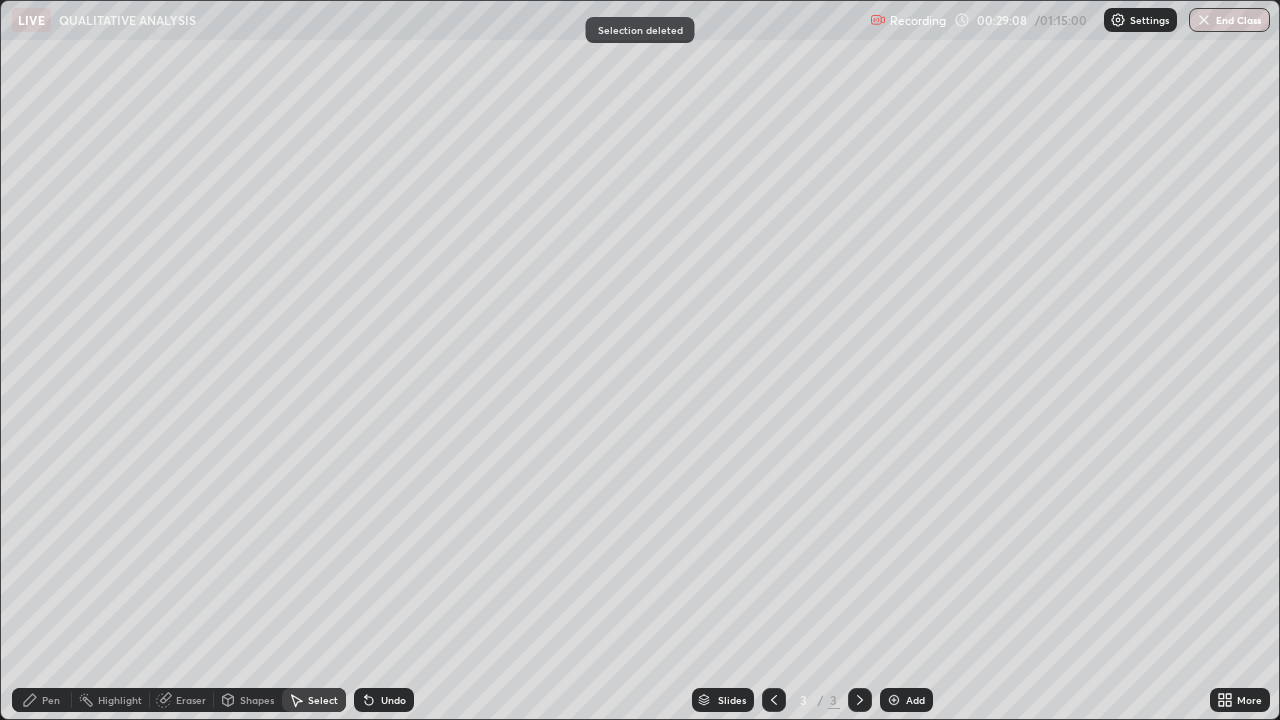 click on "Eraser" at bounding box center (191, 700) 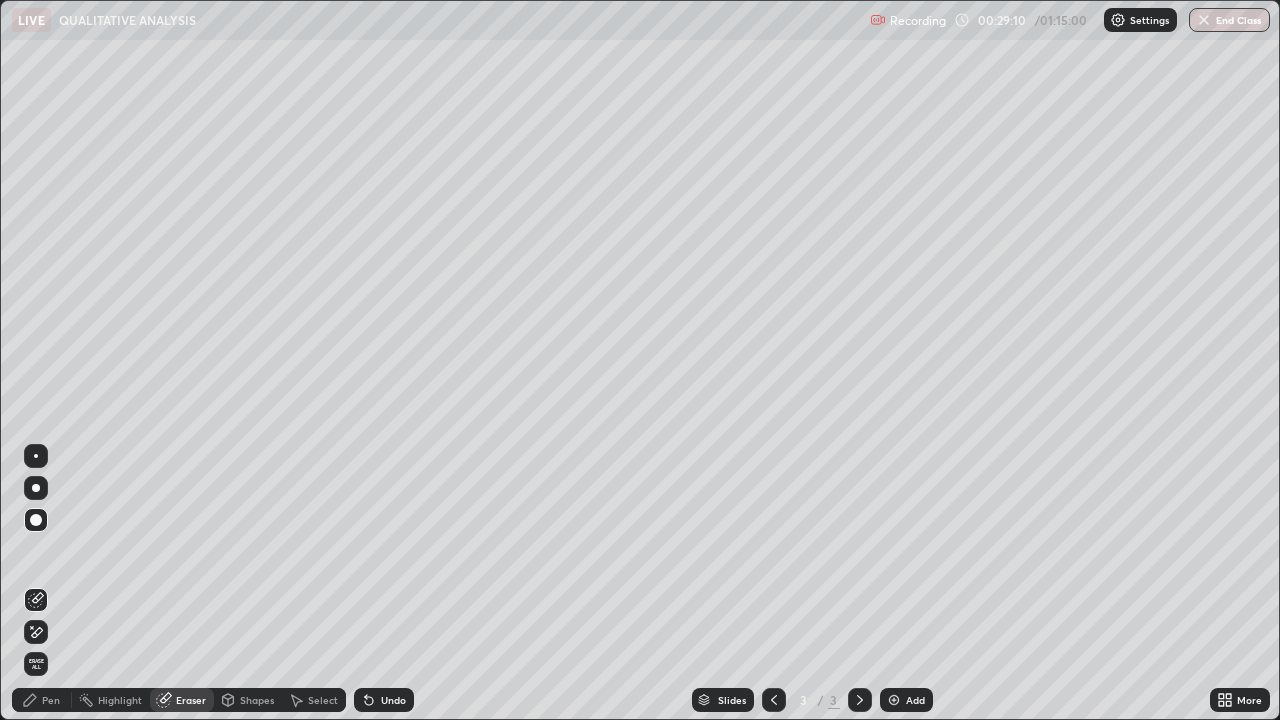 click on "Pen" at bounding box center [51, 700] 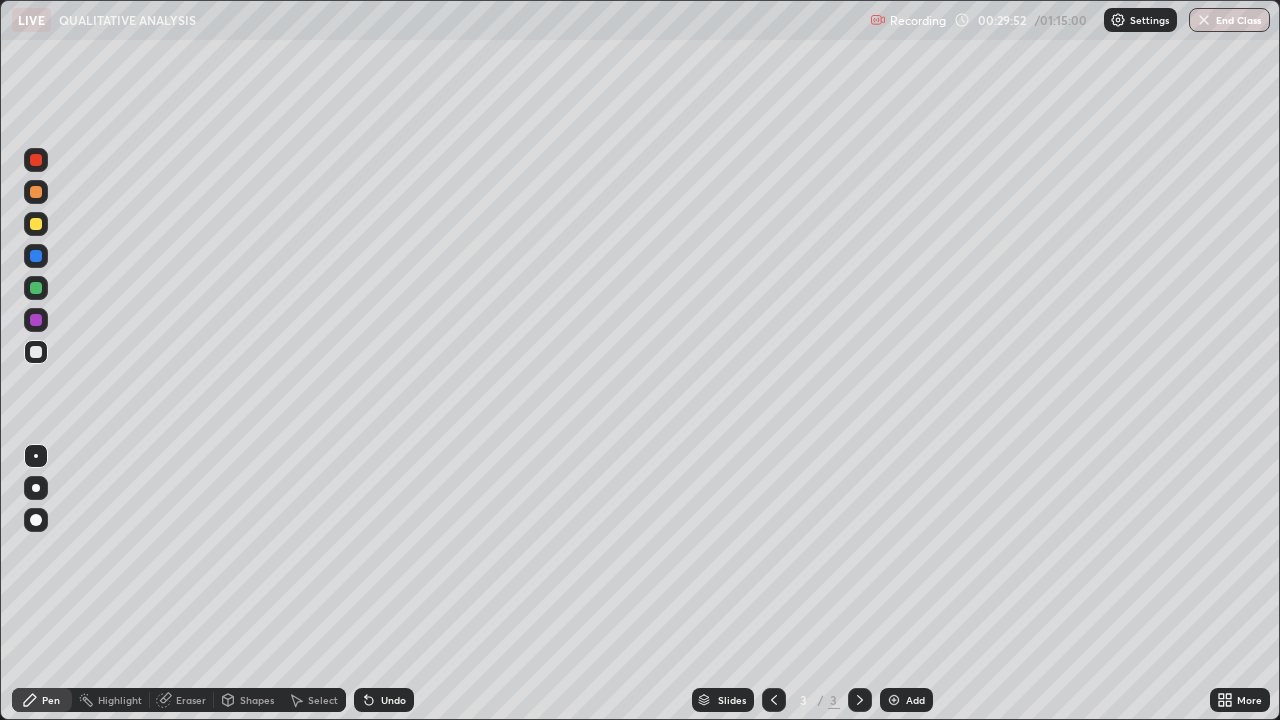 click on "Eraser" at bounding box center [191, 700] 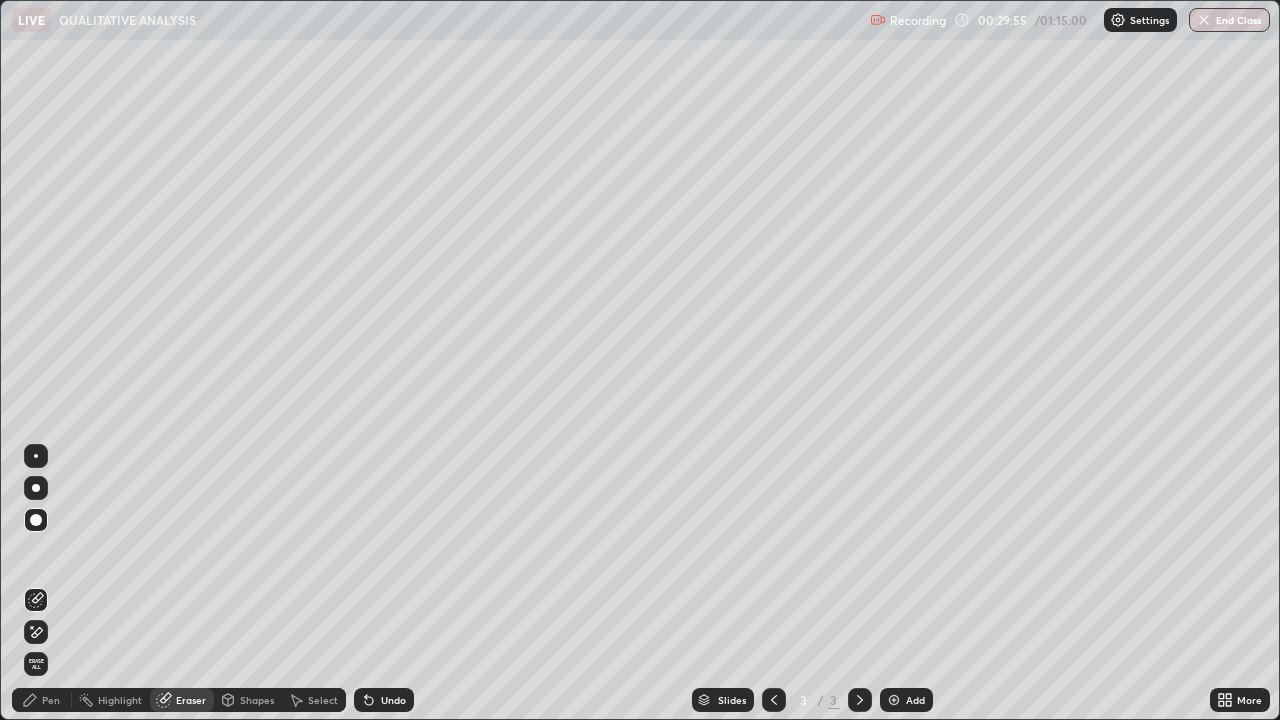 click on "Pen" at bounding box center [51, 700] 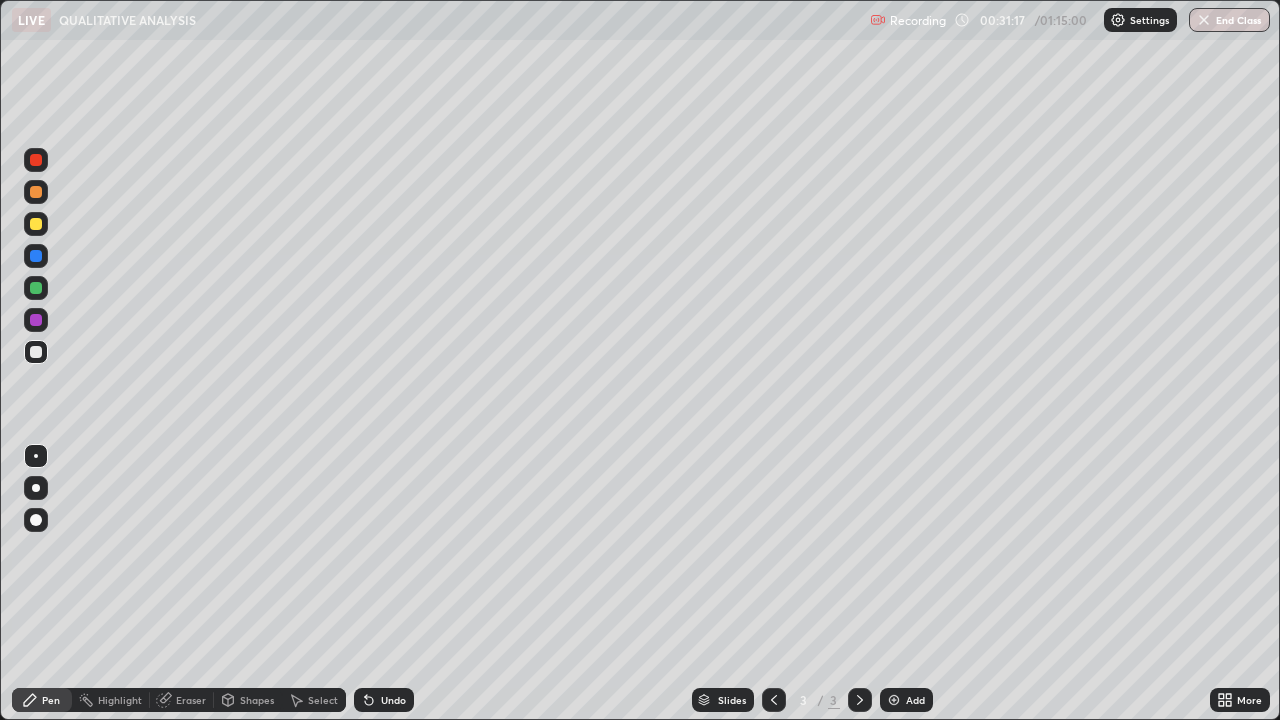 click on "Eraser" at bounding box center (191, 700) 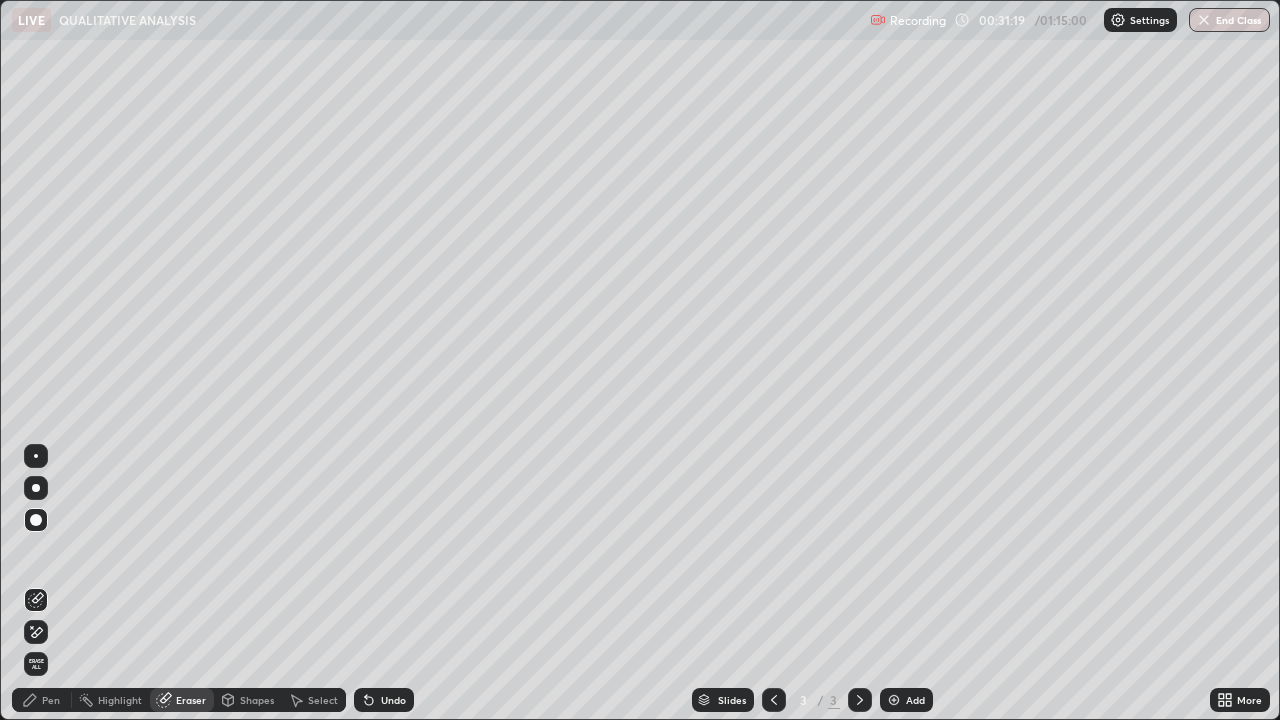 click on "Pen" at bounding box center [51, 700] 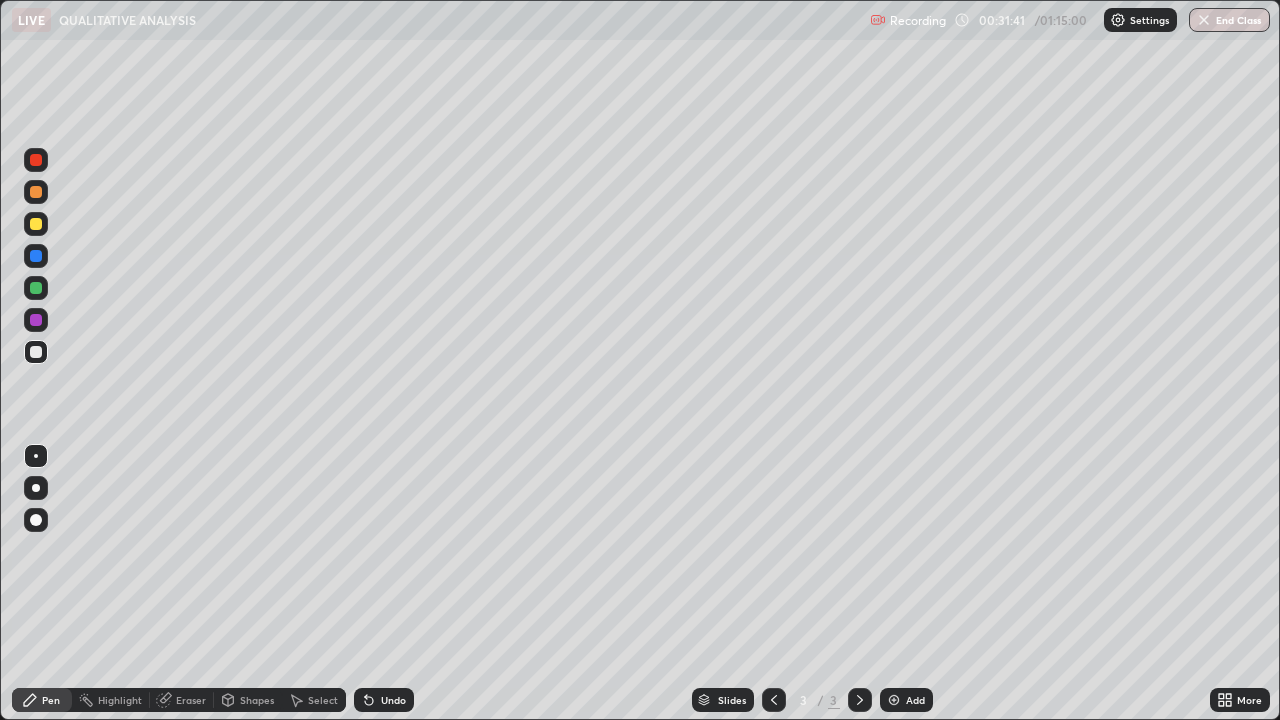 click on "Eraser" at bounding box center (182, 700) 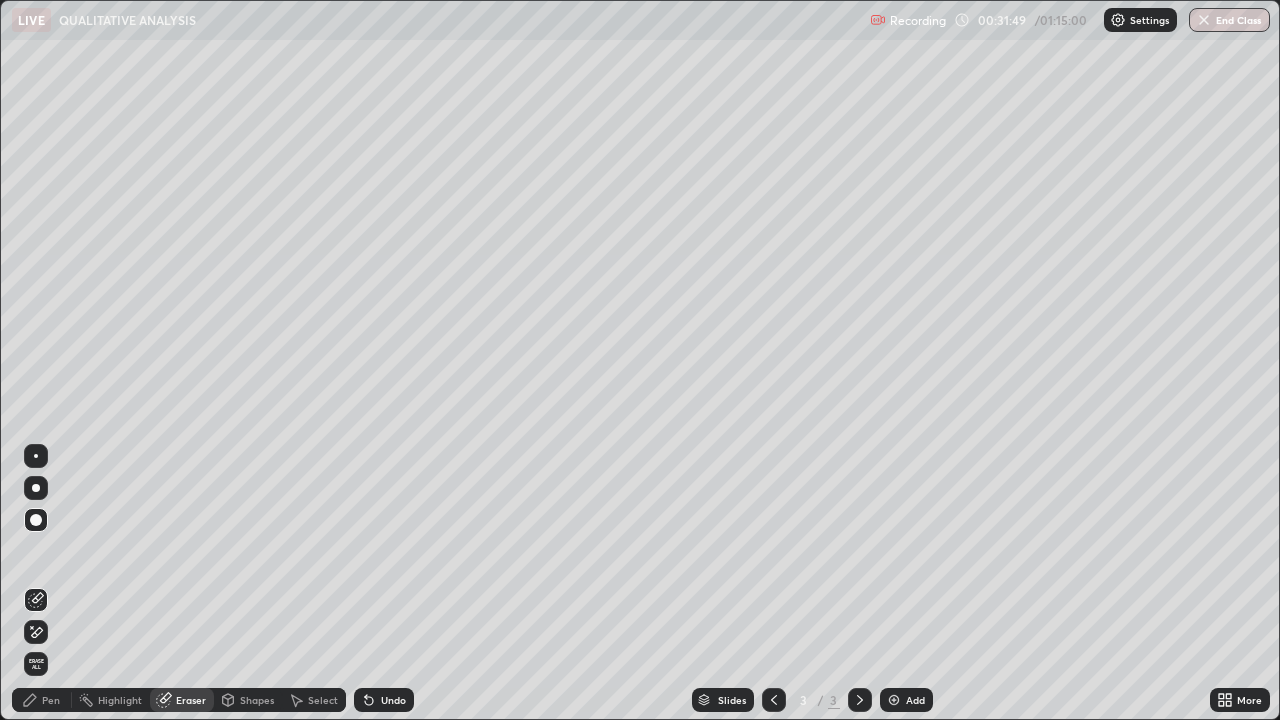 click on "Pen" at bounding box center [51, 700] 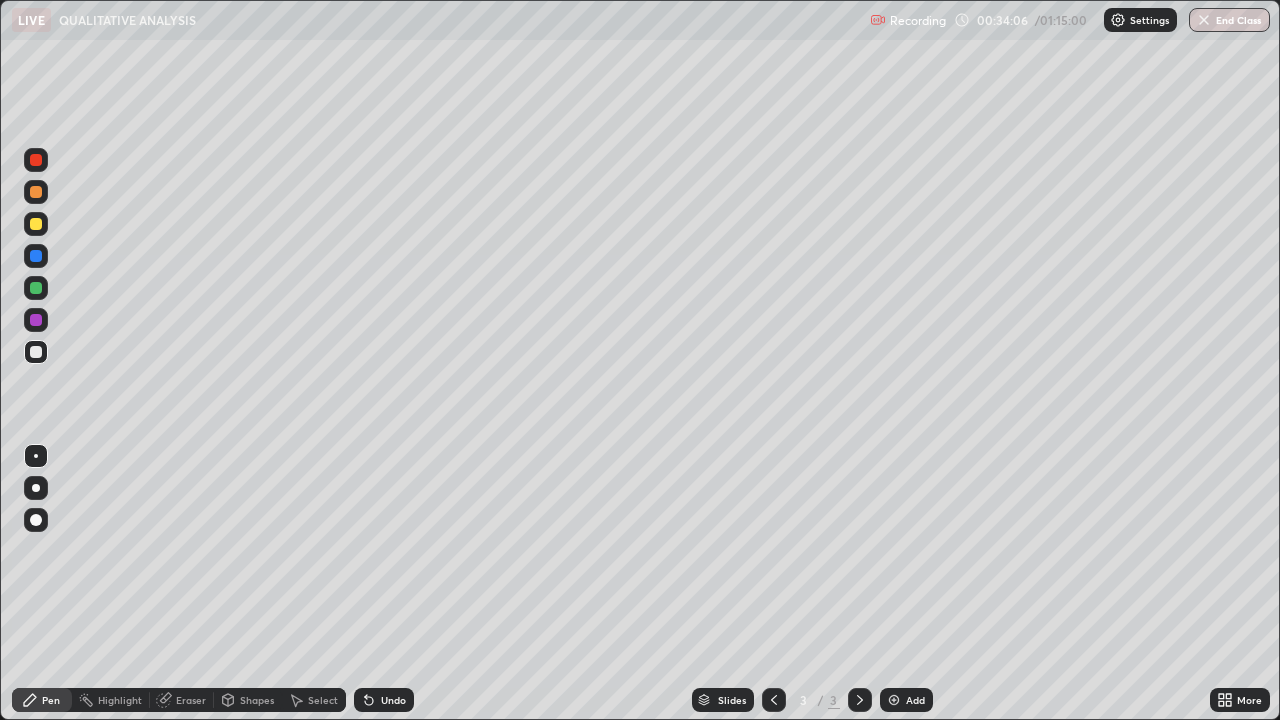 click on "Select" at bounding box center (323, 700) 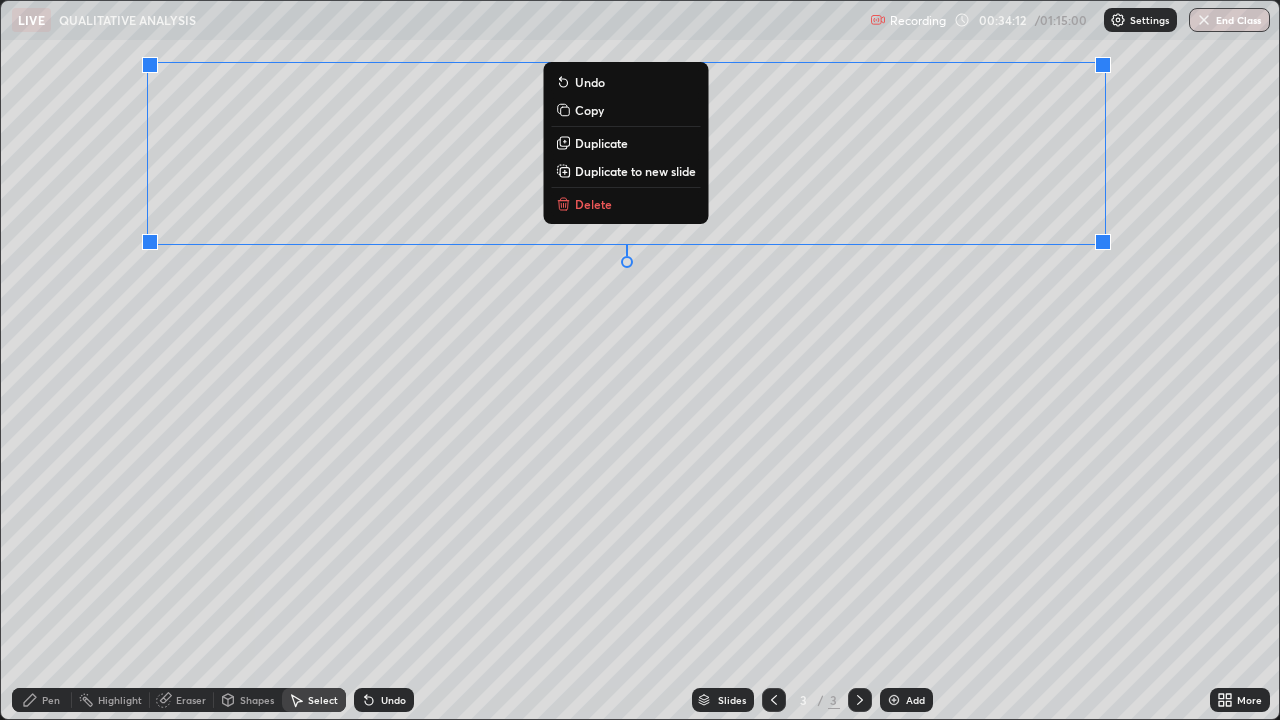 click on "Delete" at bounding box center (593, 204) 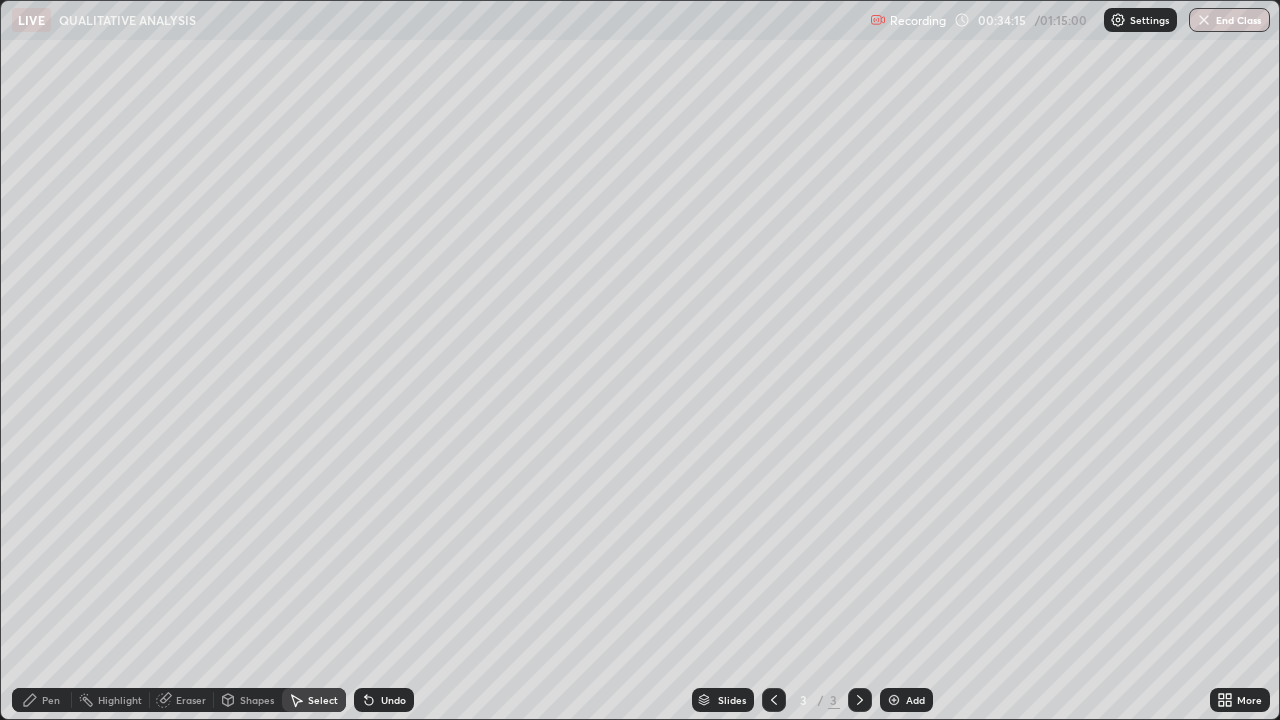click on "Pen" at bounding box center [51, 700] 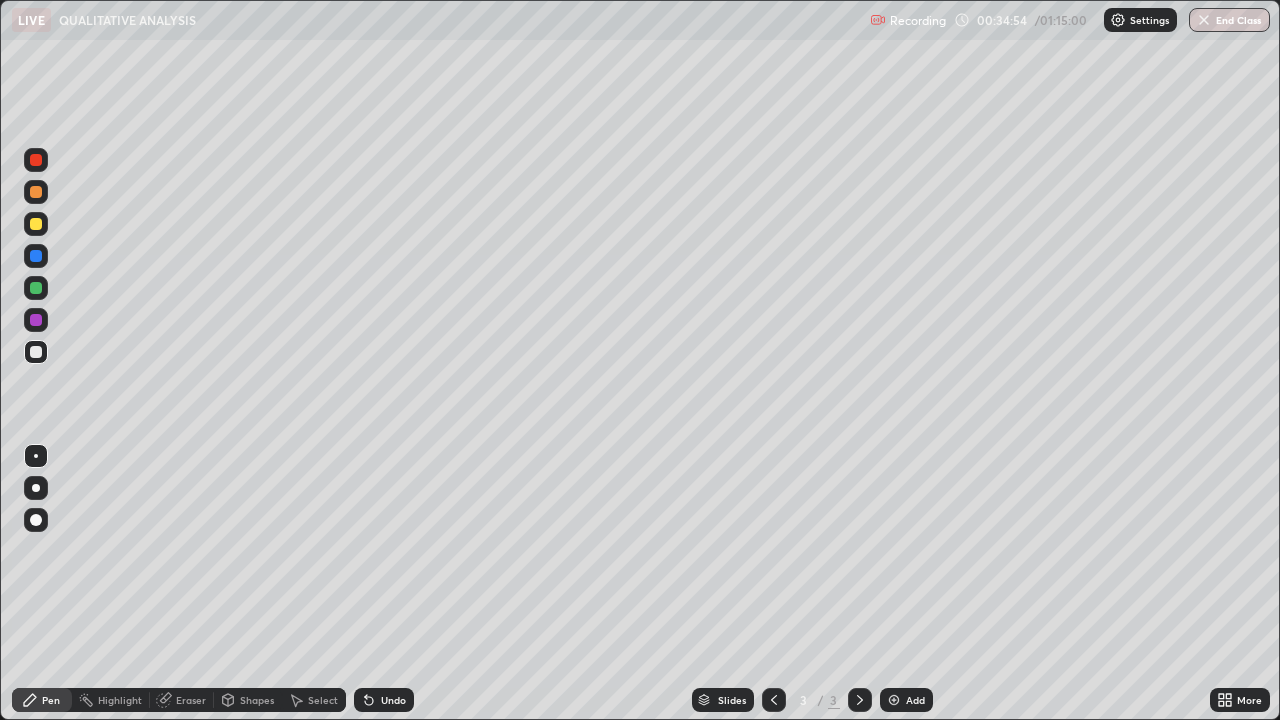 click on "Eraser" at bounding box center (182, 700) 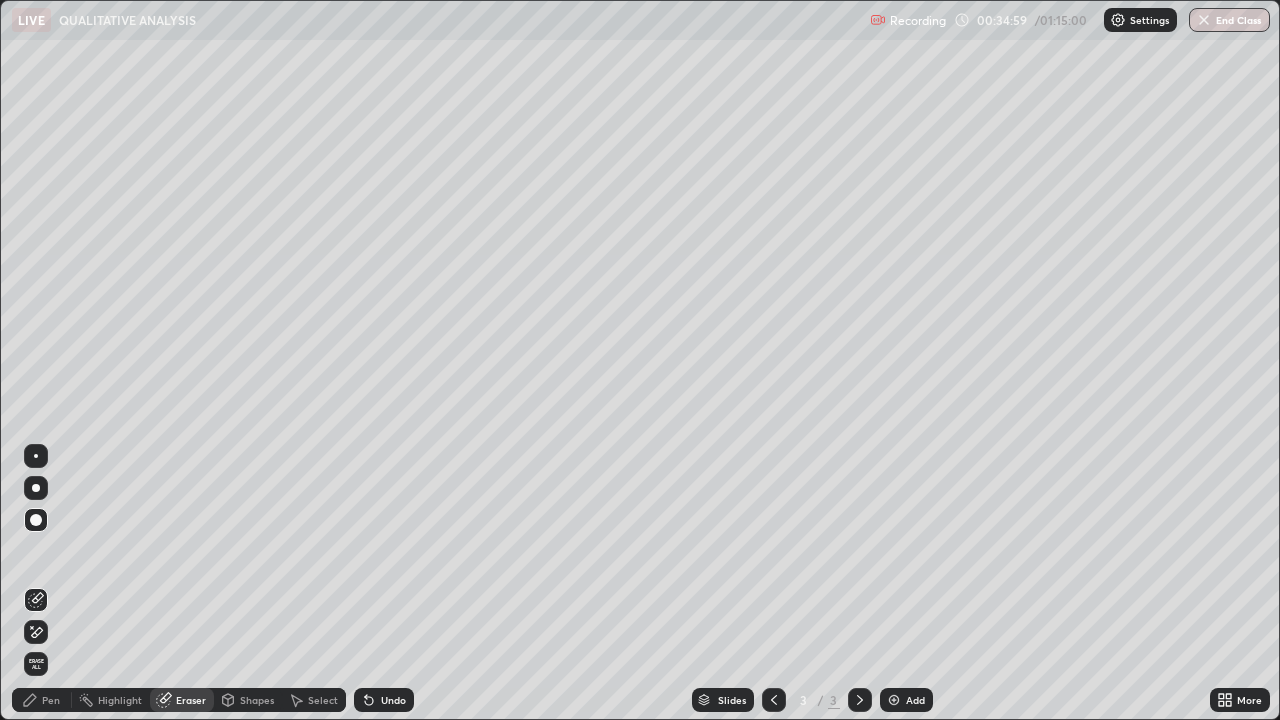 click 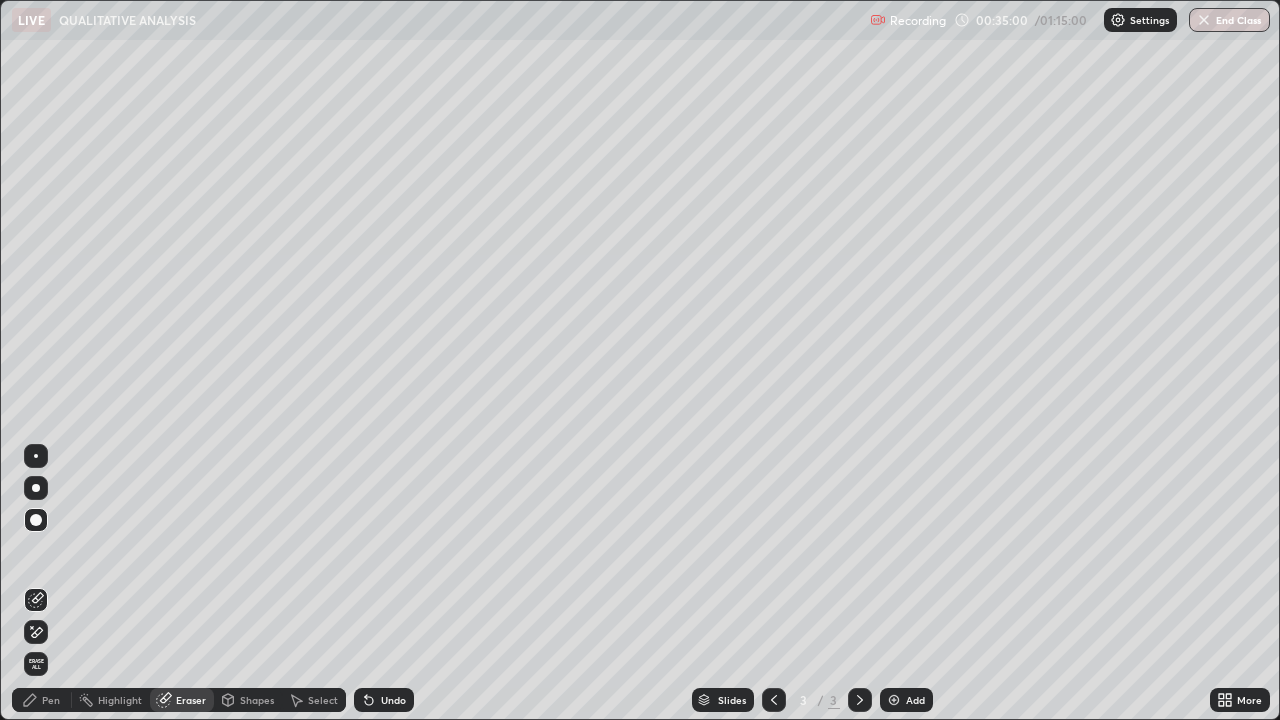 click 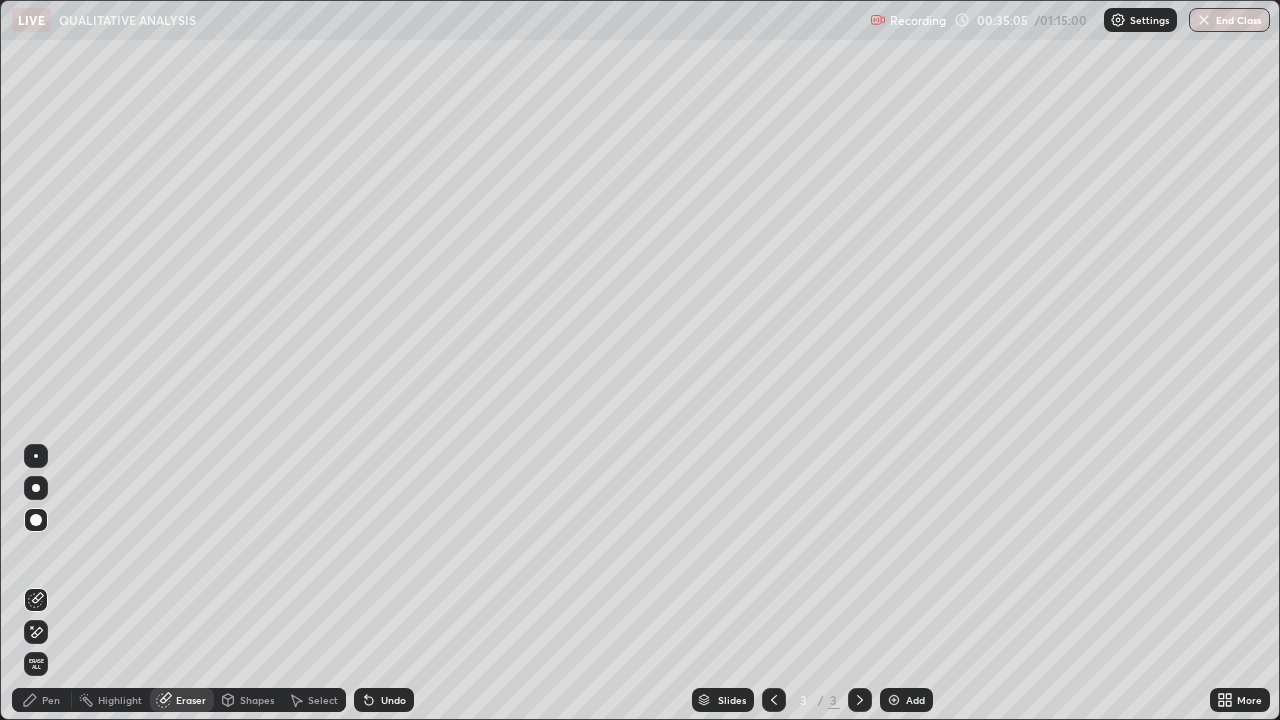 click on "Select" at bounding box center (323, 700) 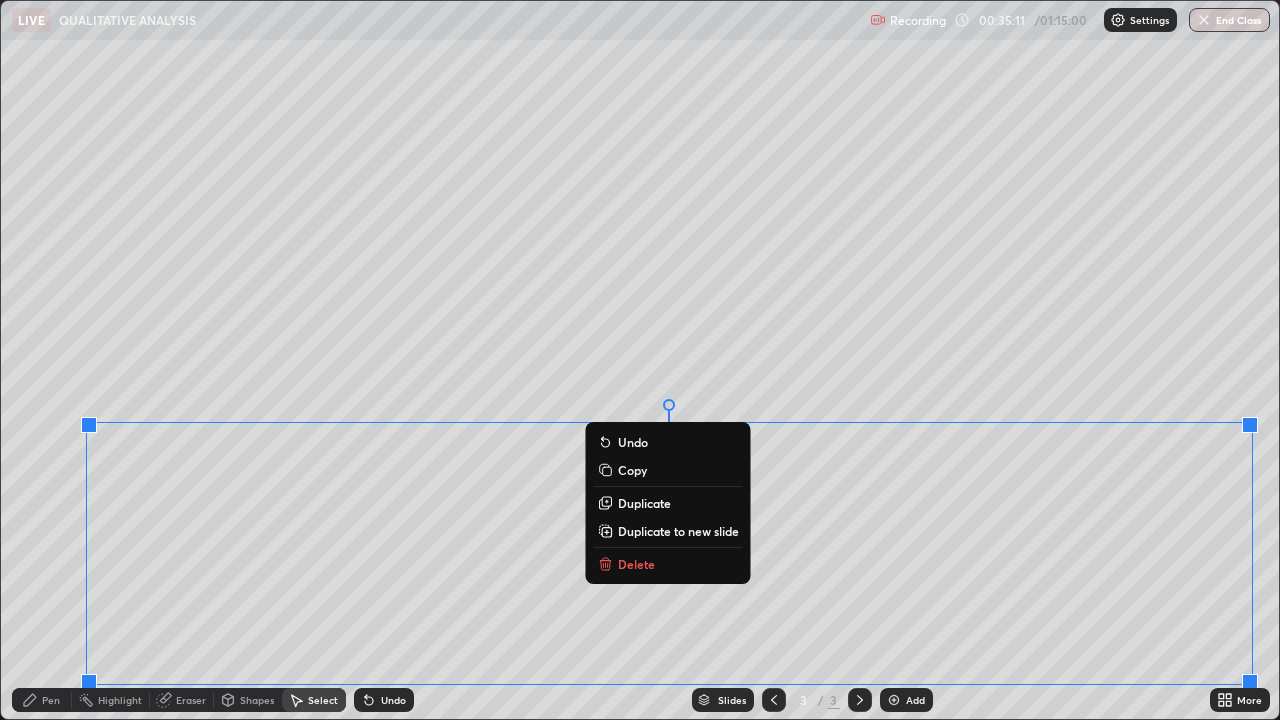 click on "Delete" at bounding box center [636, 564] 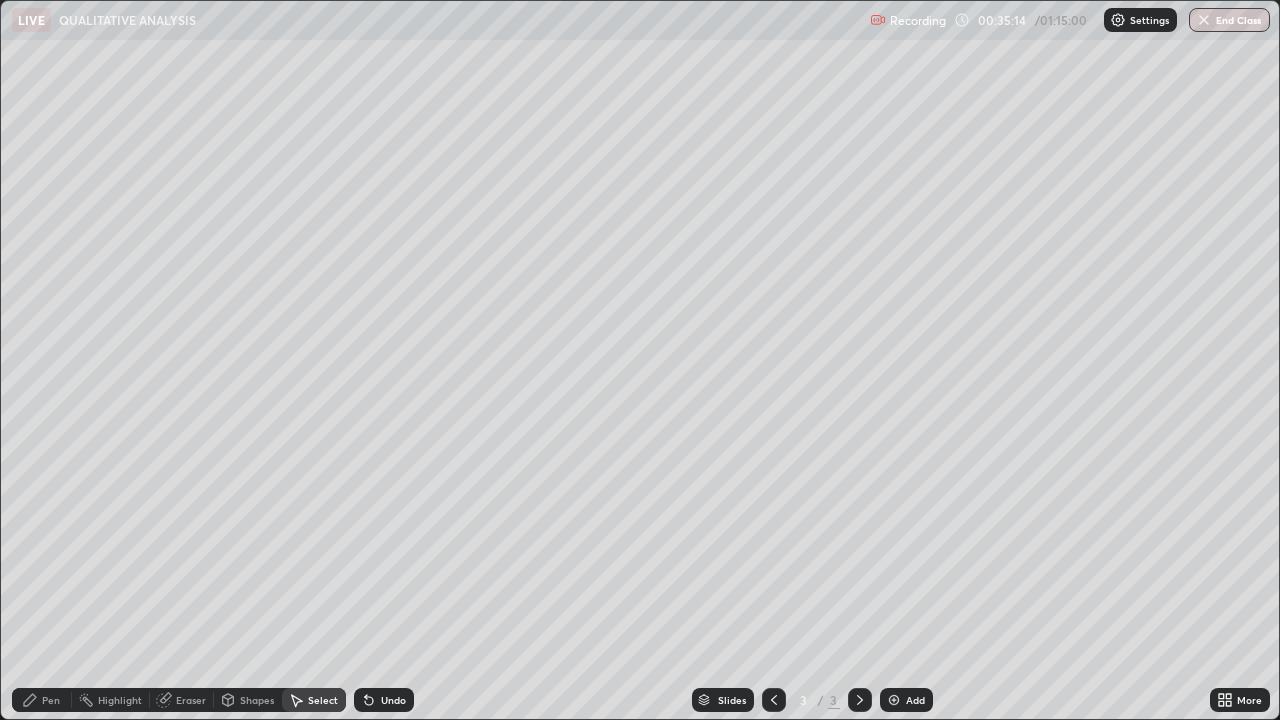 click on "Eraser" at bounding box center (191, 700) 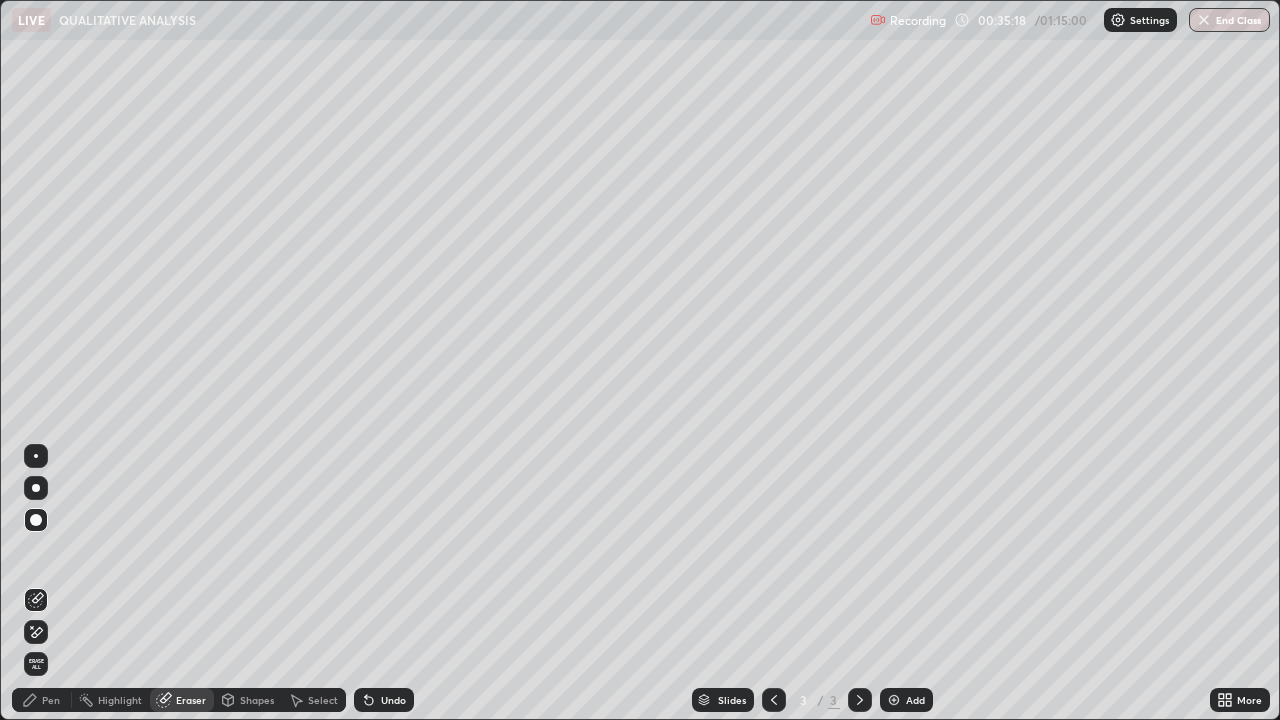 click on "Pen" at bounding box center (42, 700) 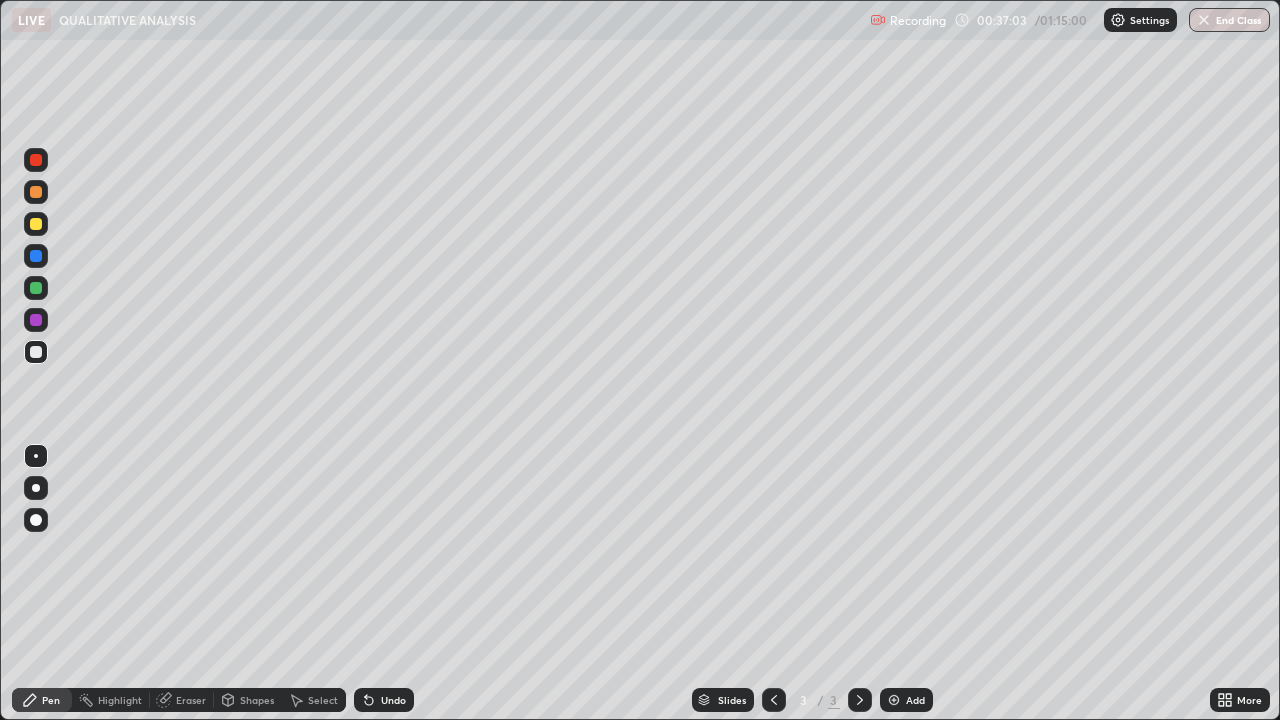 click on "Eraser" at bounding box center [191, 700] 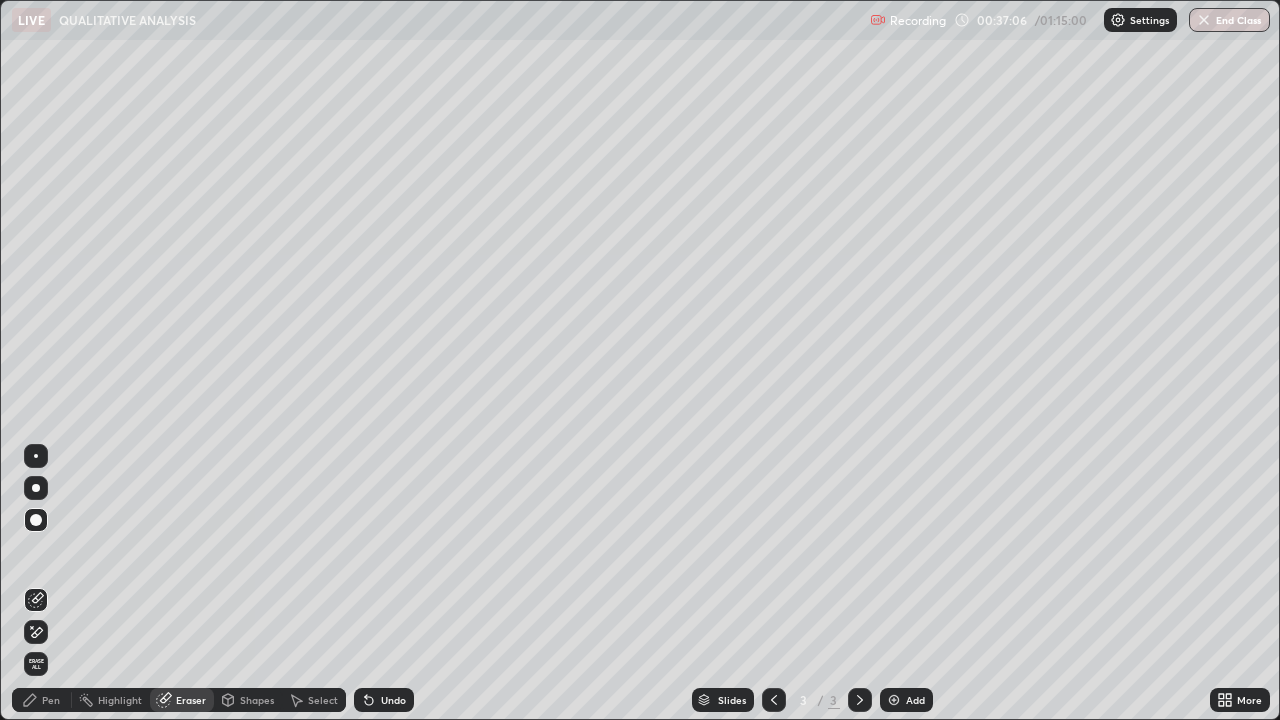 click on "Pen" at bounding box center (42, 700) 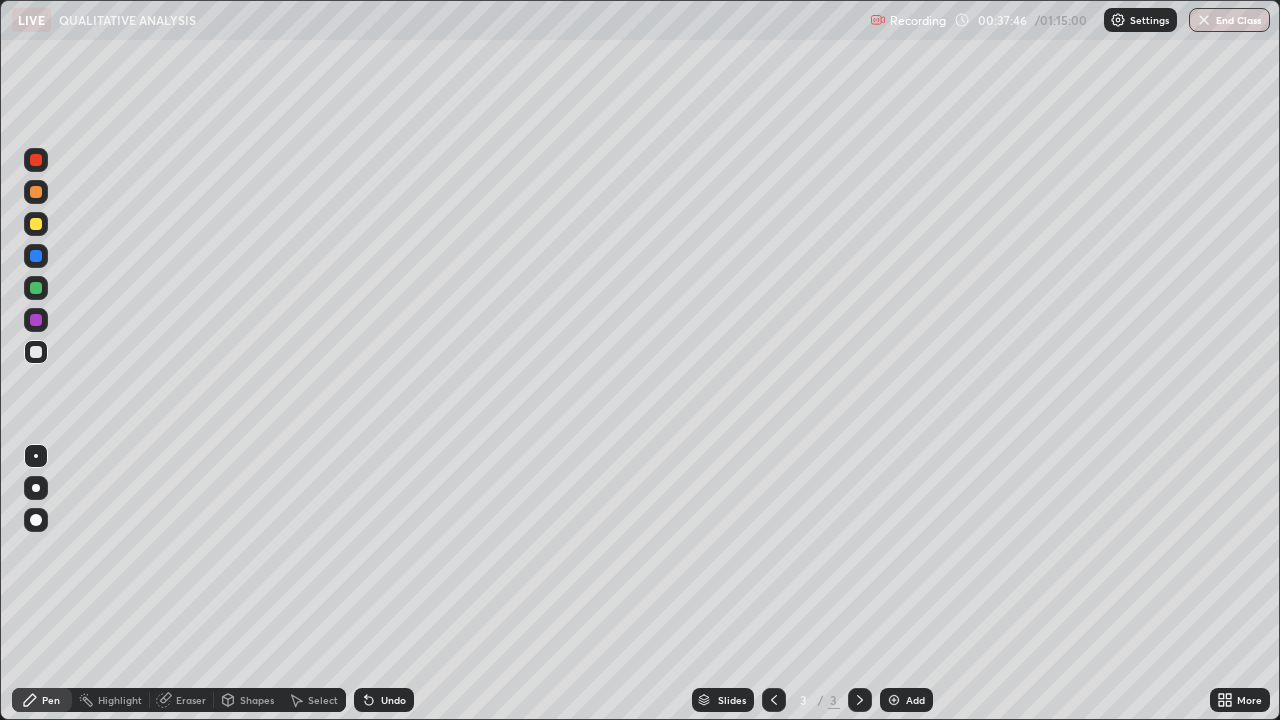 click on "Select" at bounding box center [323, 700] 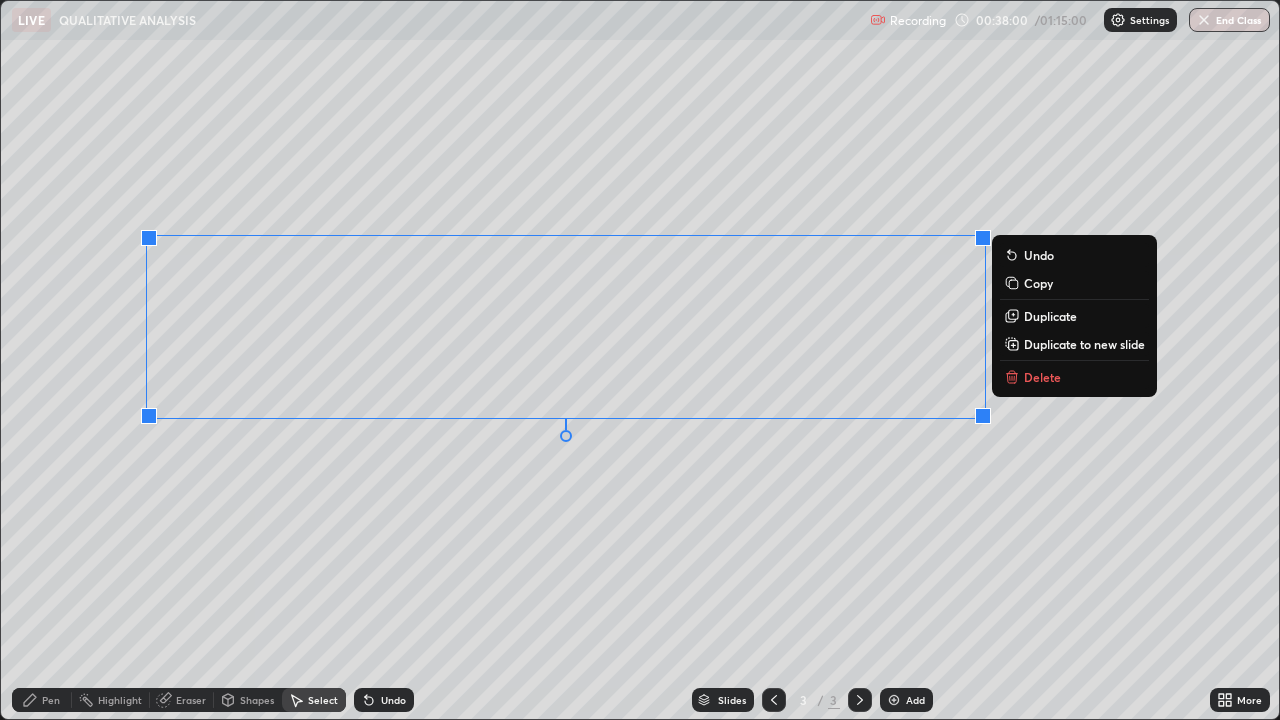 click on "Delete" at bounding box center [1042, 377] 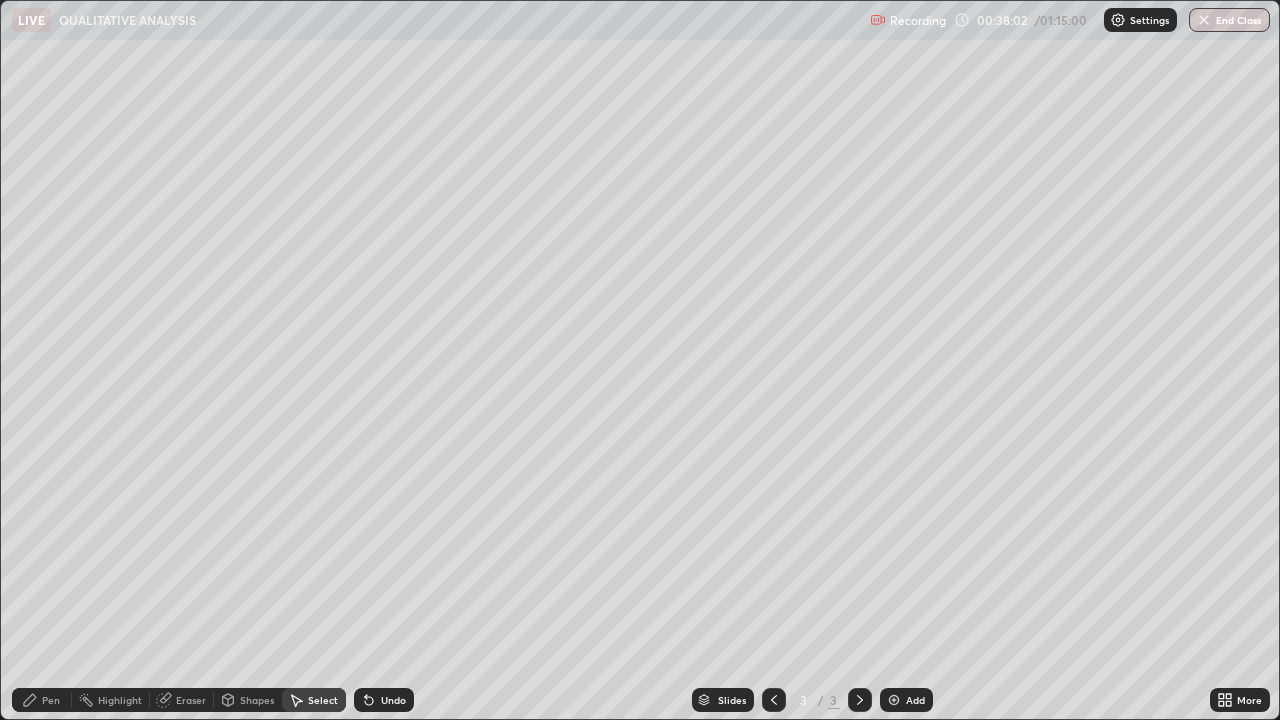 click on "Eraser" at bounding box center (191, 700) 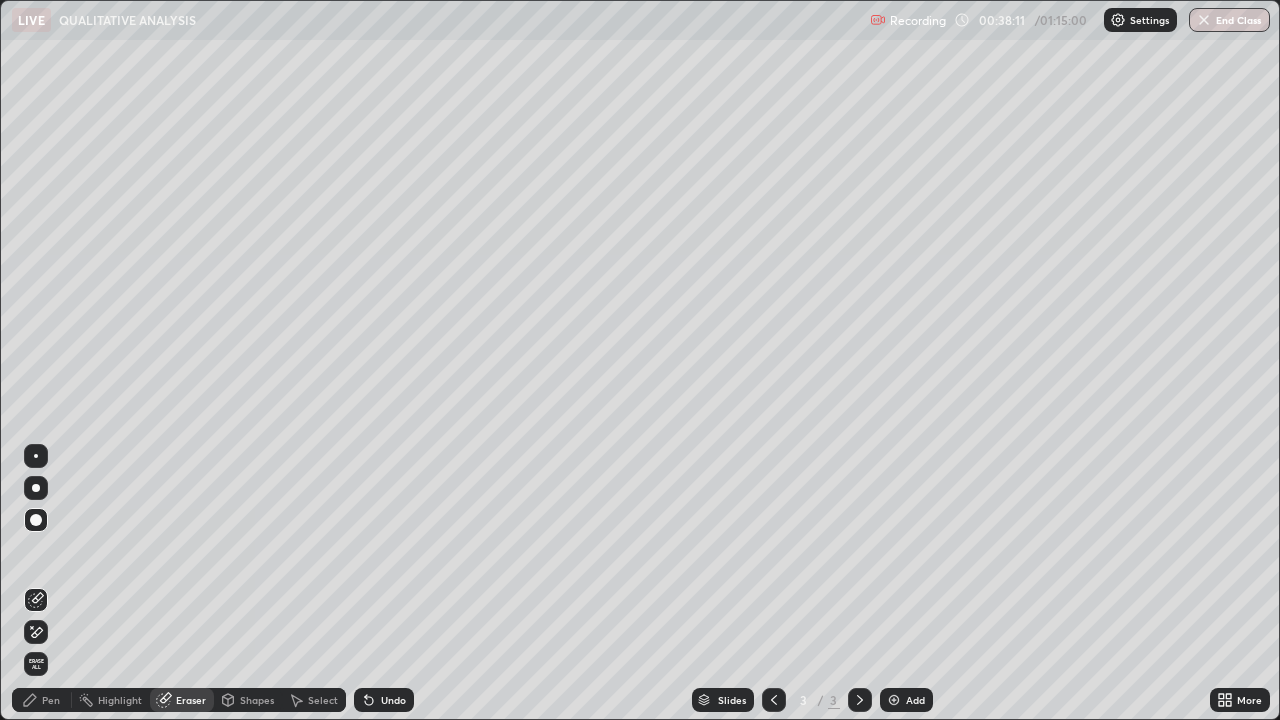 click on "Pen" at bounding box center (42, 700) 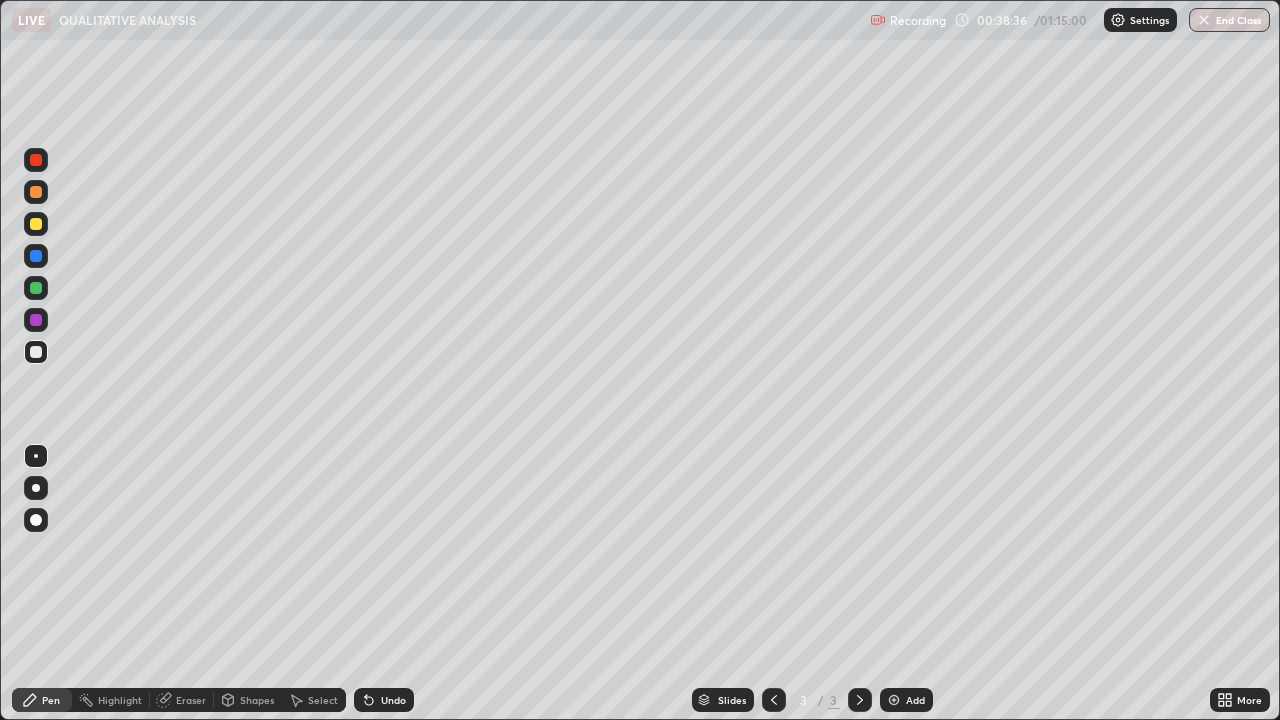 click on "Eraser" at bounding box center [191, 700] 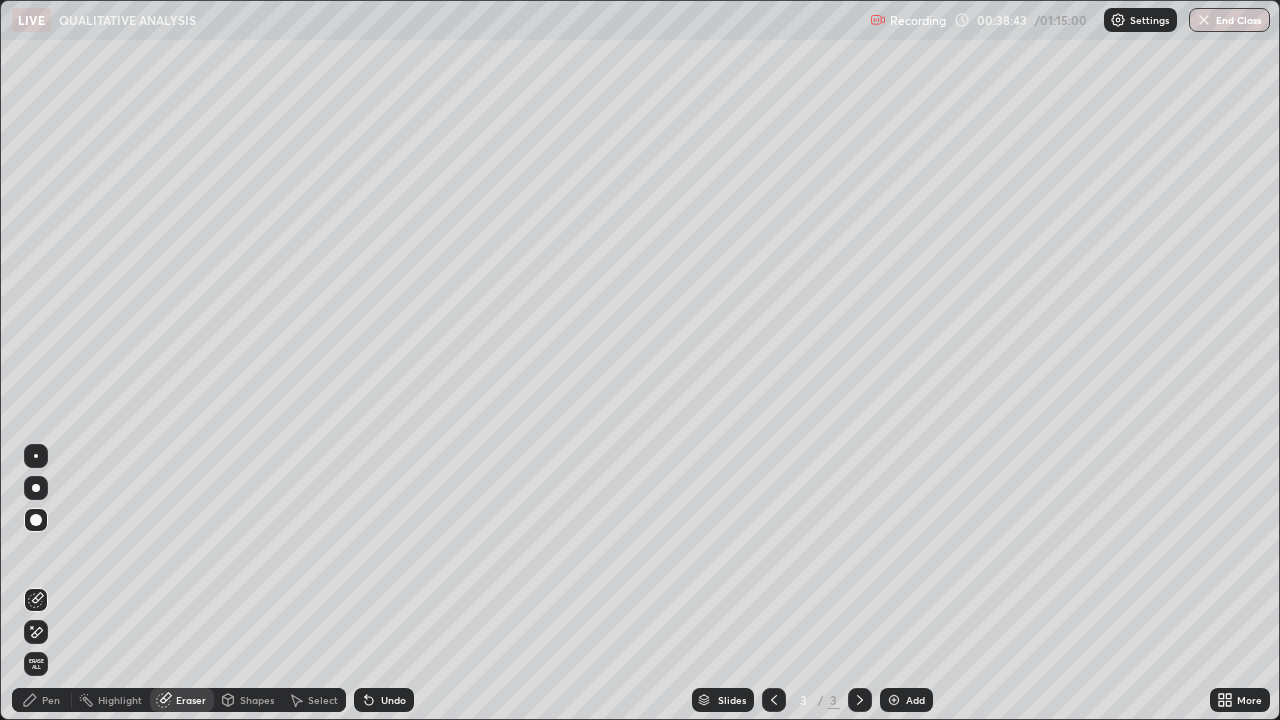 click on "Pen" at bounding box center (51, 700) 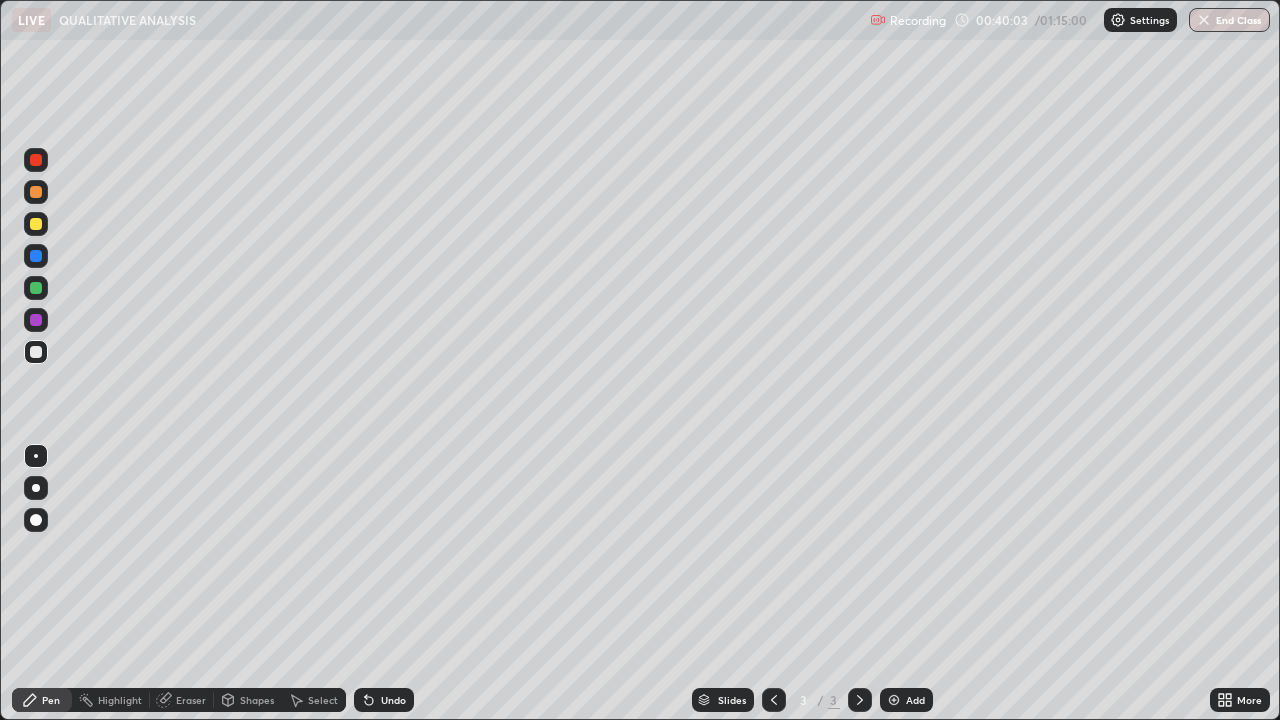 click at bounding box center (36, 224) 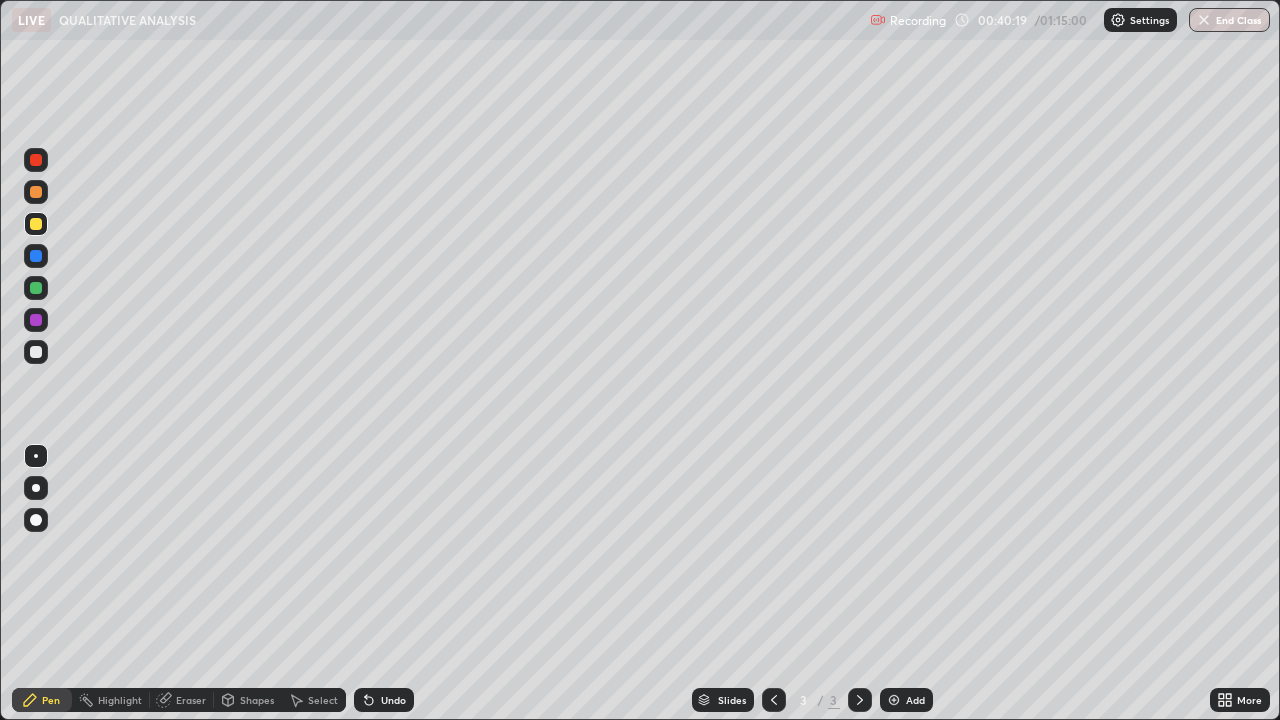 click on "Select" at bounding box center [323, 700] 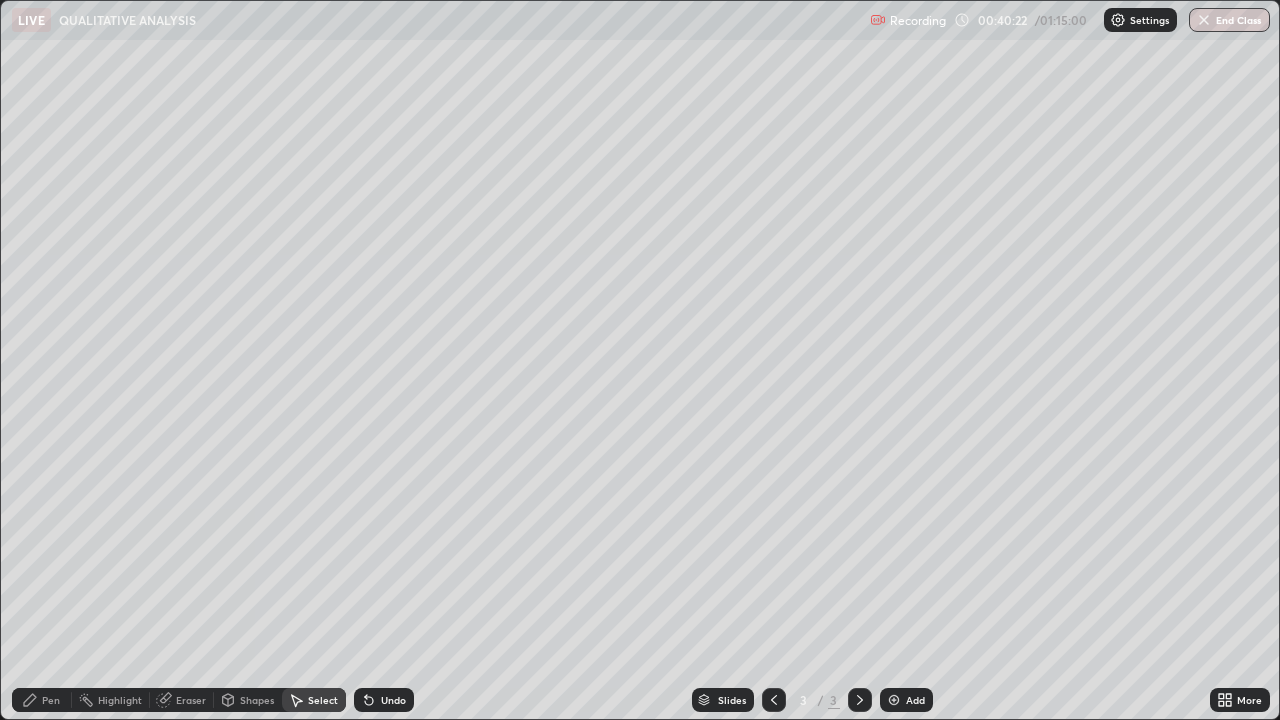 click on "Pen" at bounding box center (42, 700) 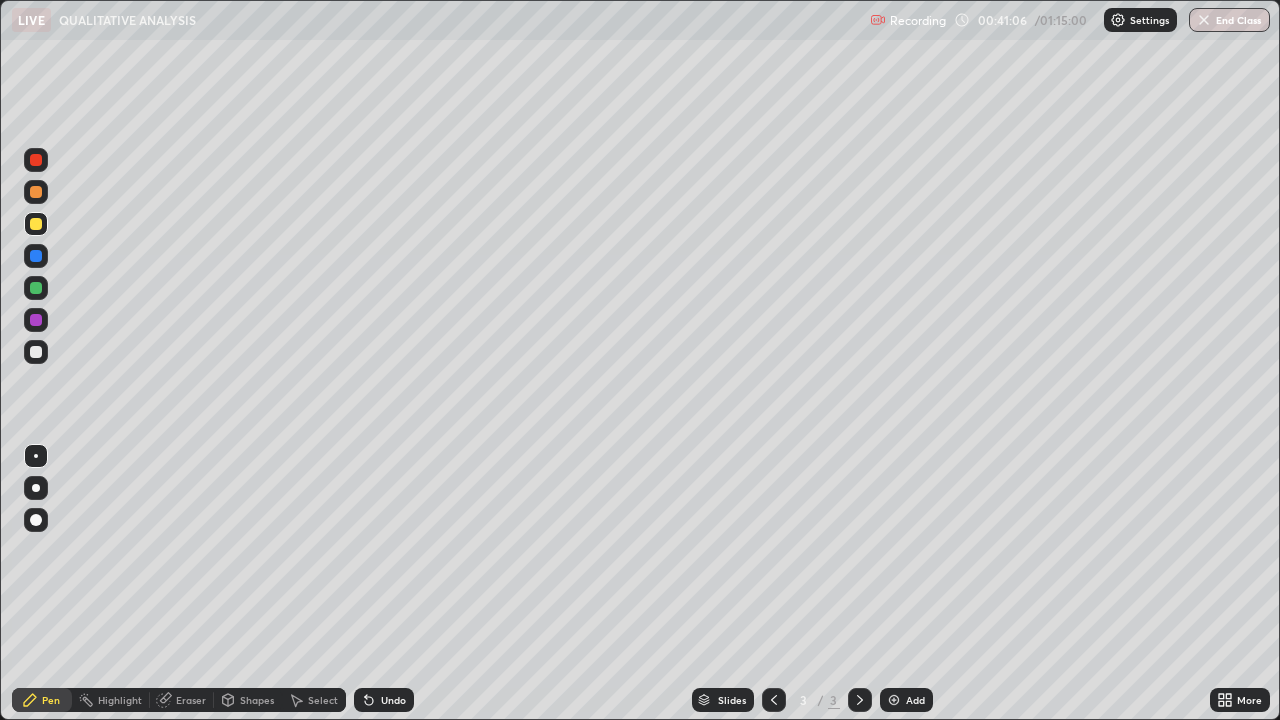 click on "Slides 3 / 3 Add" at bounding box center [812, 700] 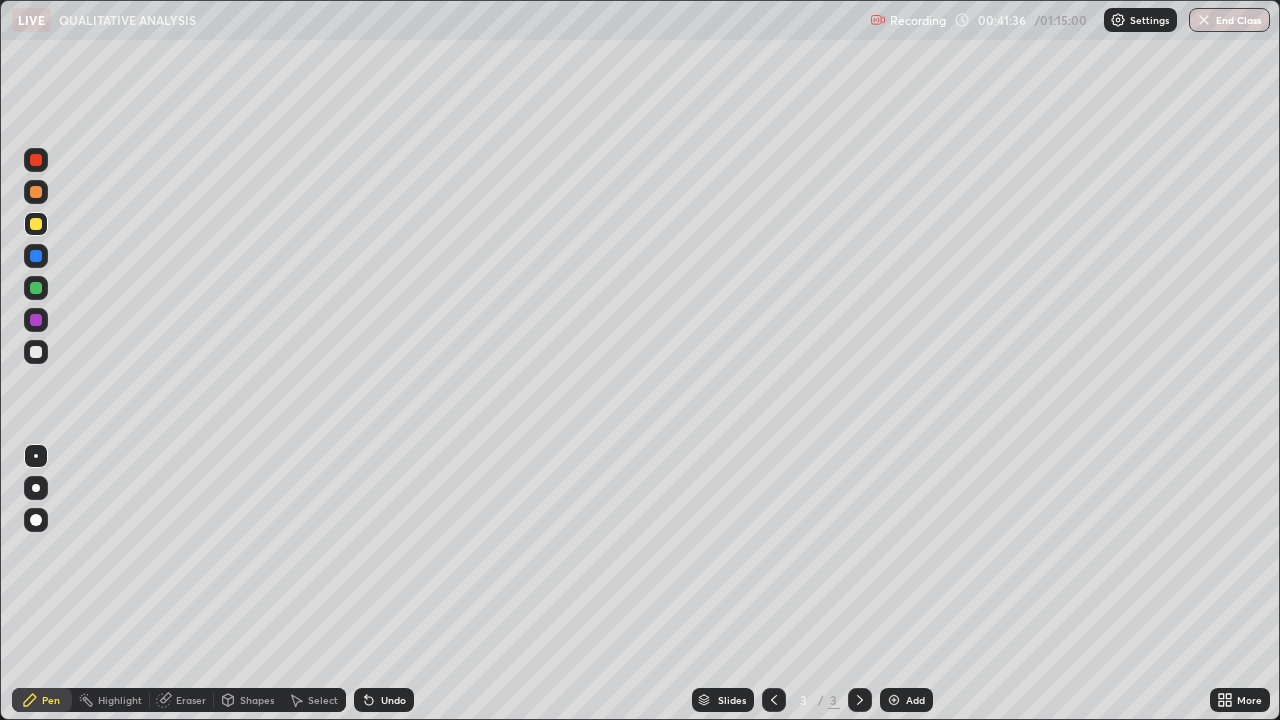 click on "Select" at bounding box center [314, 700] 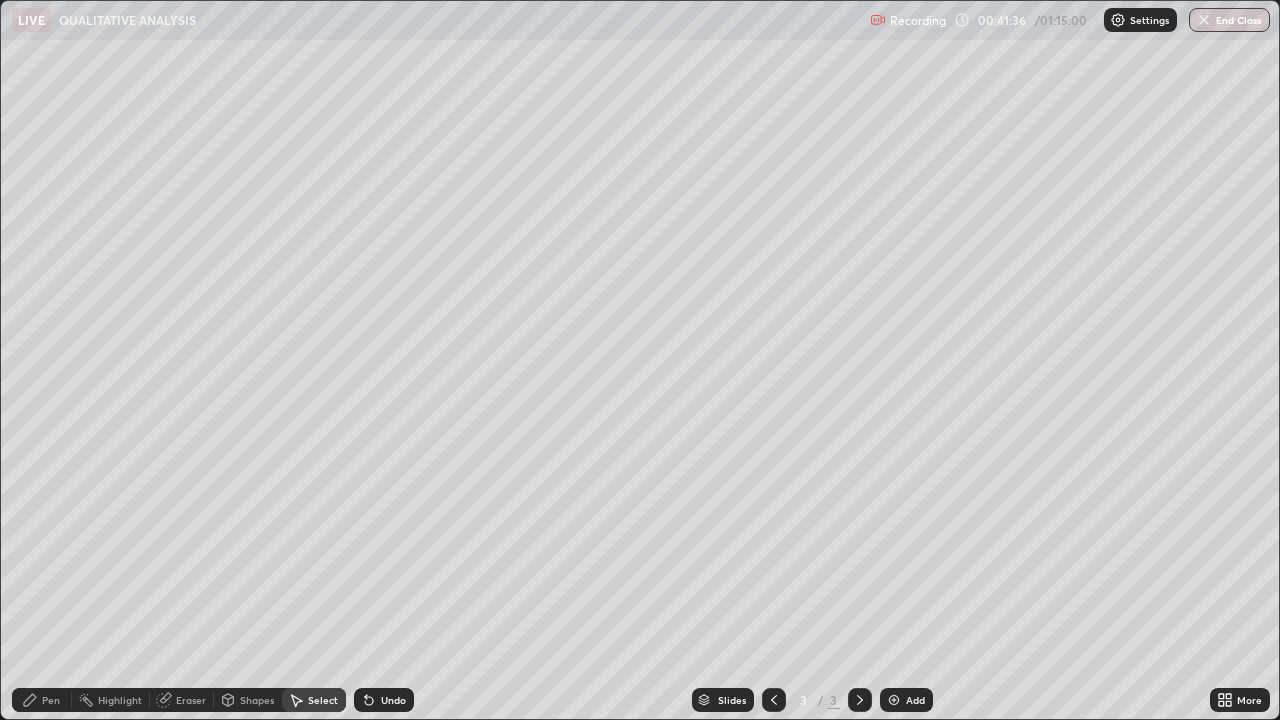 click at bounding box center (0, 0) 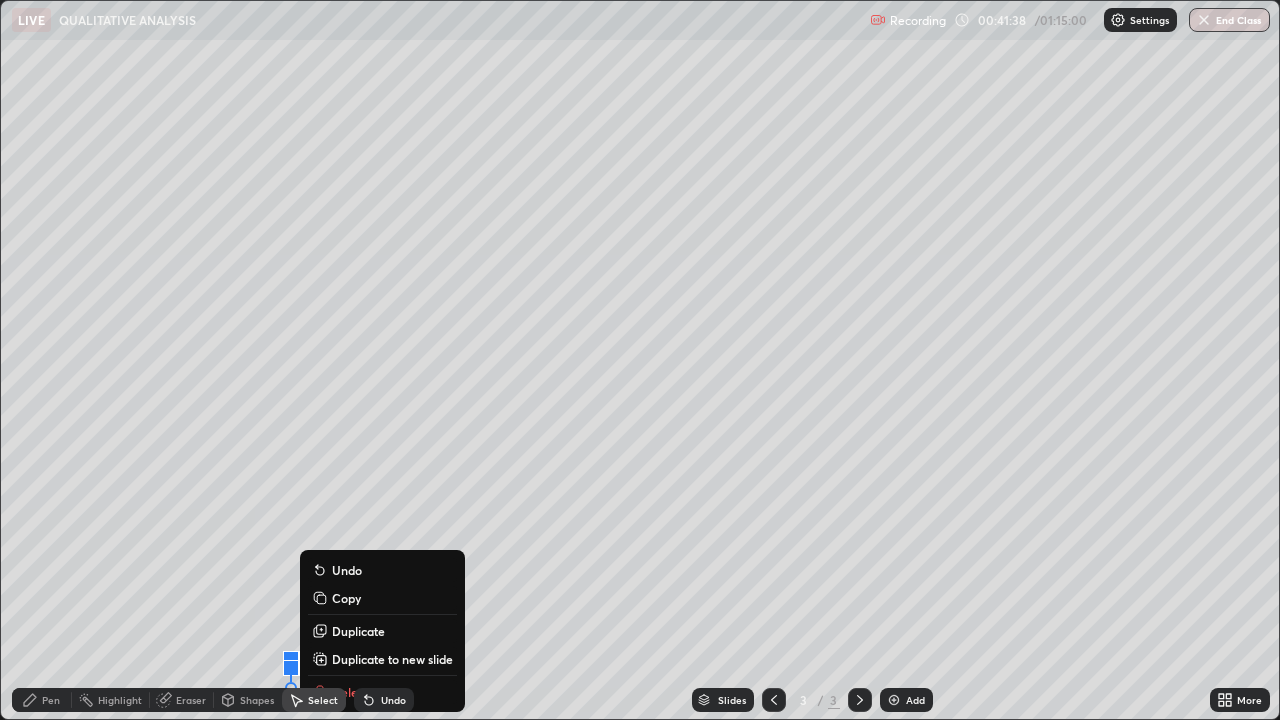click on "0 ° Undo Copy Duplicate Duplicate to new slide Delete" at bounding box center [640, 360] 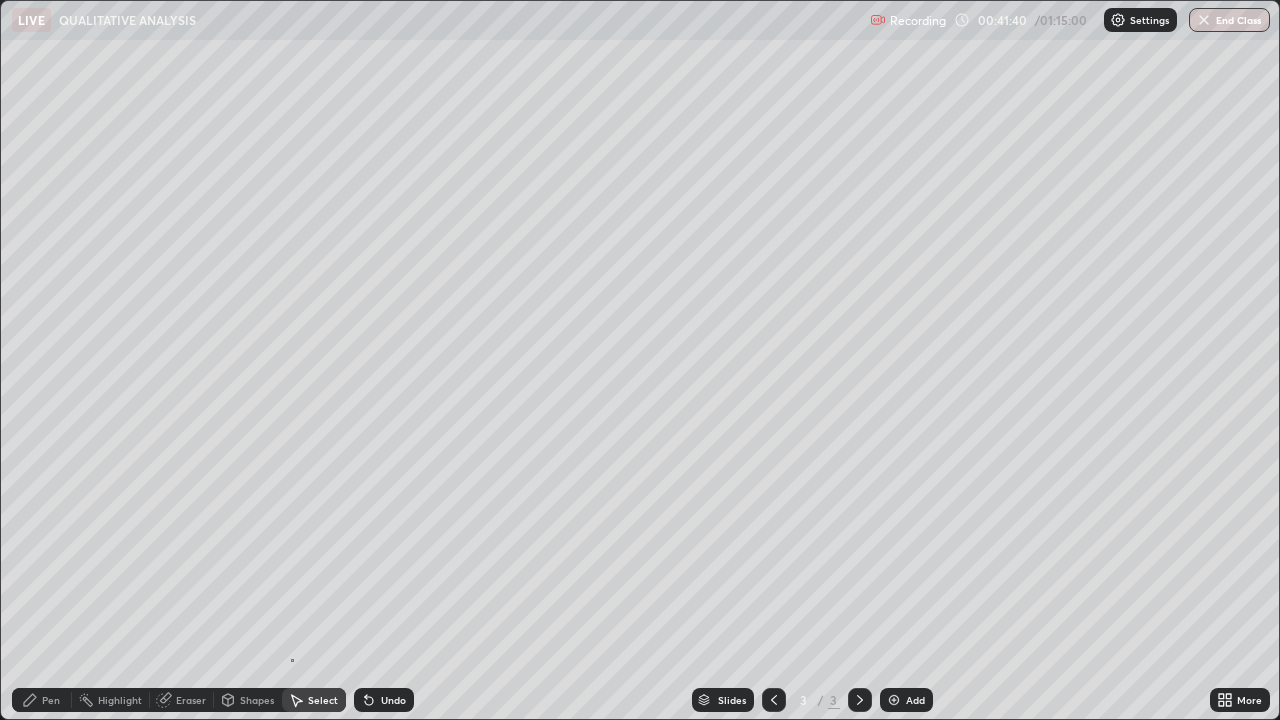 click at bounding box center (0, 0) 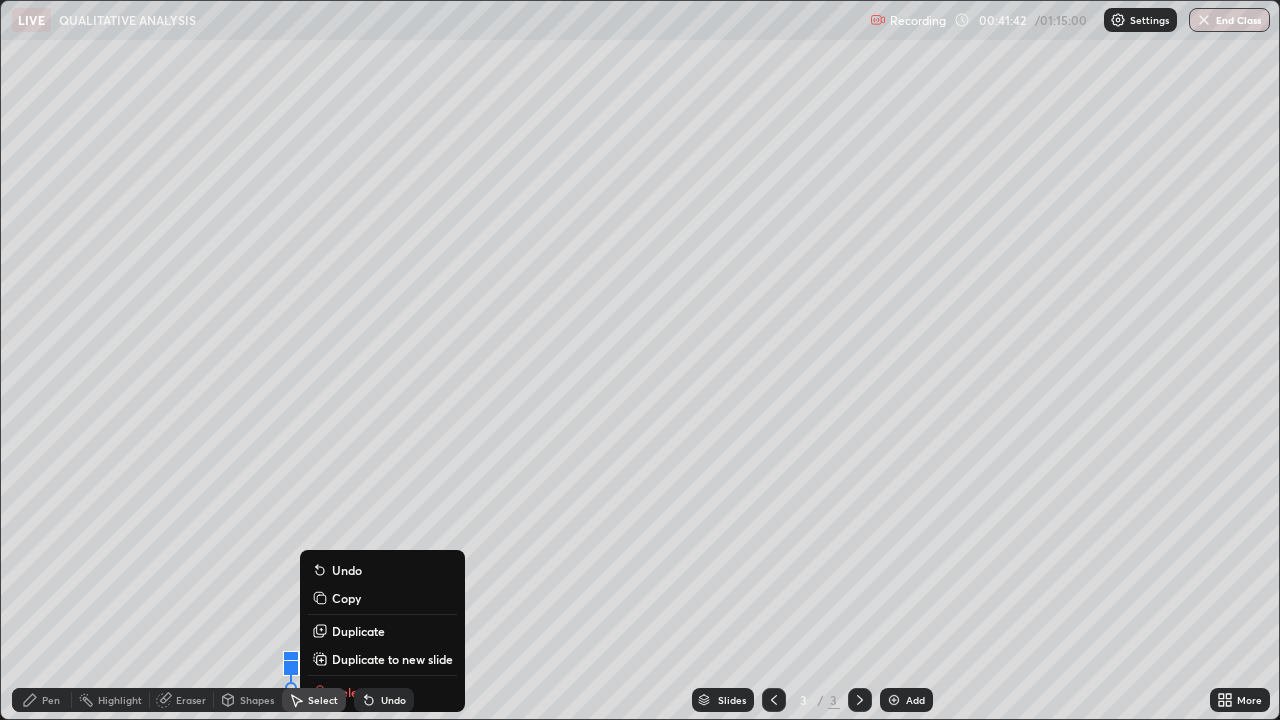 click on "Pen" at bounding box center (51, 700) 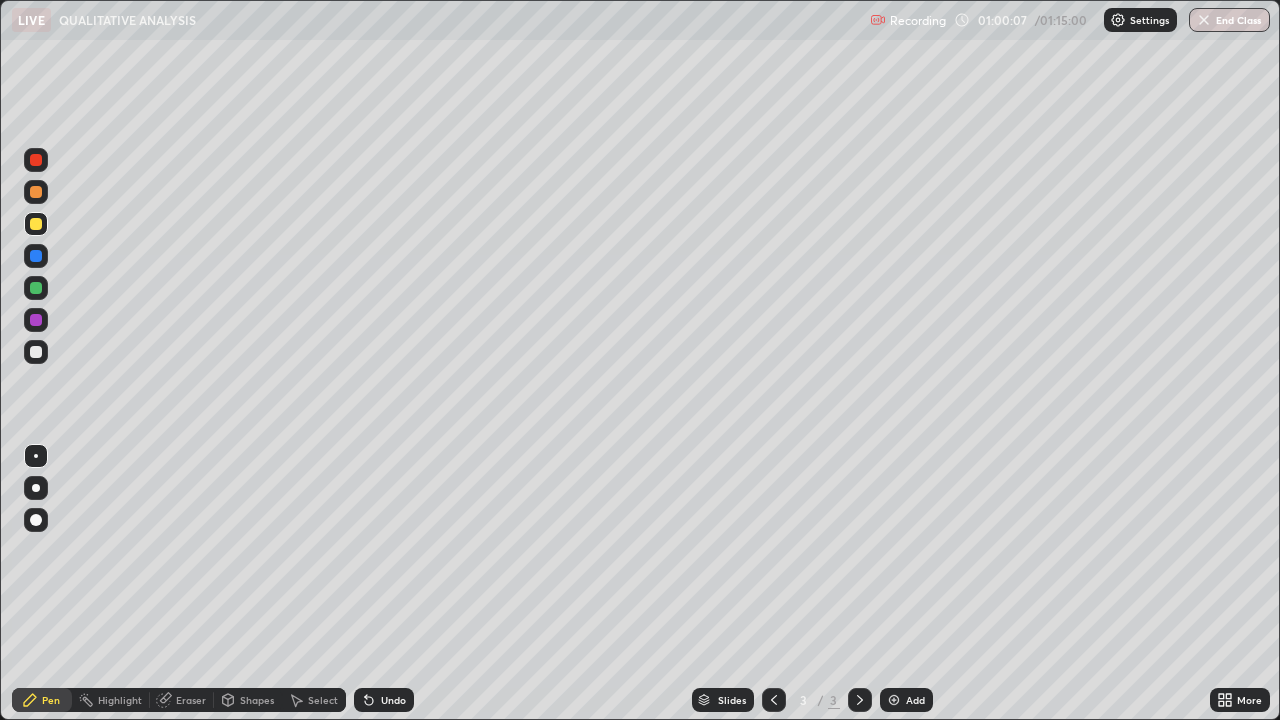 click on "End Class" at bounding box center [1229, 20] 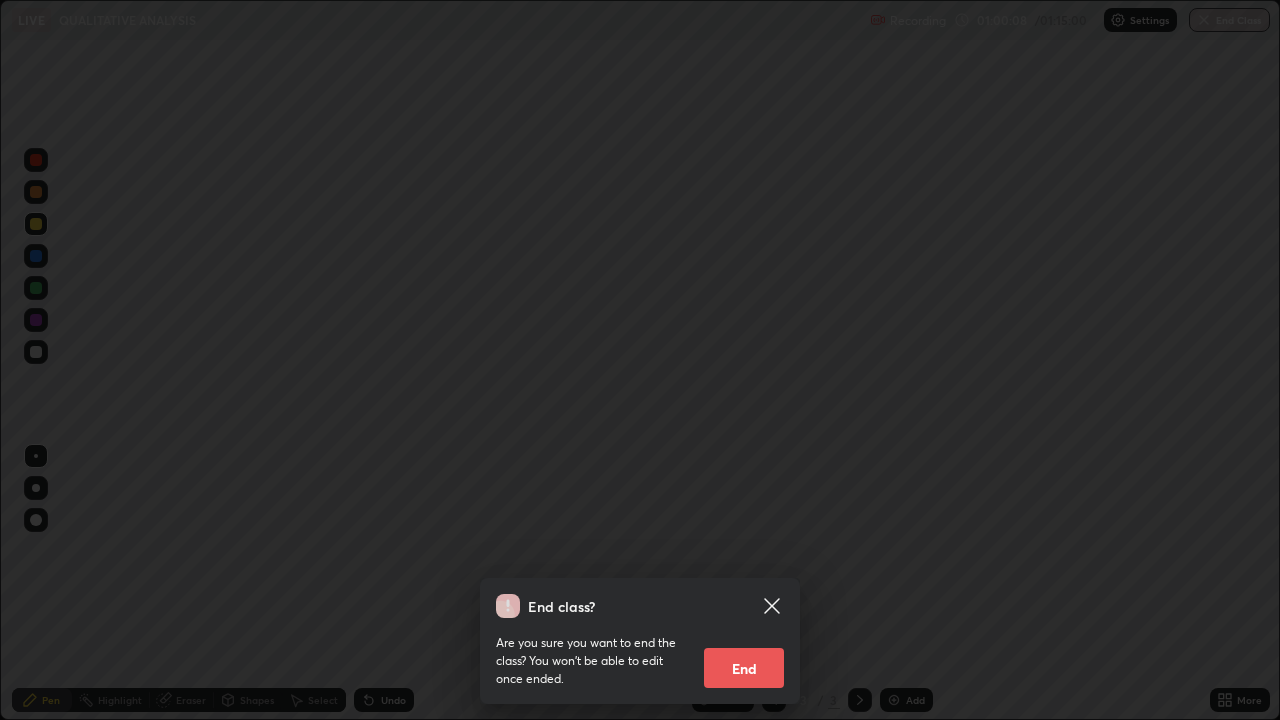click on "End" at bounding box center [744, 668] 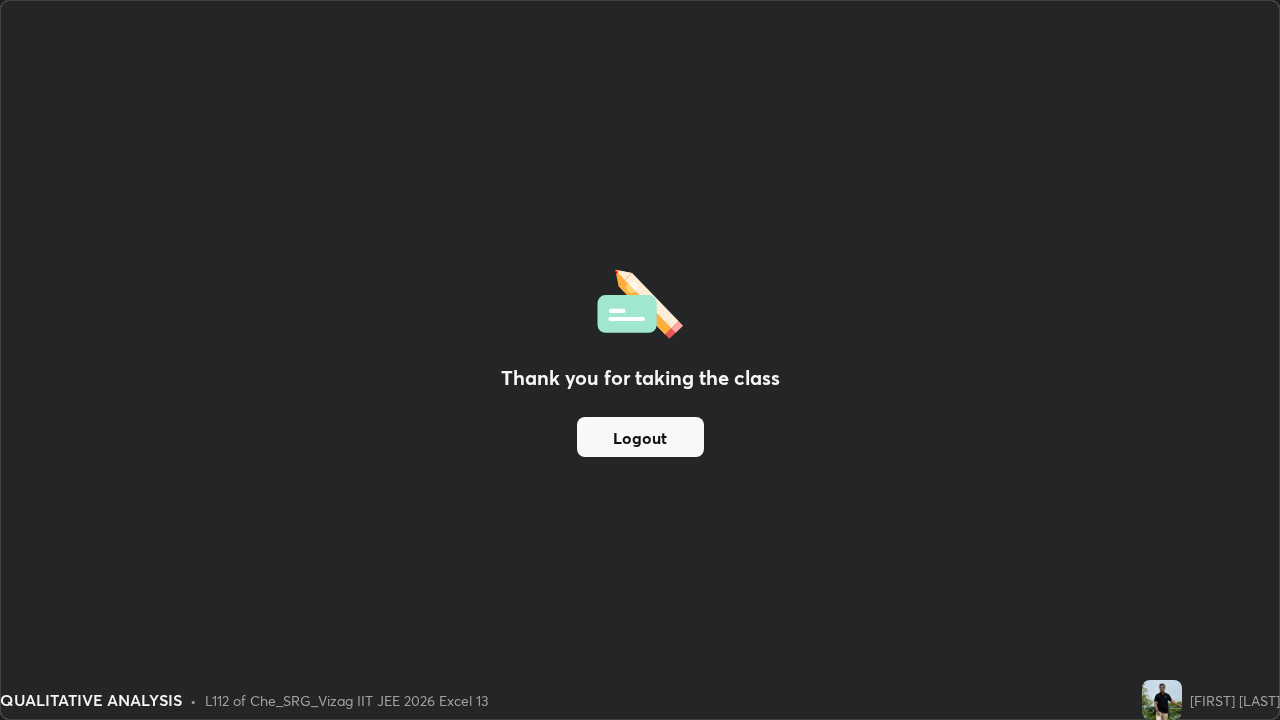 click on "Logout" at bounding box center [640, 437] 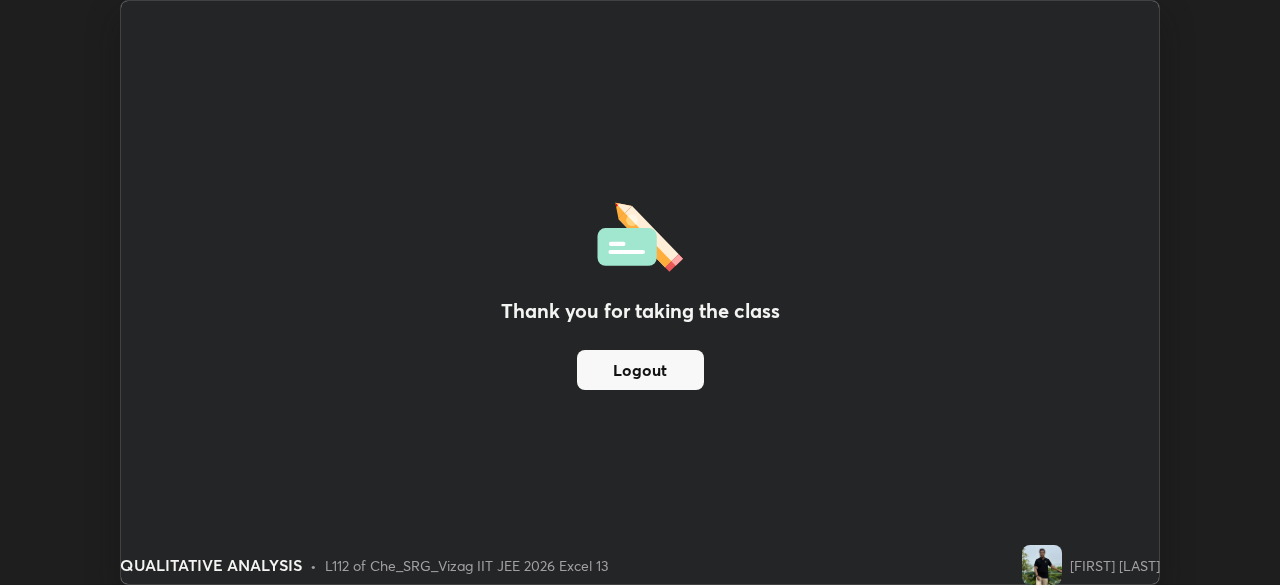 scroll, scrollTop: 585, scrollLeft: 1280, axis: both 